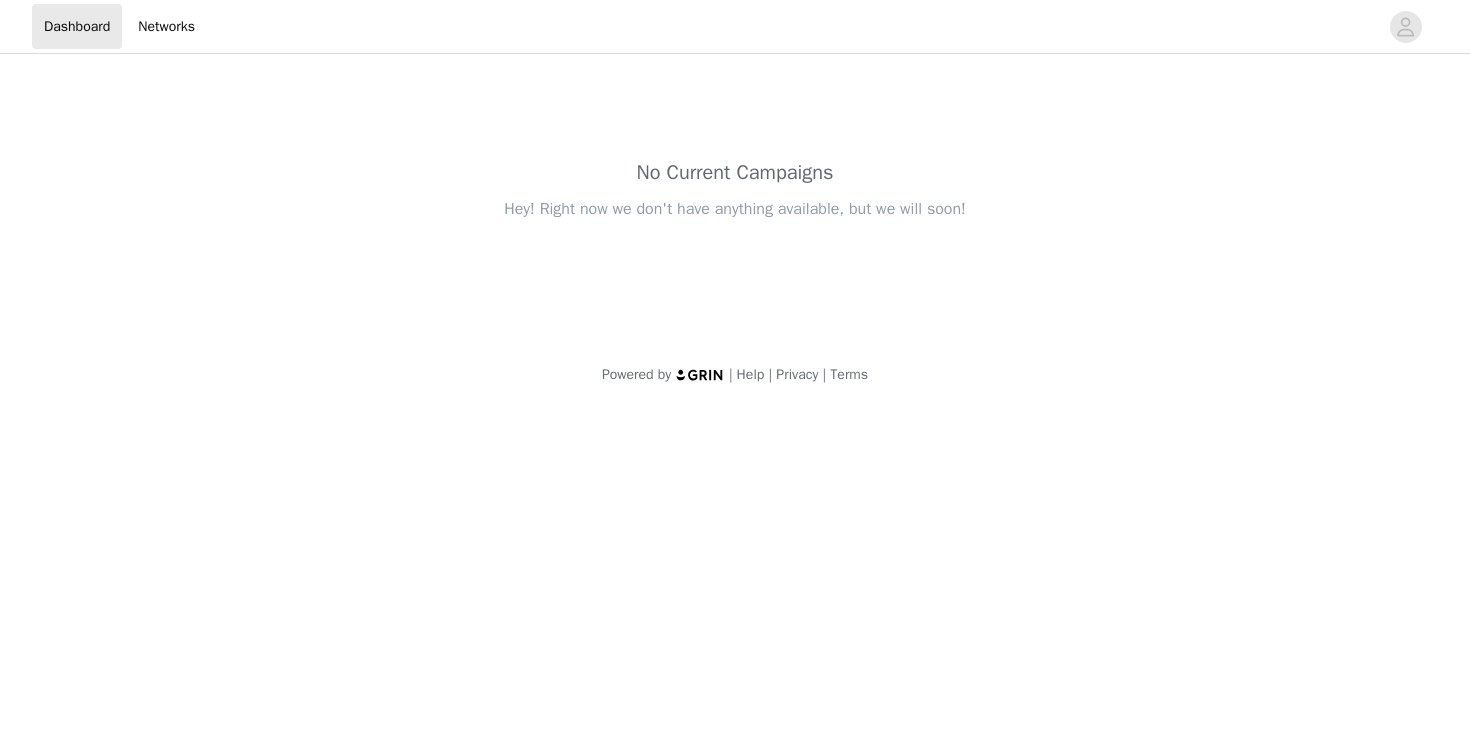 scroll, scrollTop: 0, scrollLeft: 0, axis: both 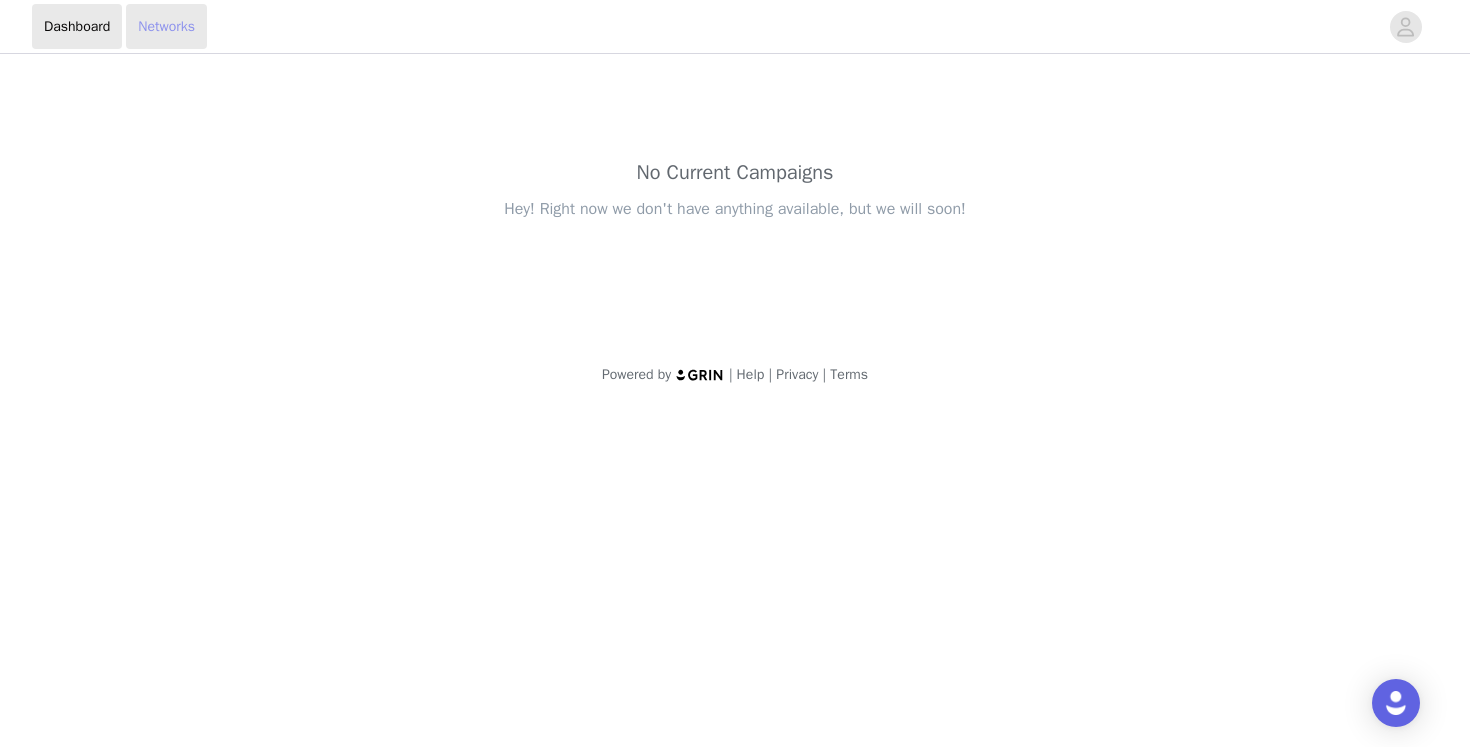 click on "Networks" at bounding box center [166, 26] 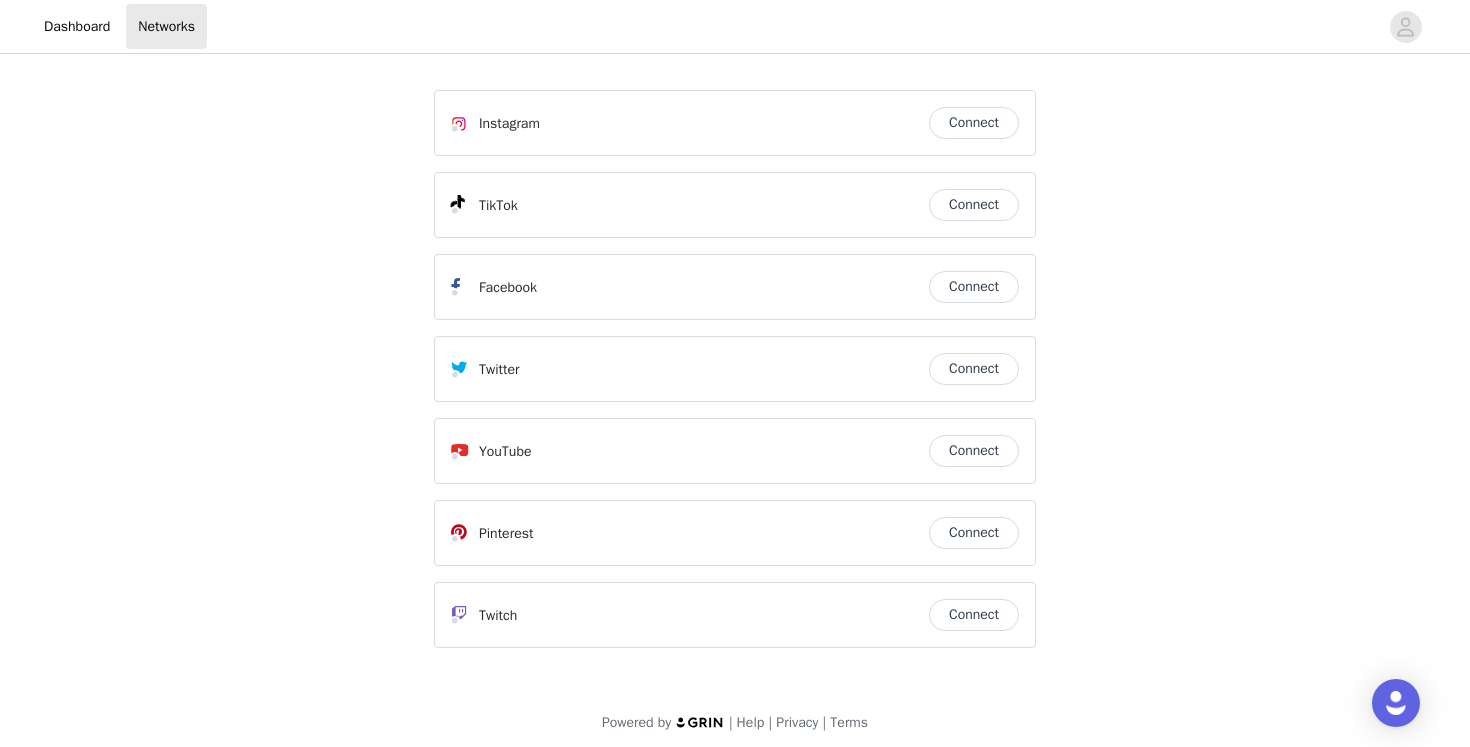 click on "Connect" at bounding box center (974, 123) 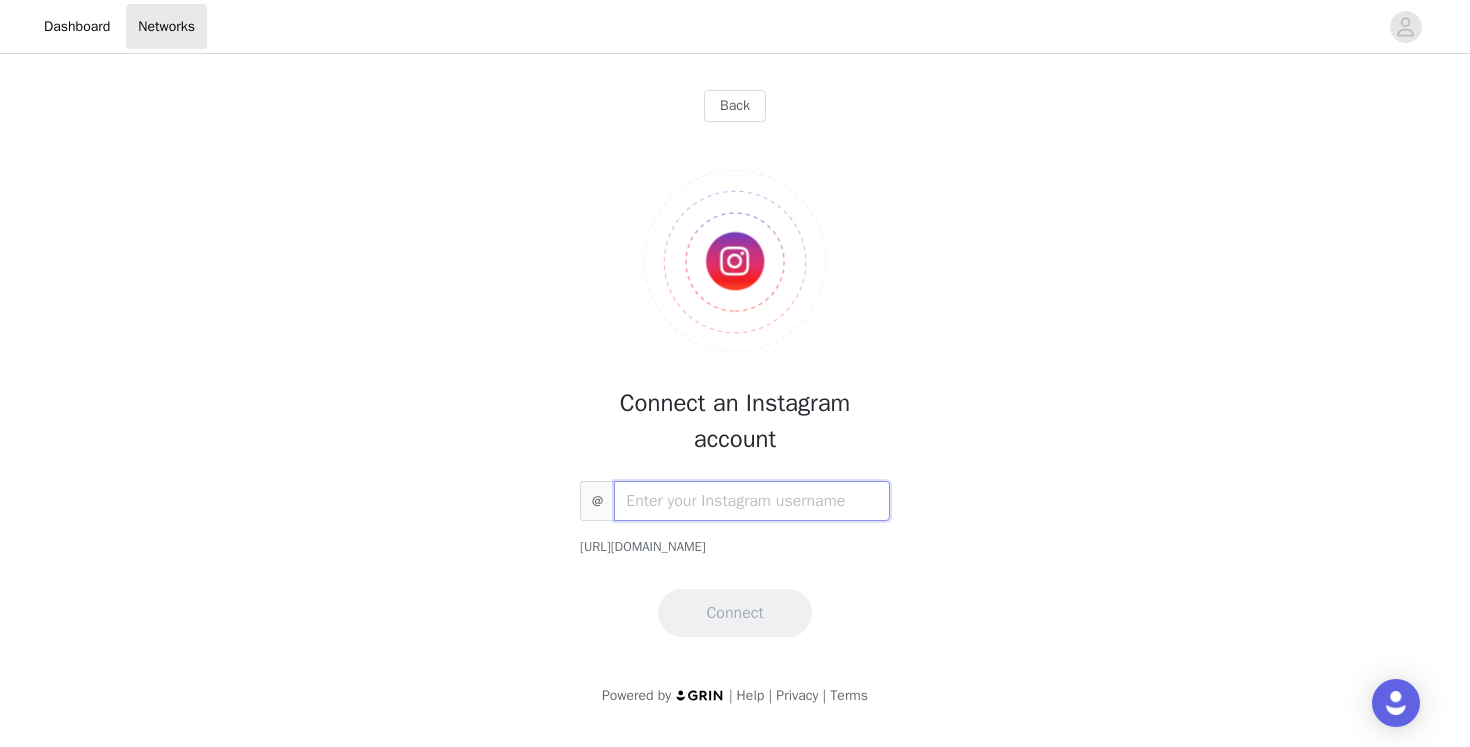 click at bounding box center (752, 501) 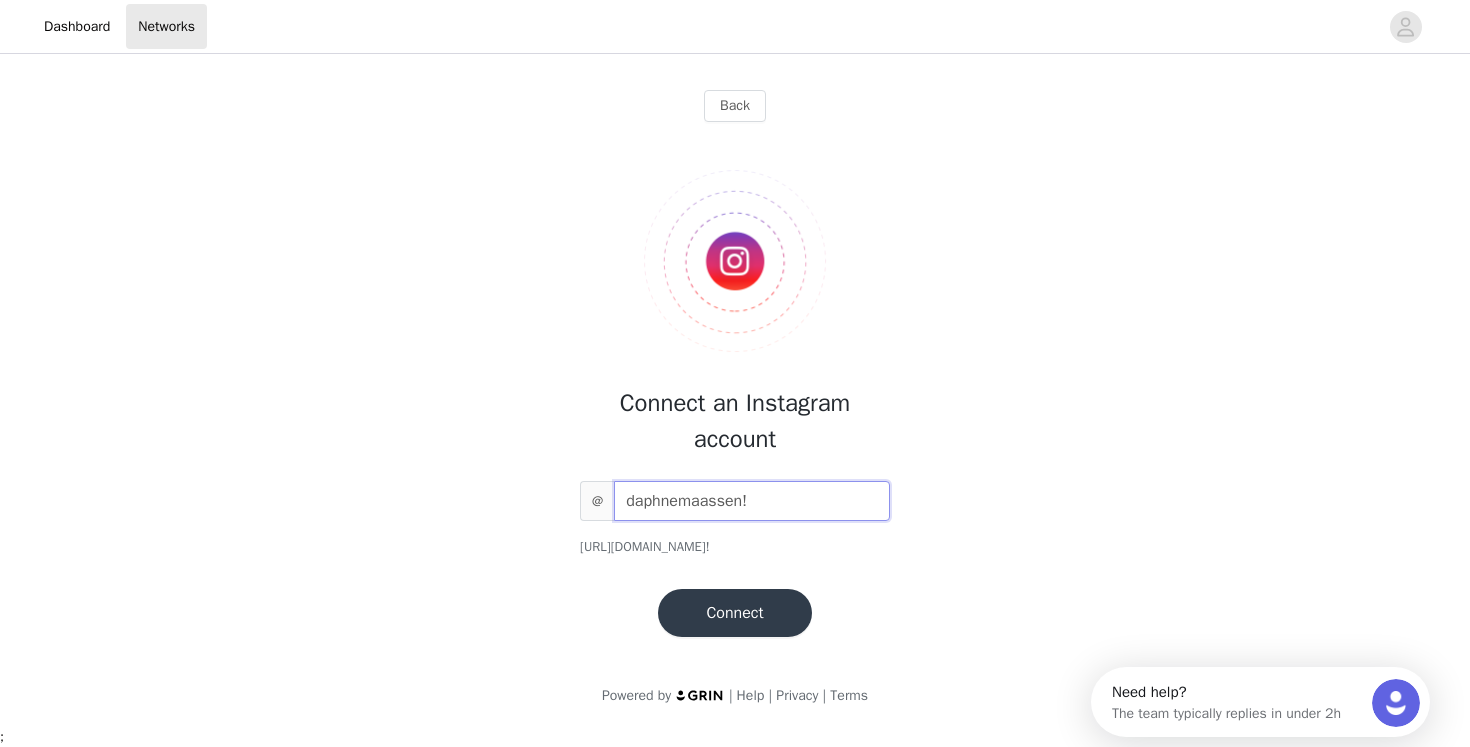 scroll, scrollTop: 0, scrollLeft: 0, axis: both 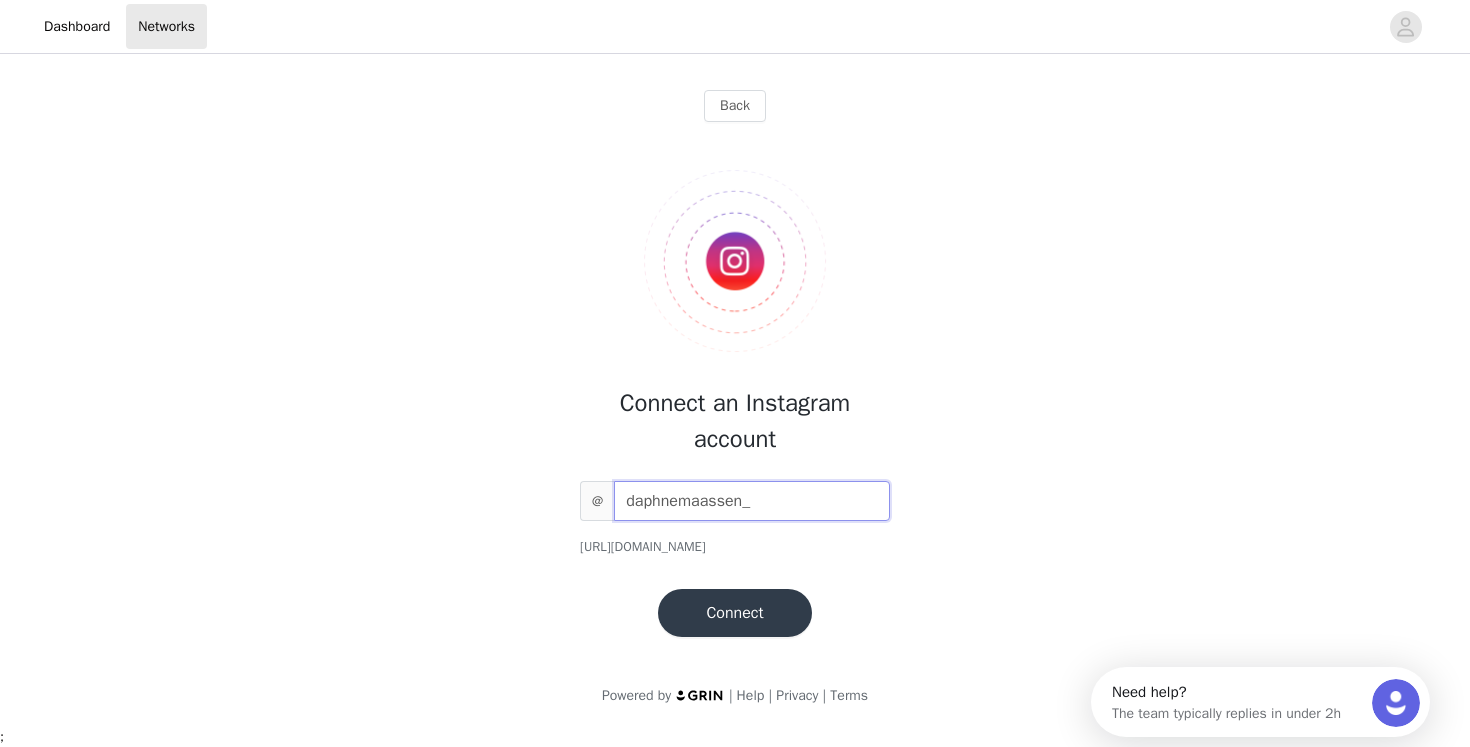 type on "daphnemaassen_" 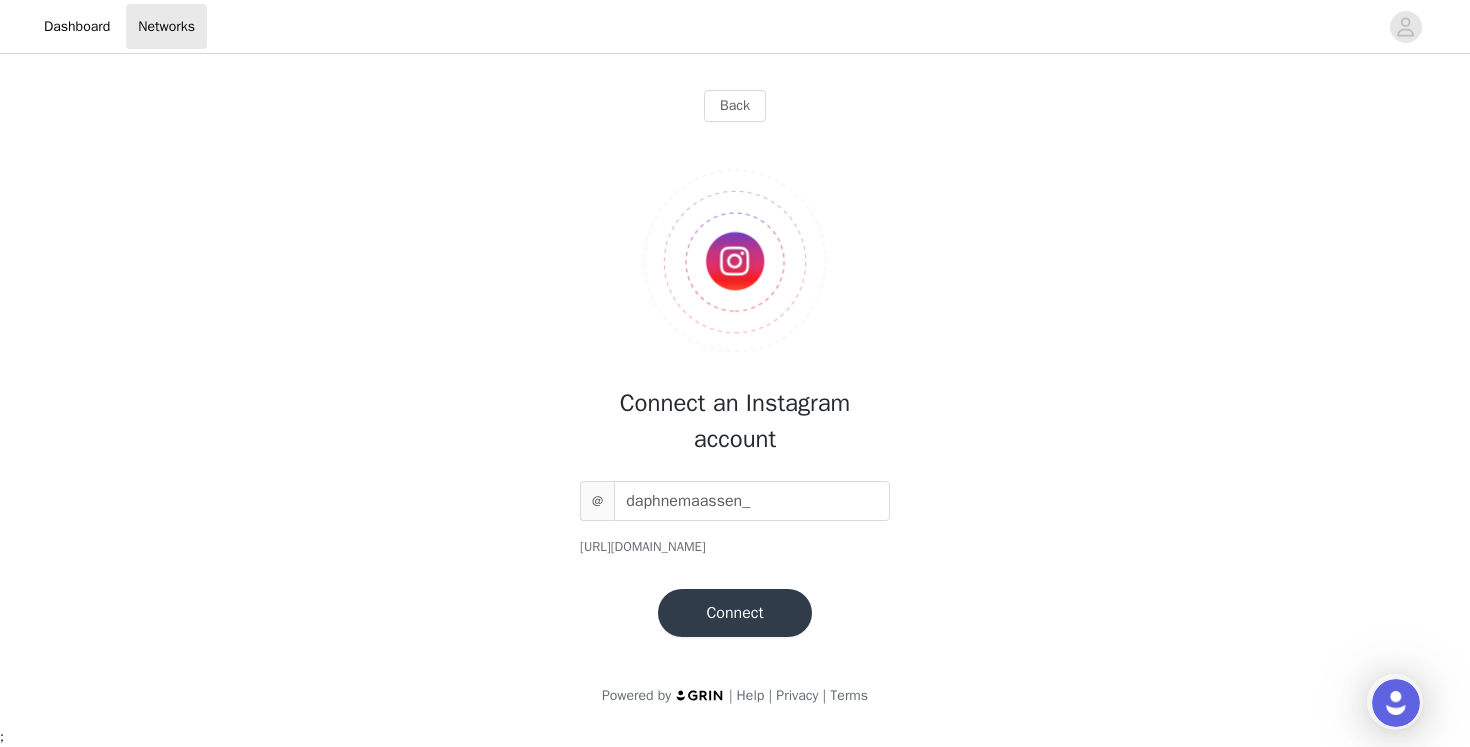 click on "Connect" at bounding box center [734, 613] 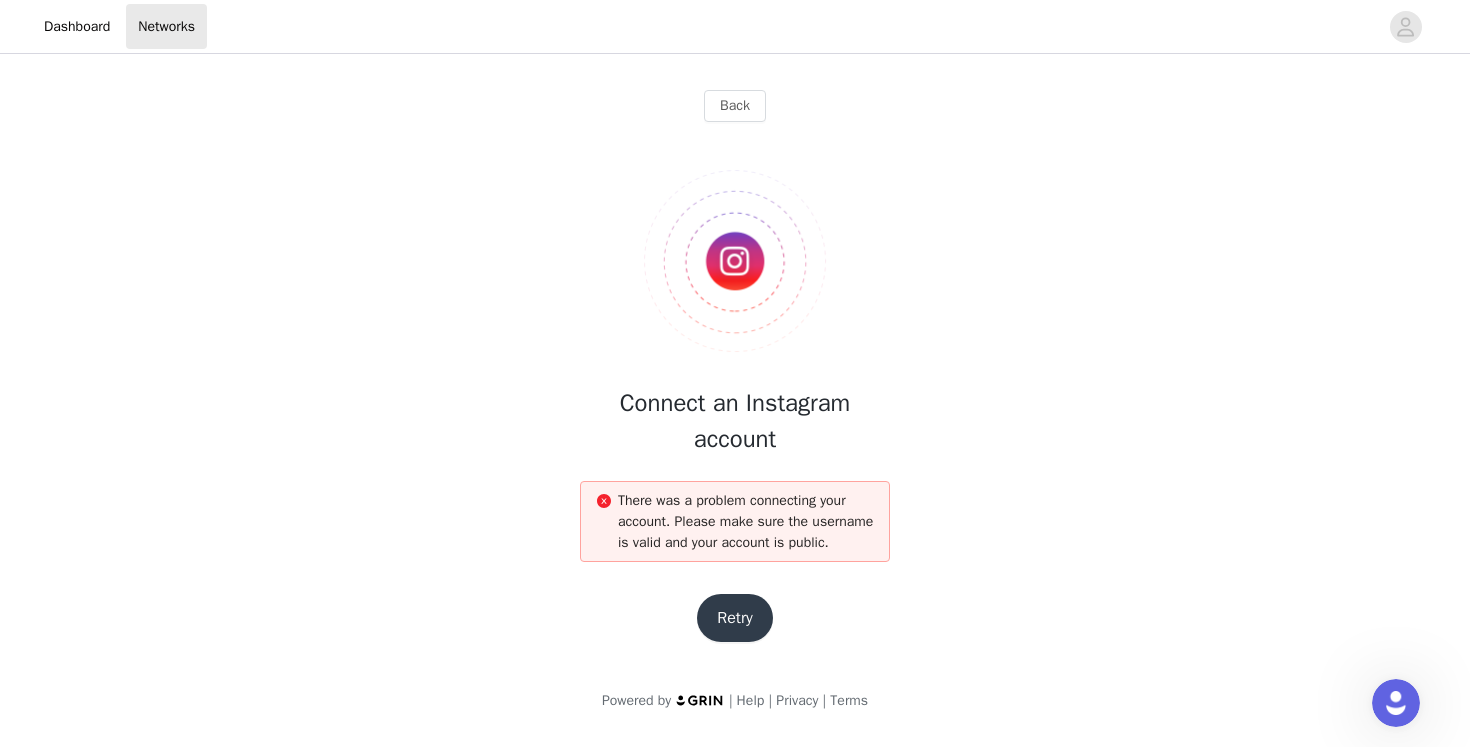 click on "Back     Connect an Instagram account   There was a problem connecting your account. Please make sure the username is valid and your account is public.   Retry" at bounding box center [735, 362] 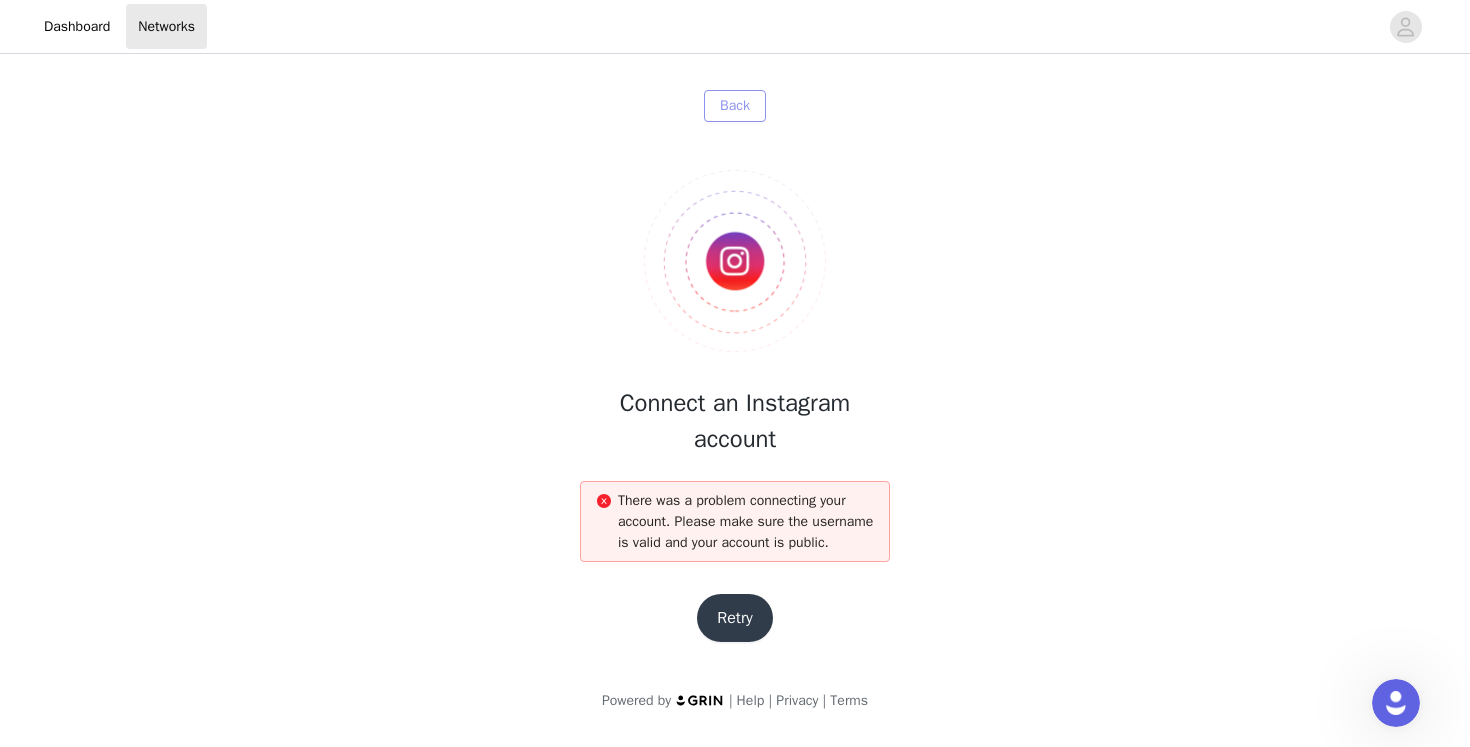 click on "Back" at bounding box center [735, 106] 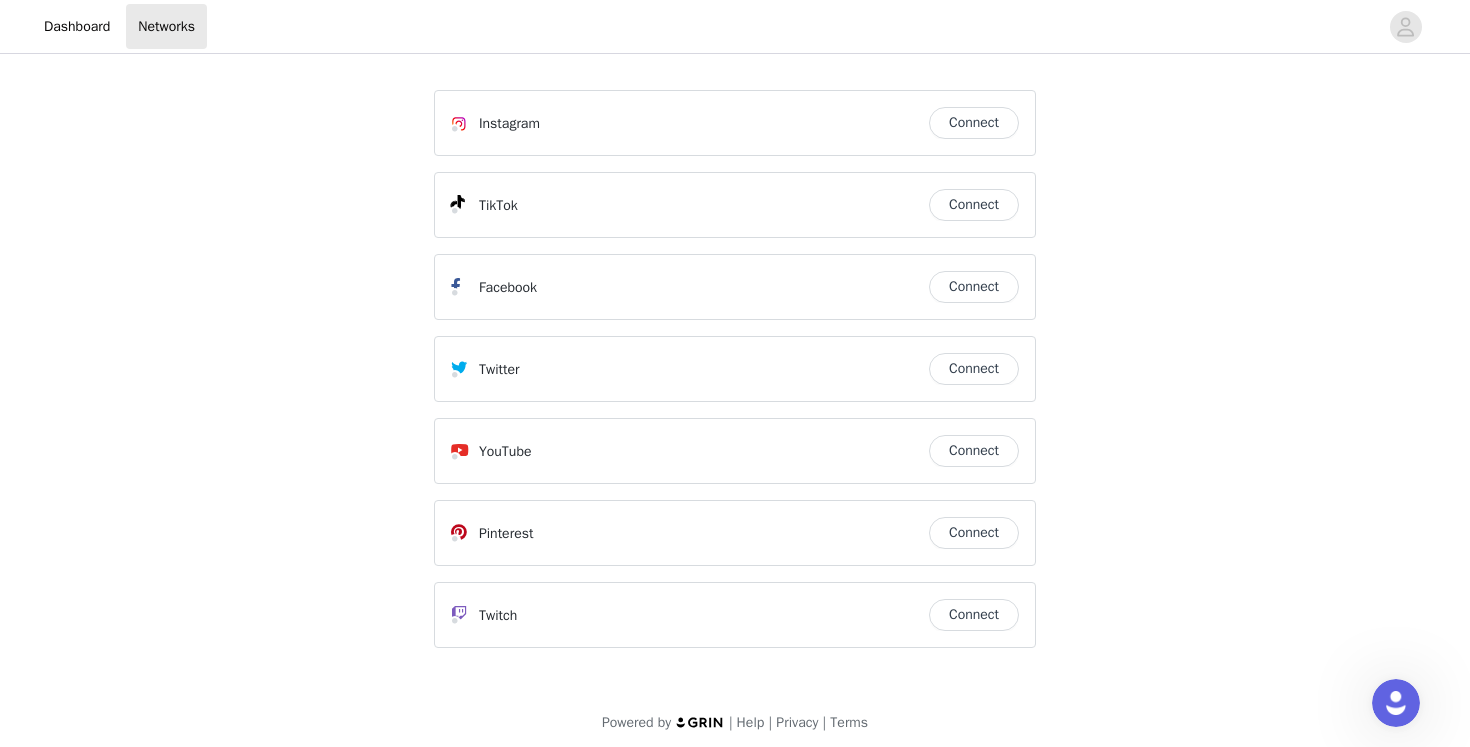 click on "Connect" at bounding box center (974, 205) 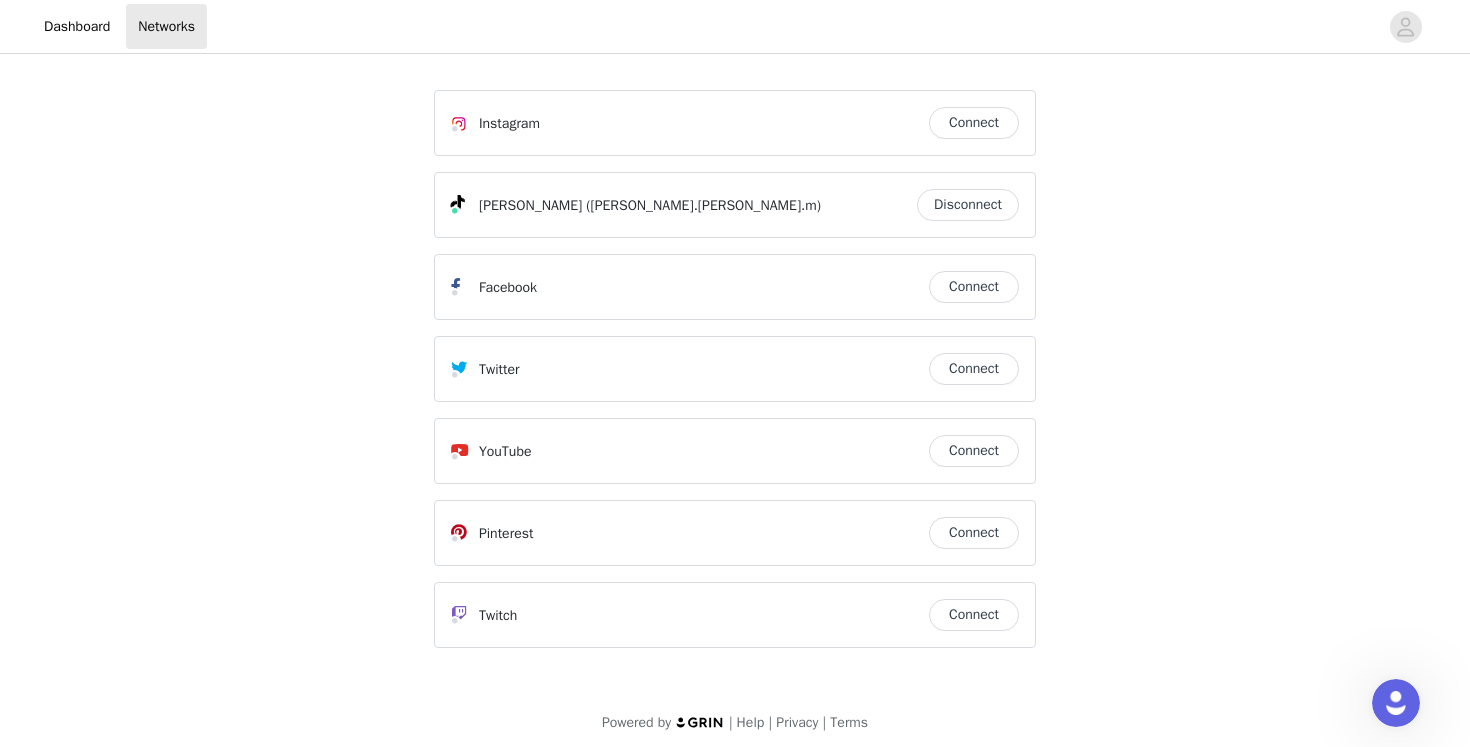 click on "Instagram         Connect" at bounding box center [735, 123] 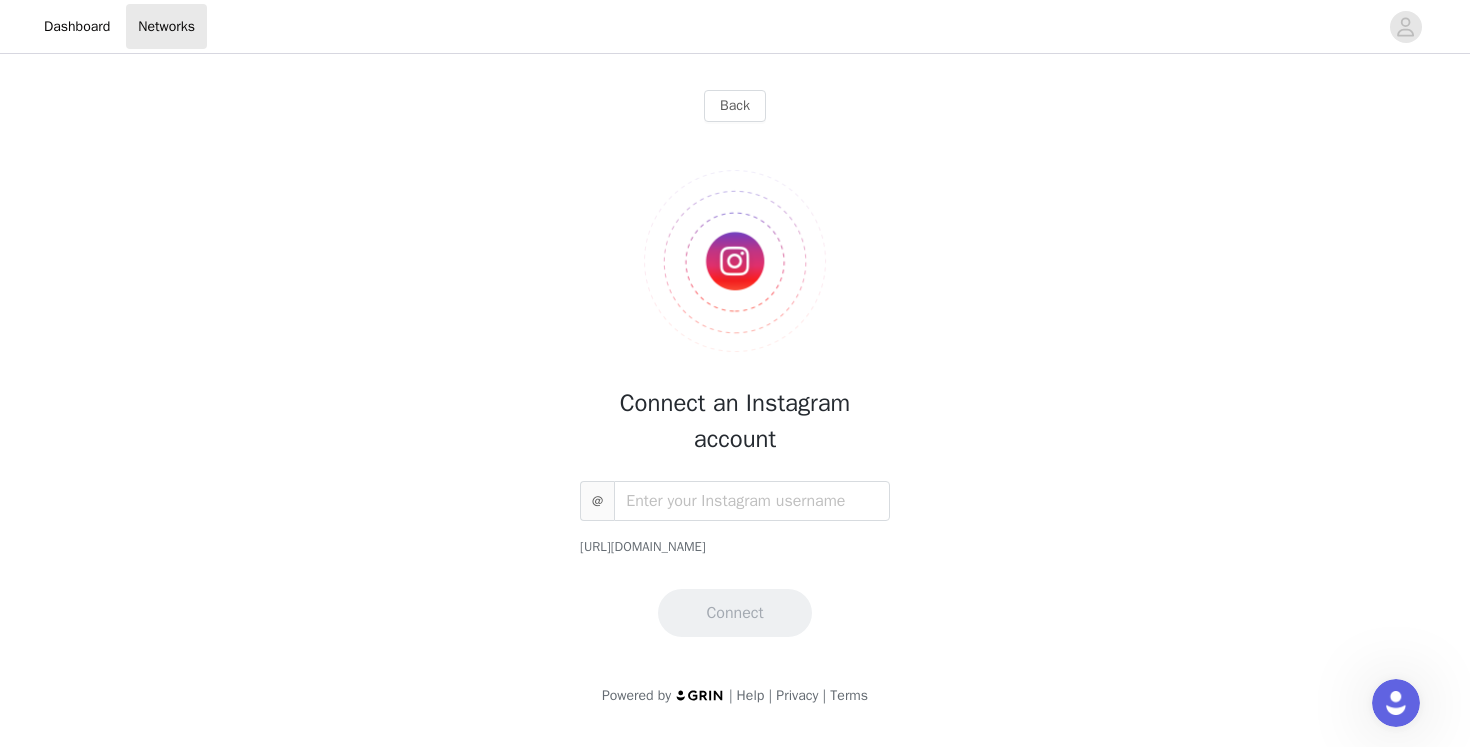 click on "Connect an Instagram account   @
https://www.instagram.com/
Connect" at bounding box center [735, 387] 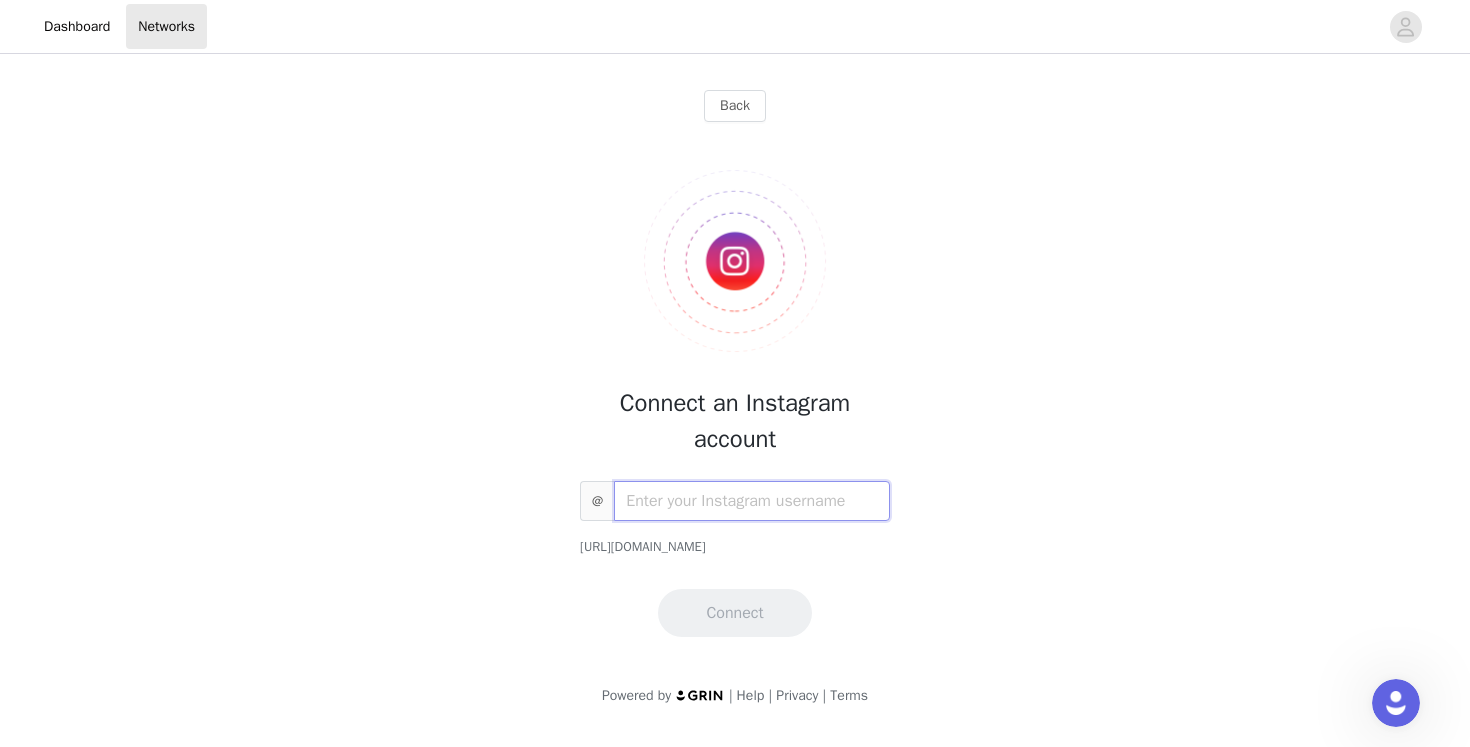 click at bounding box center [752, 501] 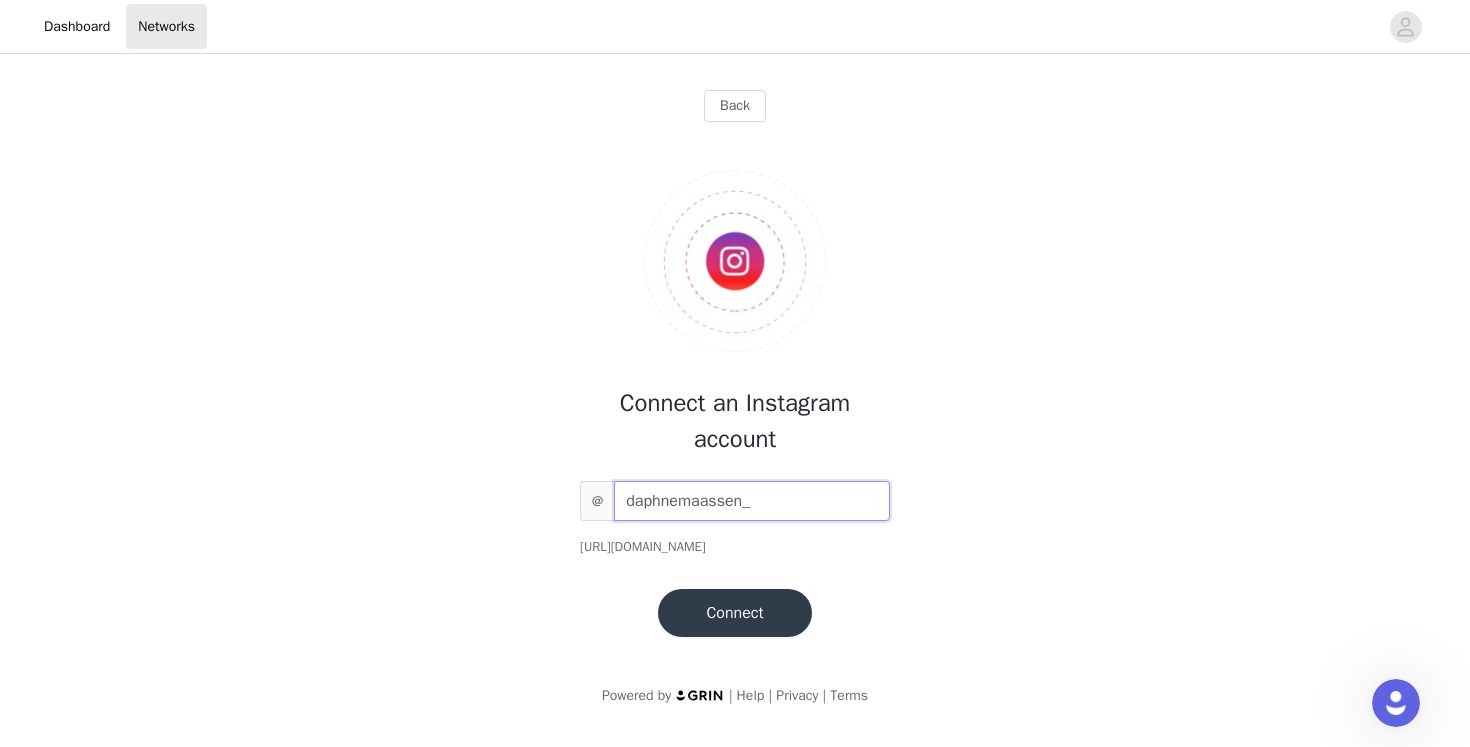 type on "daphnemaassen_" 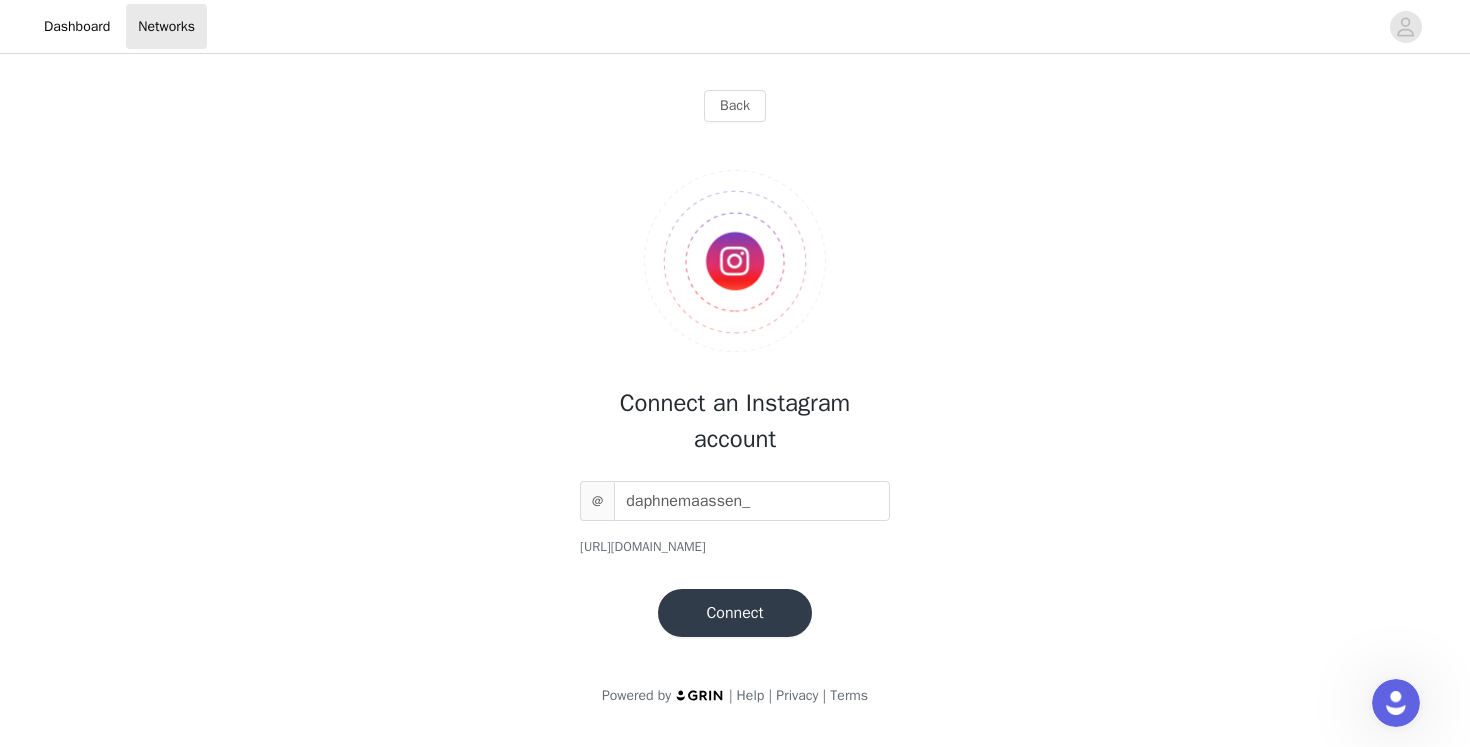click on "Connect" at bounding box center [734, 613] 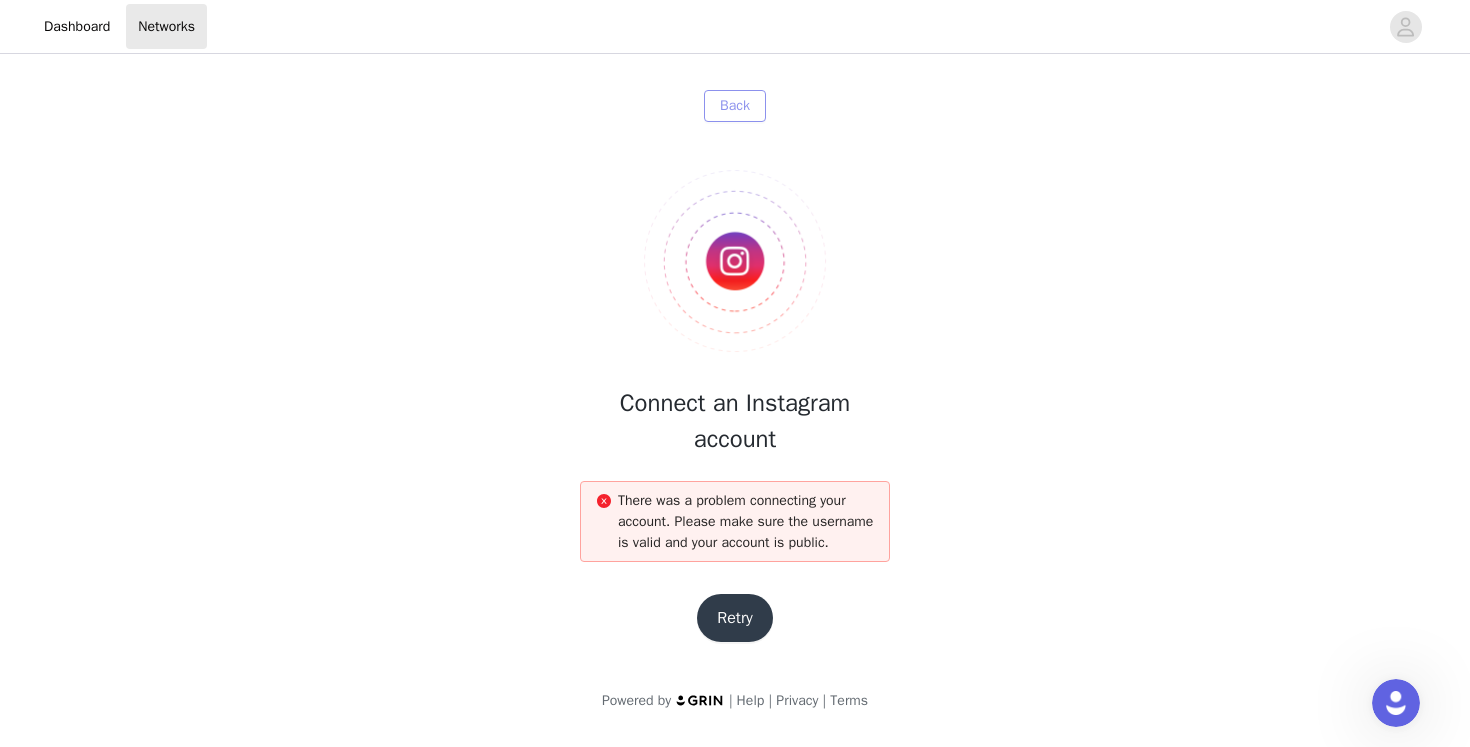 click on "Back" at bounding box center [735, 106] 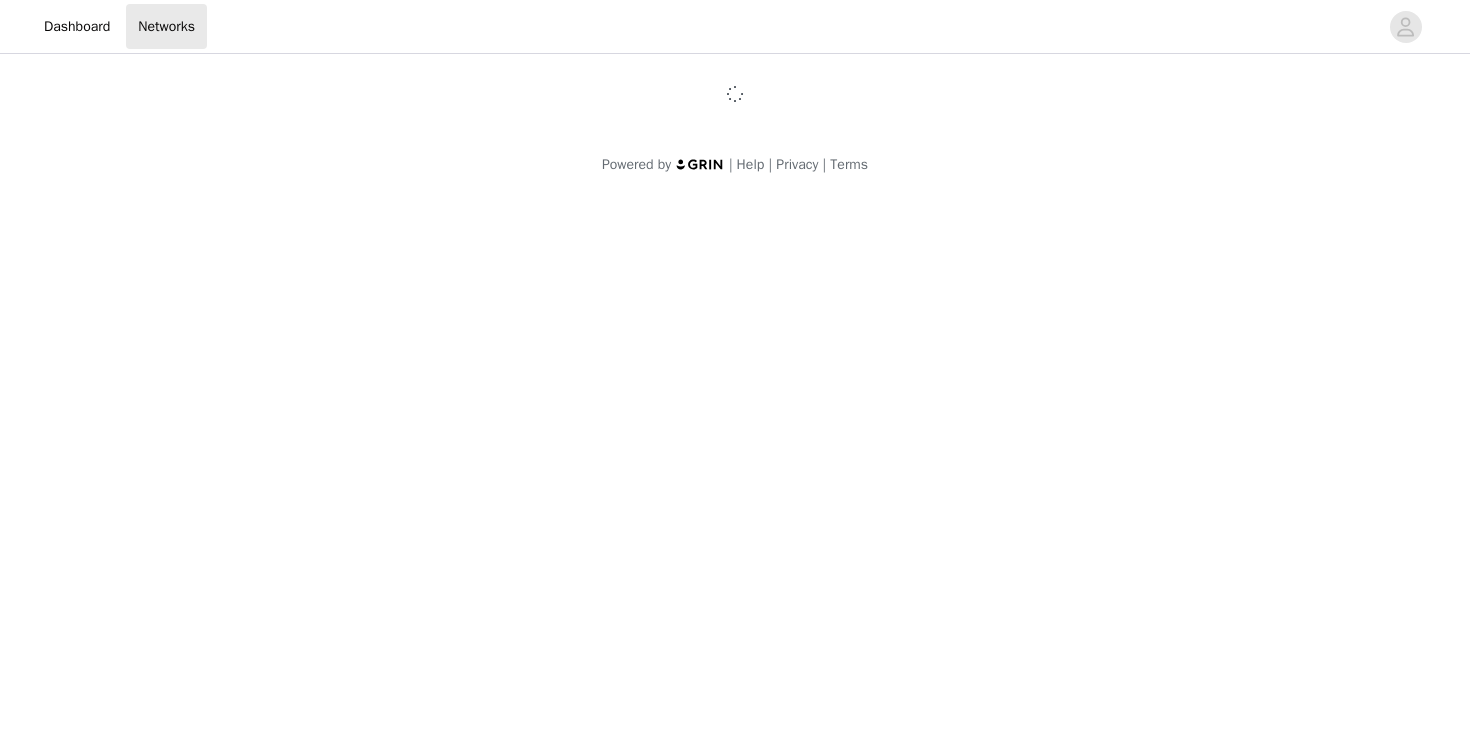 scroll, scrollTop: 0, scrollLeft: 0, axis: both 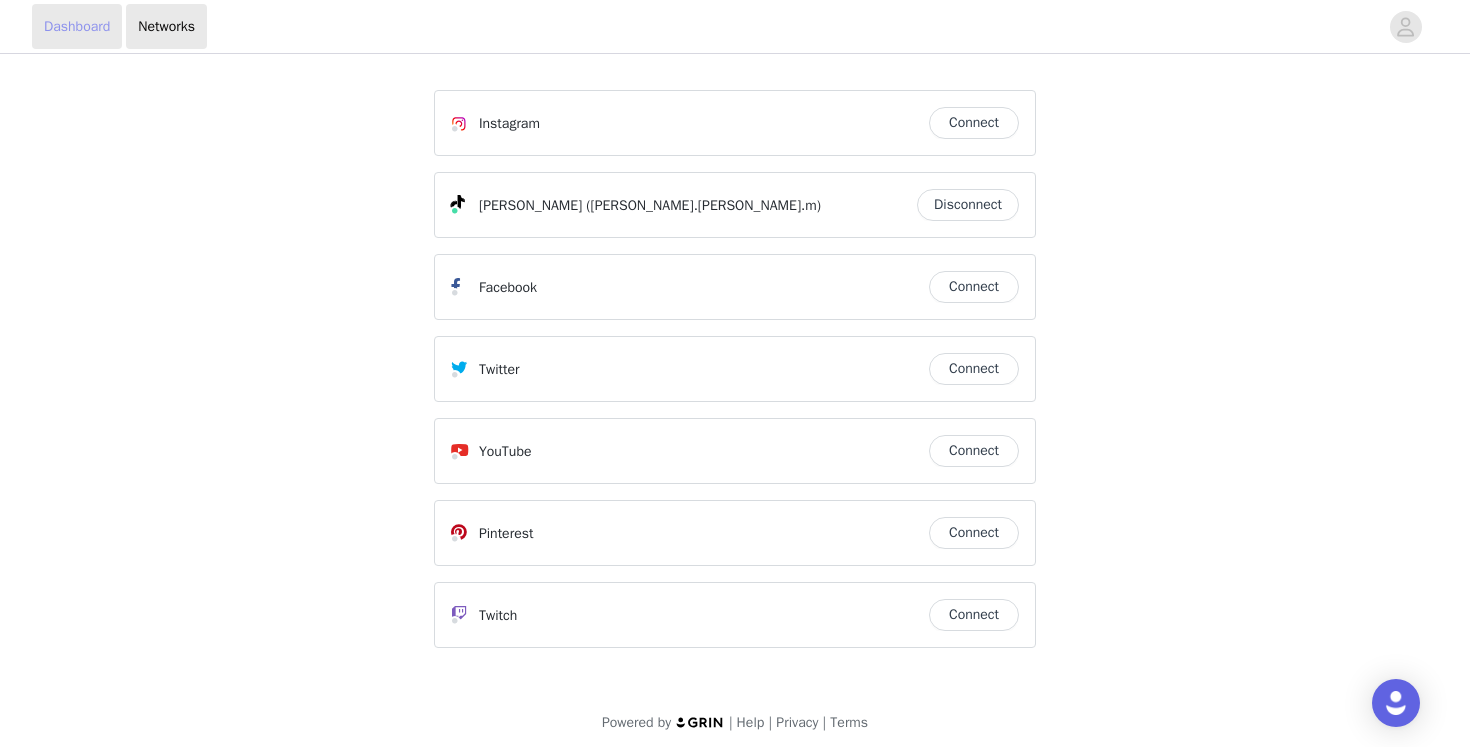 click on "Dashboard" at bounding box center (77, 26) 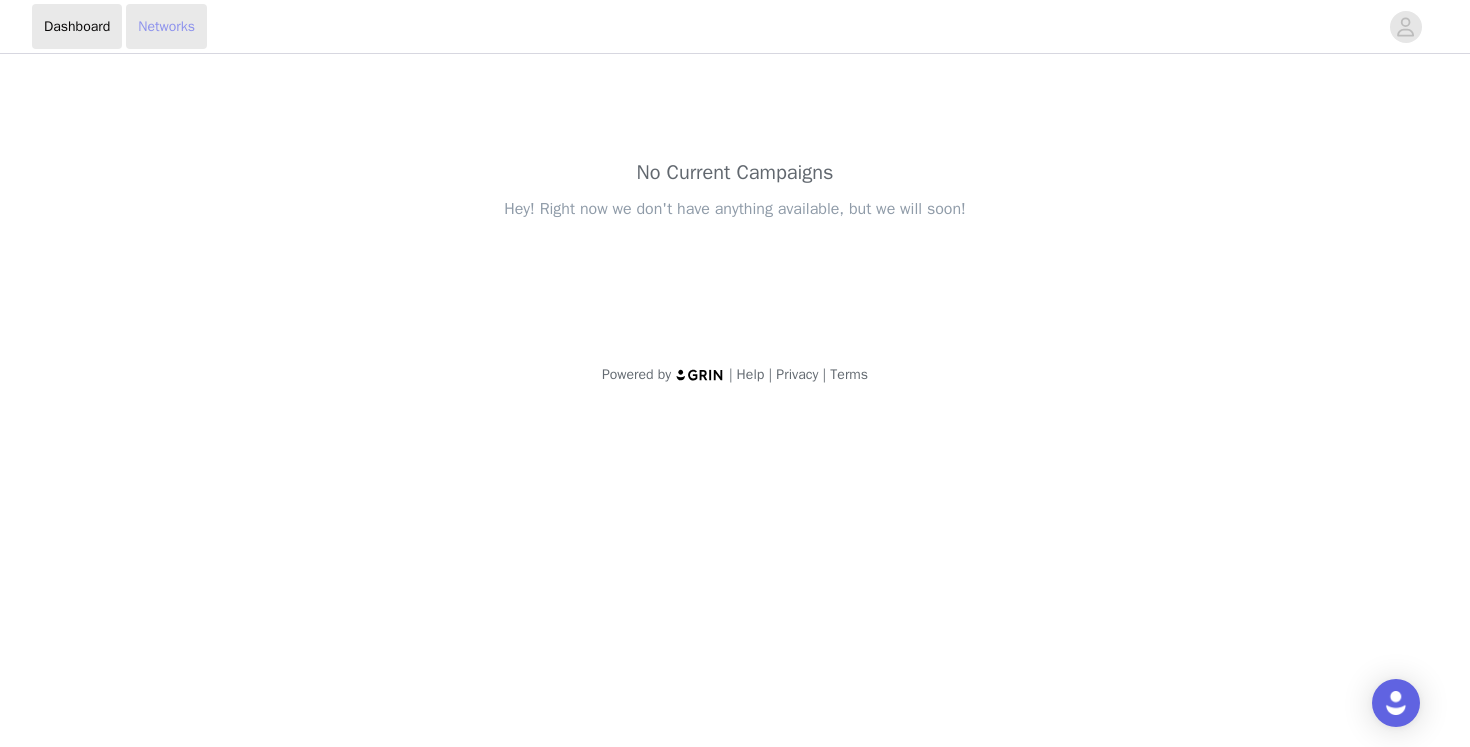 click on "Networks" at bounding box center (166, 26) 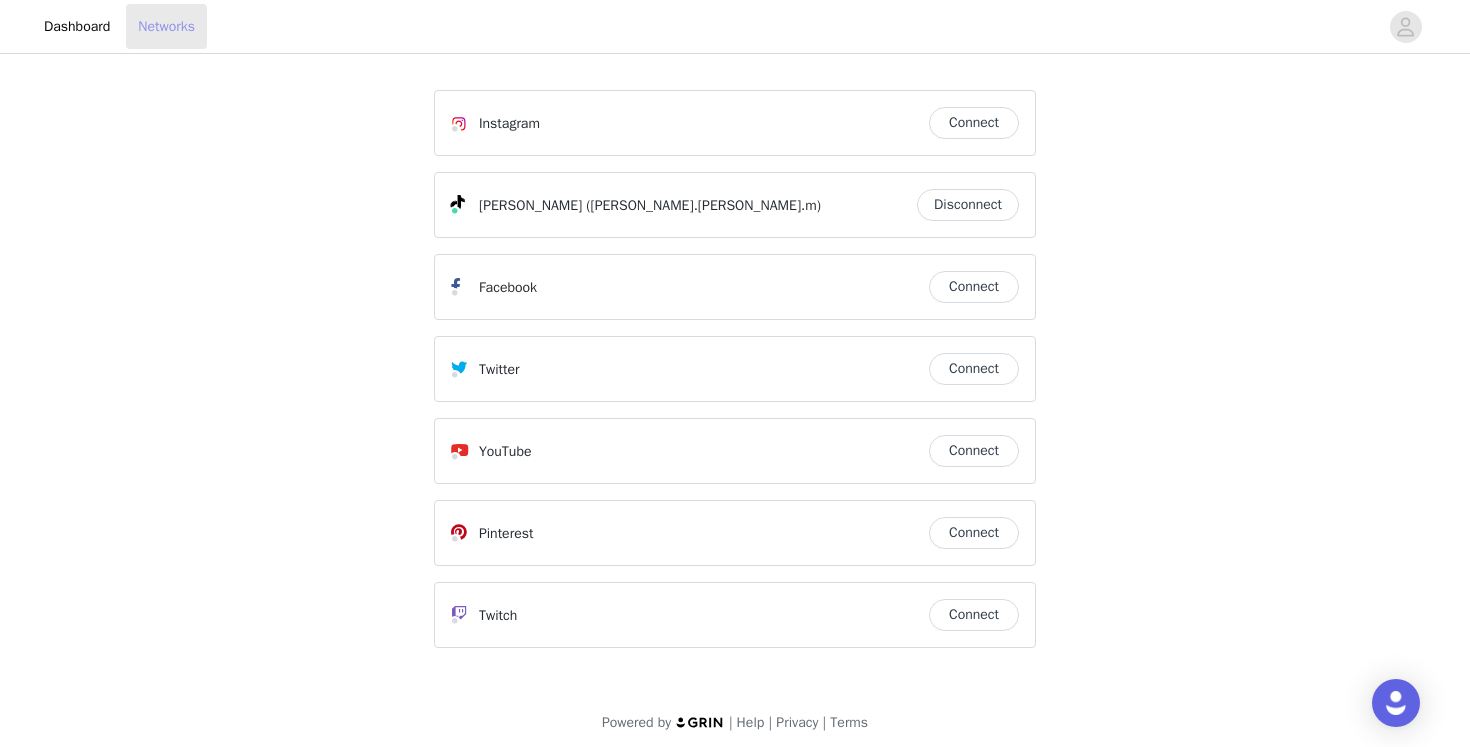 scroll, scrollTop: 10, scrollLeft: 0, axis: vertical 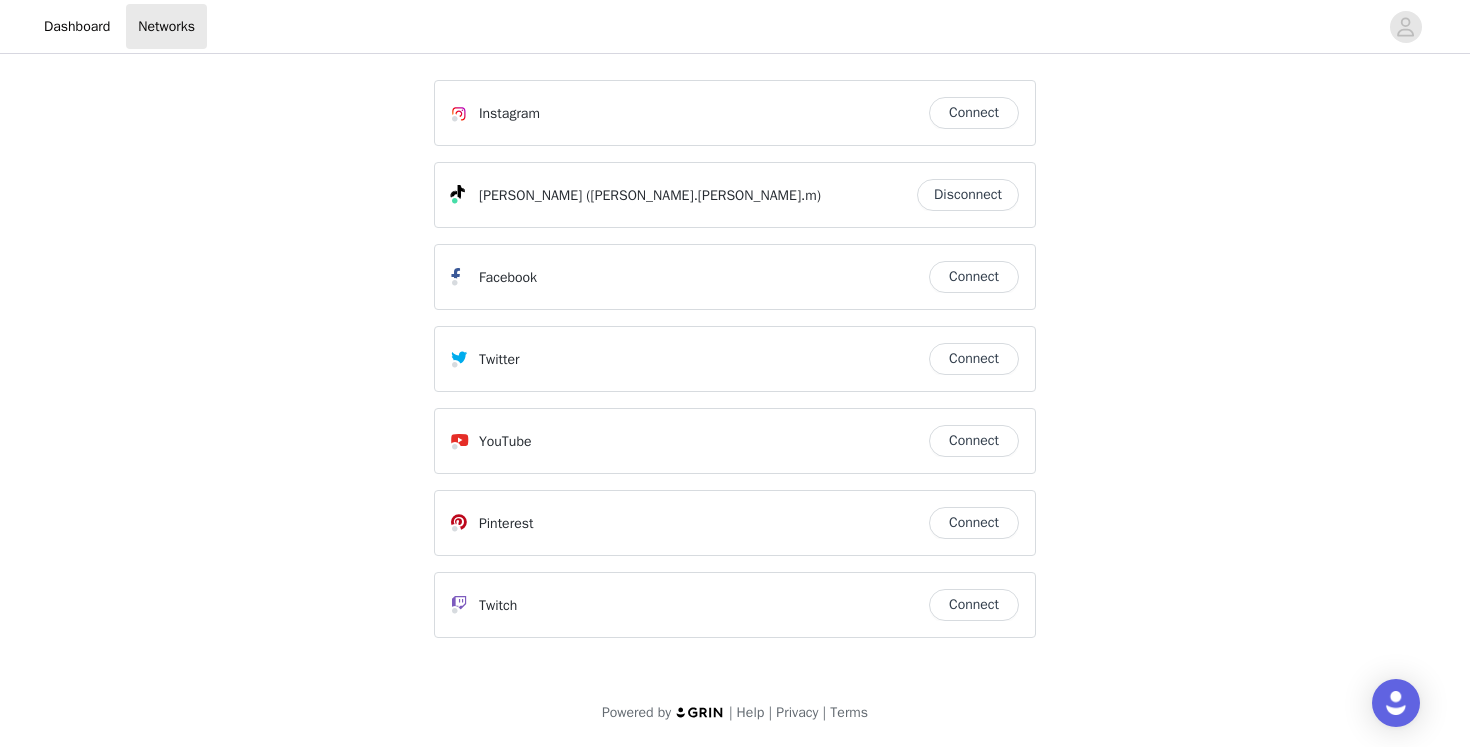 click on "Connect" at bounding box center [974, 113] 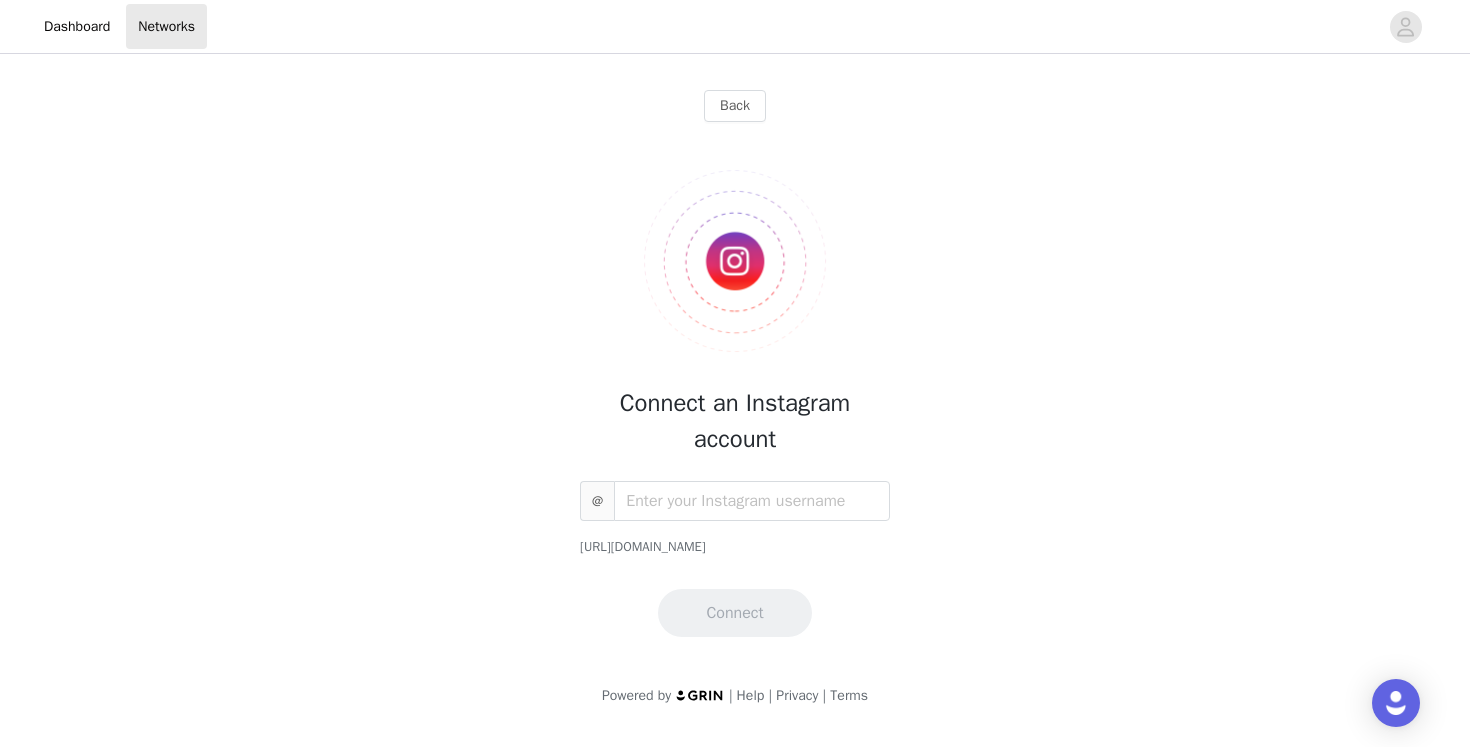 scroll, scrollTop: 0, scrollLeft: 0, axis: both 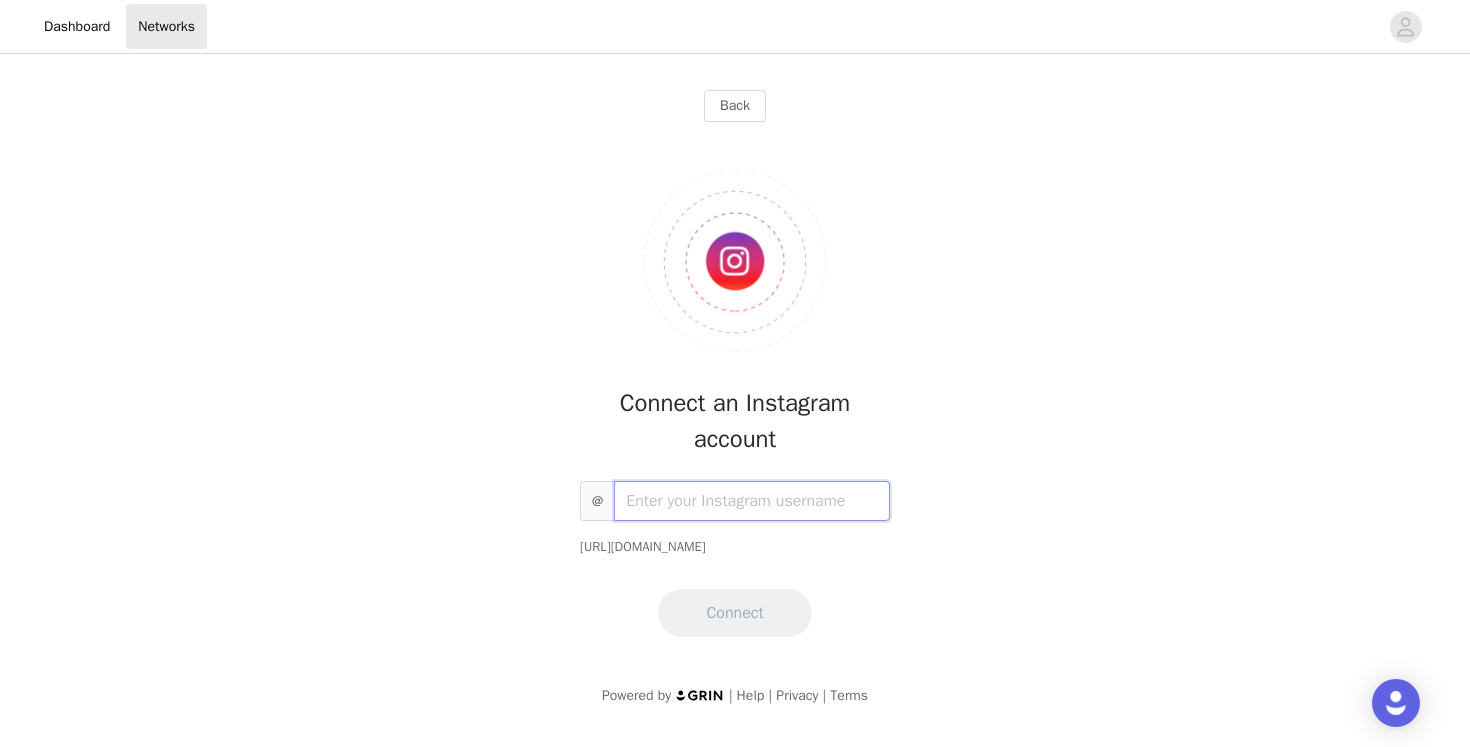 click at bounding box center [752, 501] 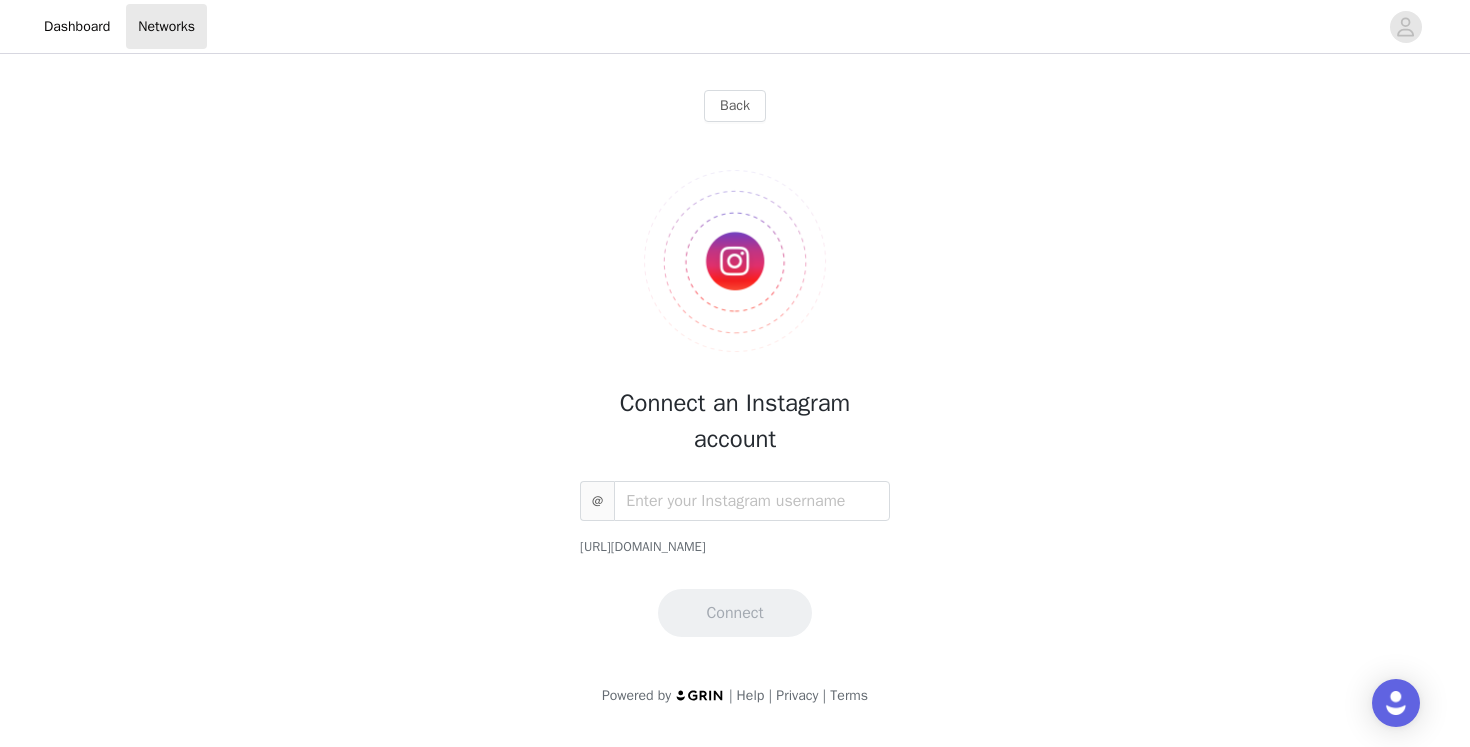 click at bounding box center [735, 261] 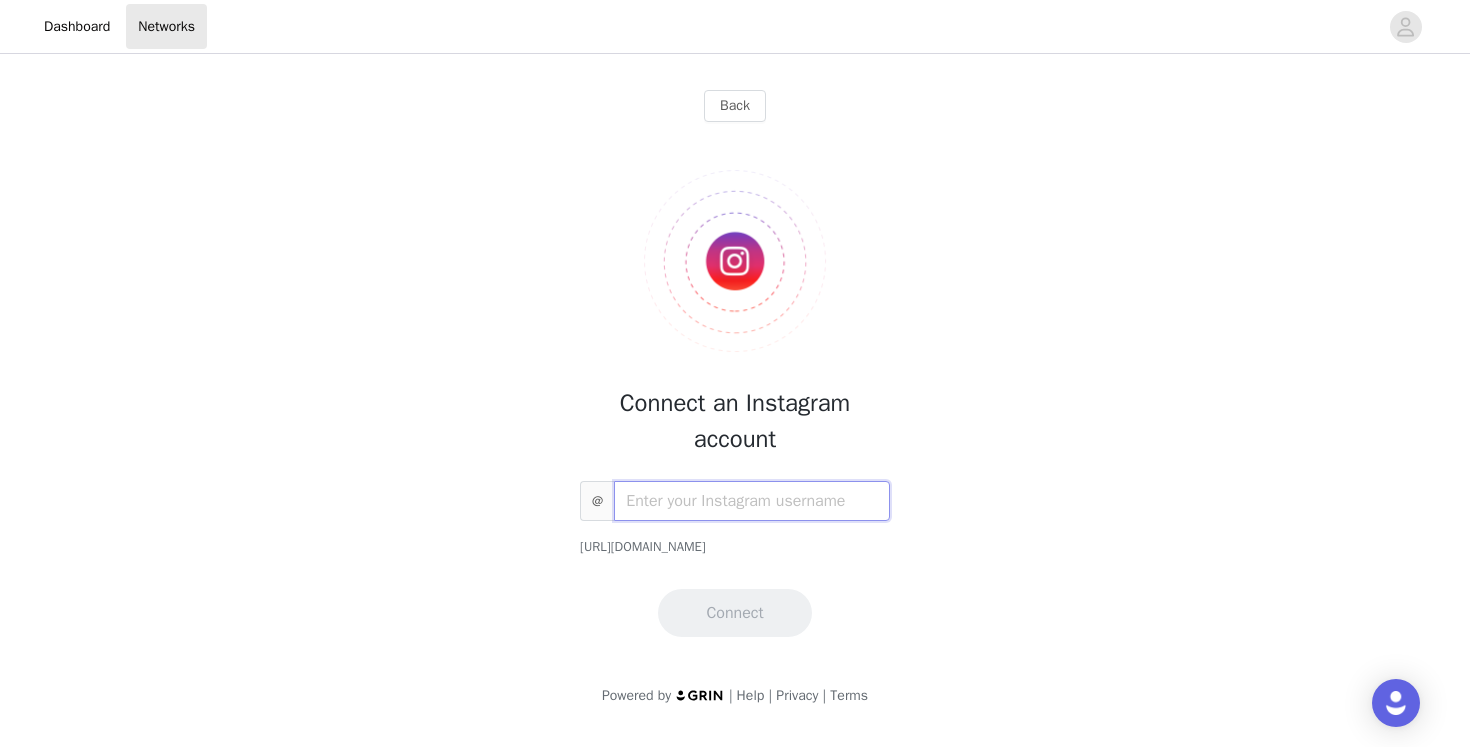click at bounding box center (752, 501) 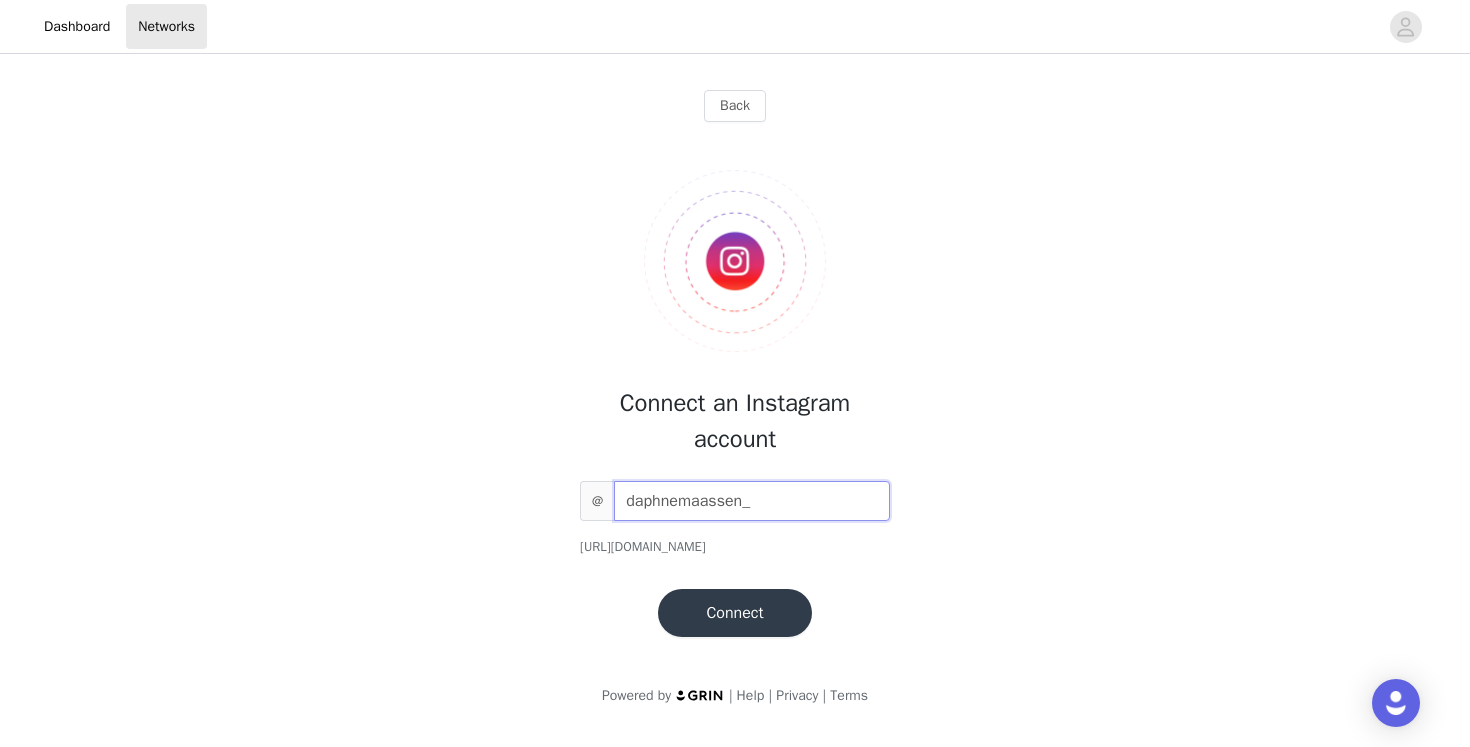 type on "daphnemaassen_" 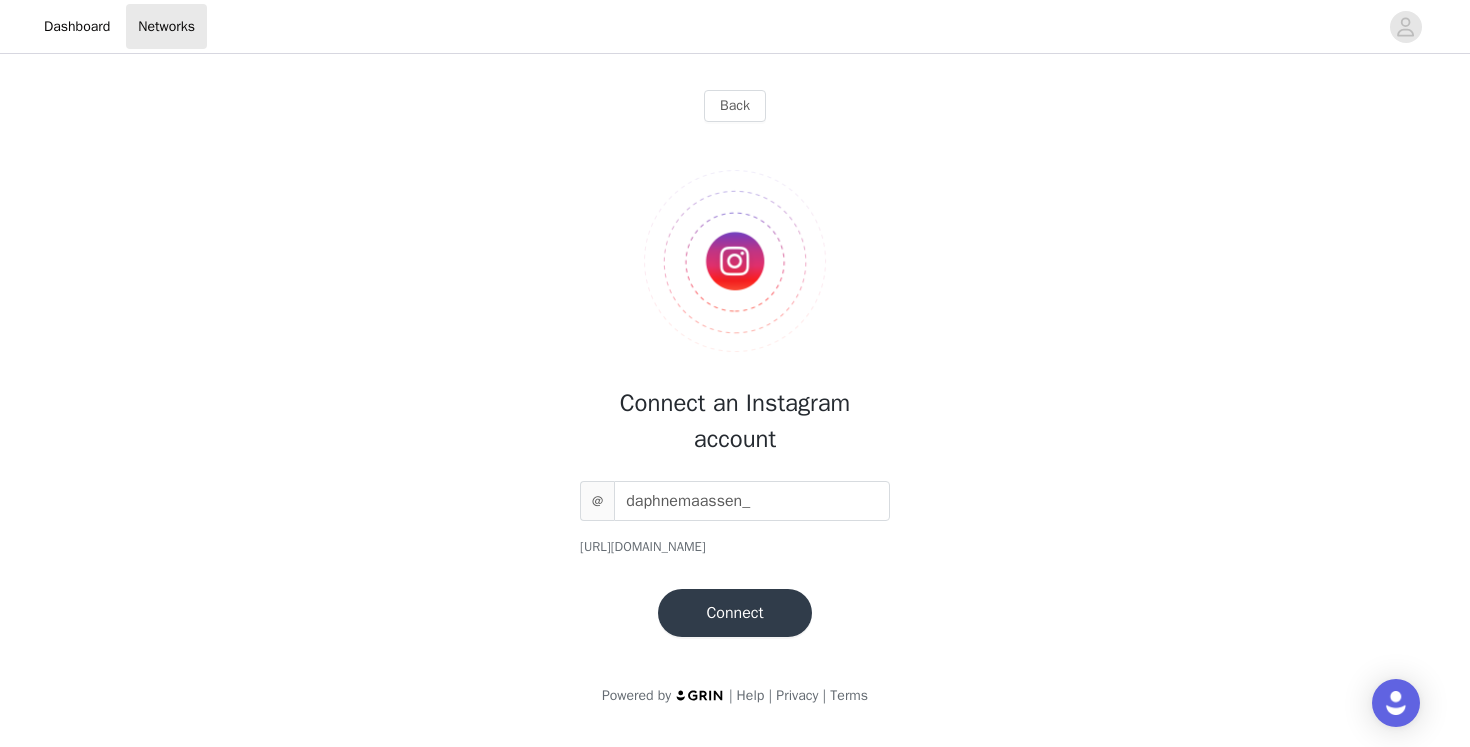 click on "@ daphnemaassen_
https://www.instagram.com/daphnemaassen_
Connect" at bounding box center (735, 559) 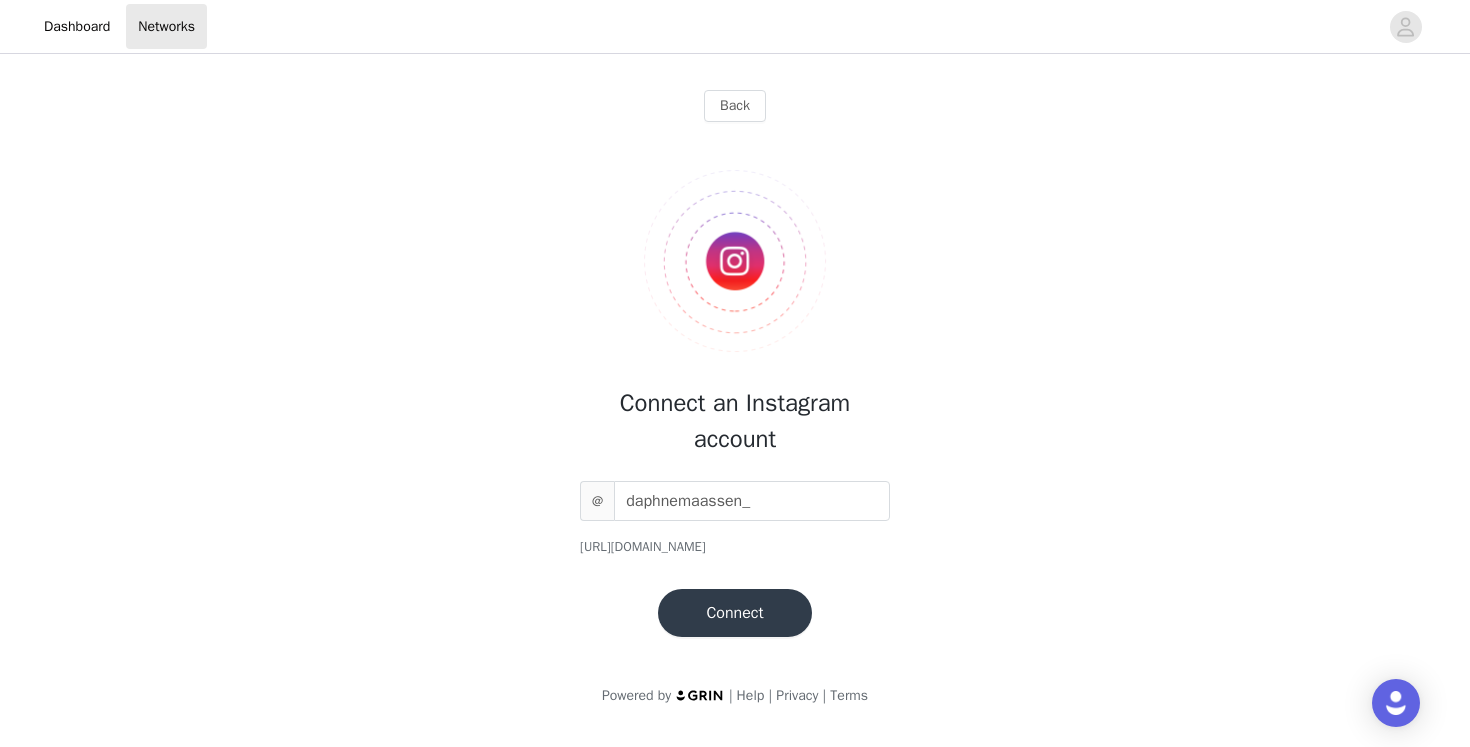 click on "Connect" at bounding box center (734, 613) 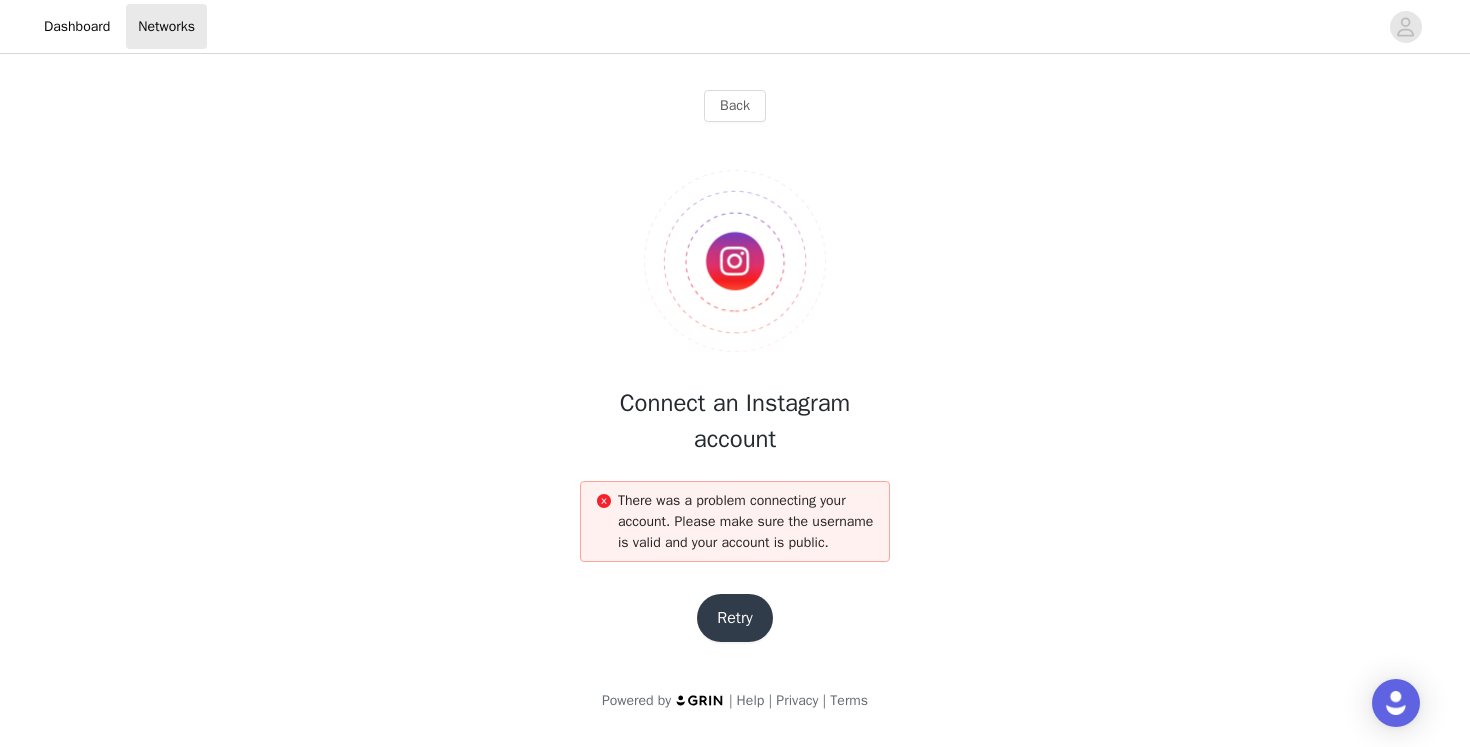 scroll, scrollTop: 9, scrollLeft: 0, axis: vertical 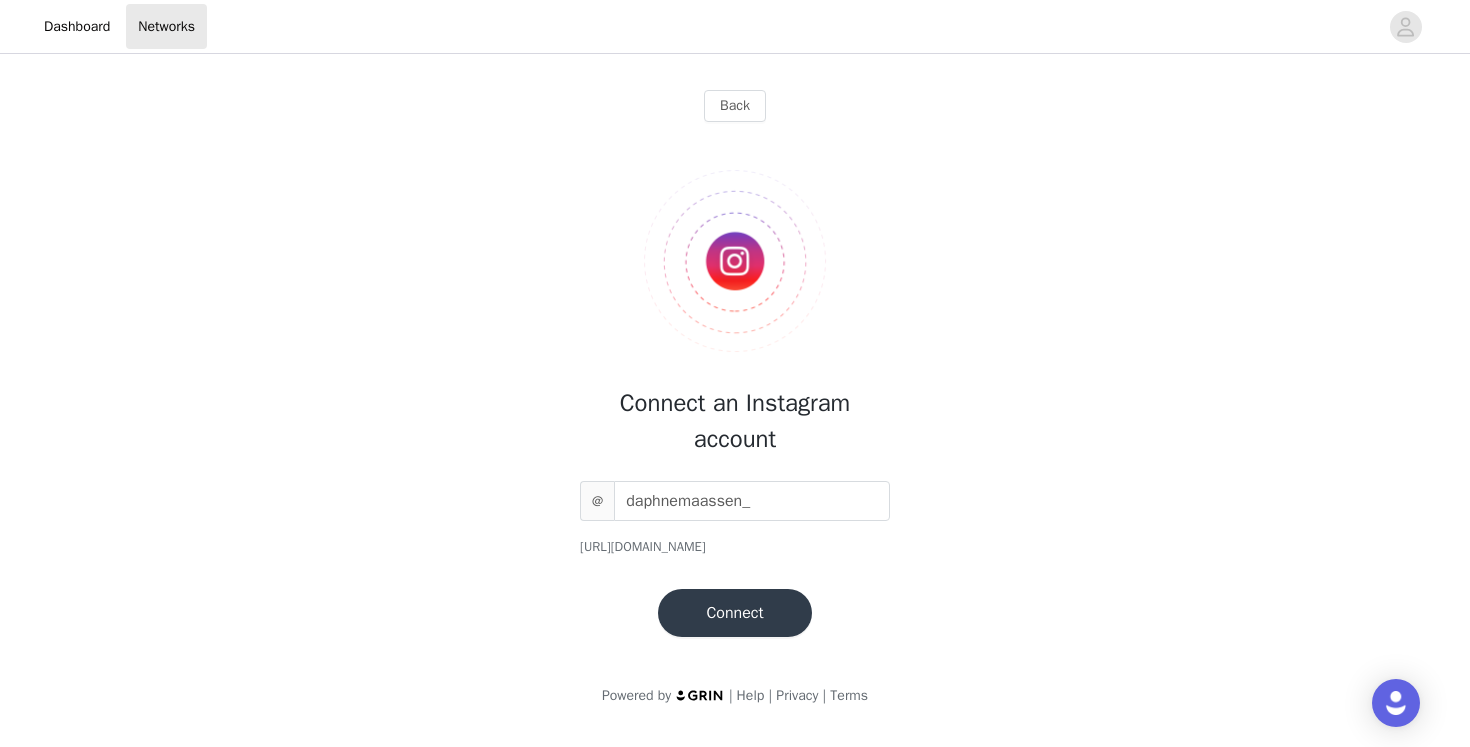 click on "Back     Connect an Instagram account   @ daphnemaassen_
https://www.instagram.com/daphnemaassen_
Connect" at bounding box center [735, 359] 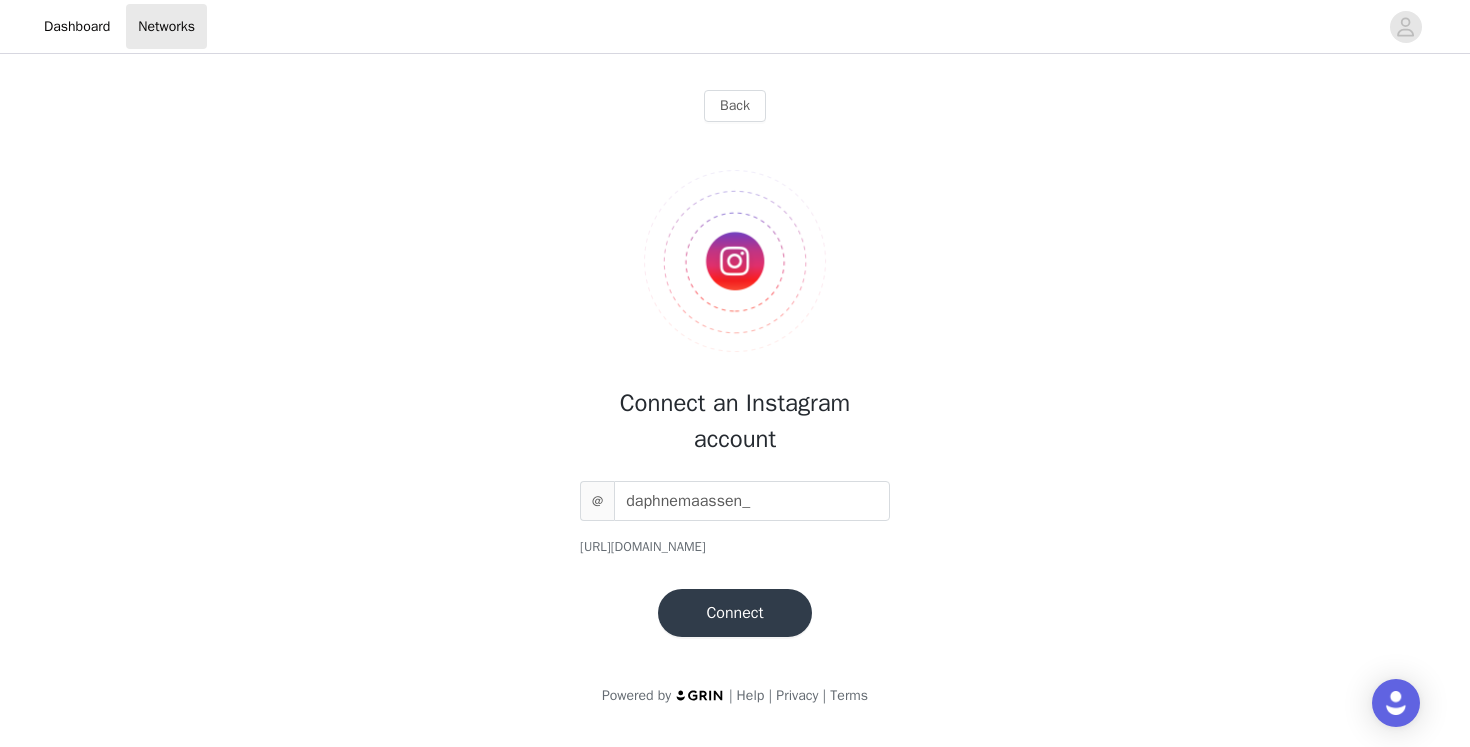 click on "Connect" at bounding box center [734, 613] 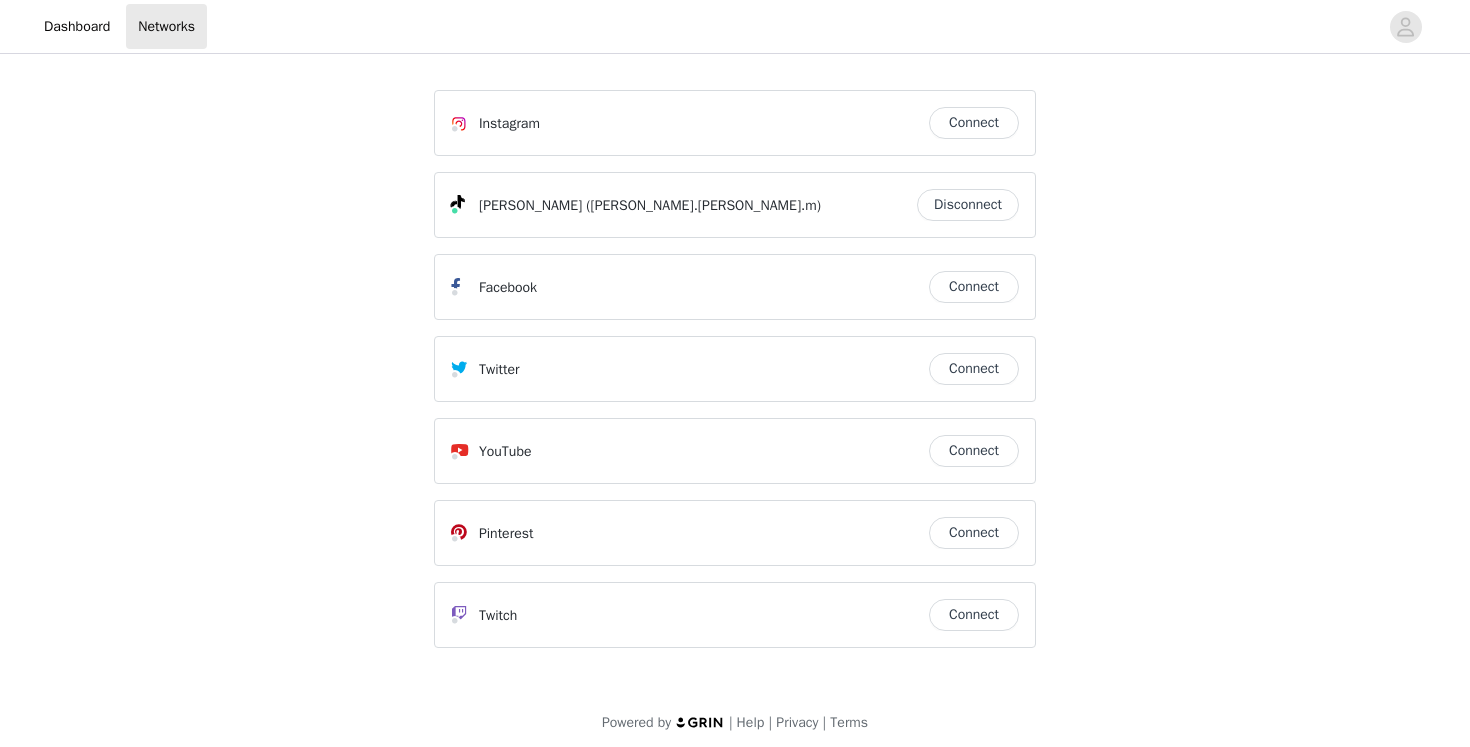 scroll, scrollTop: 0, scrollLeft: 0, axis: both 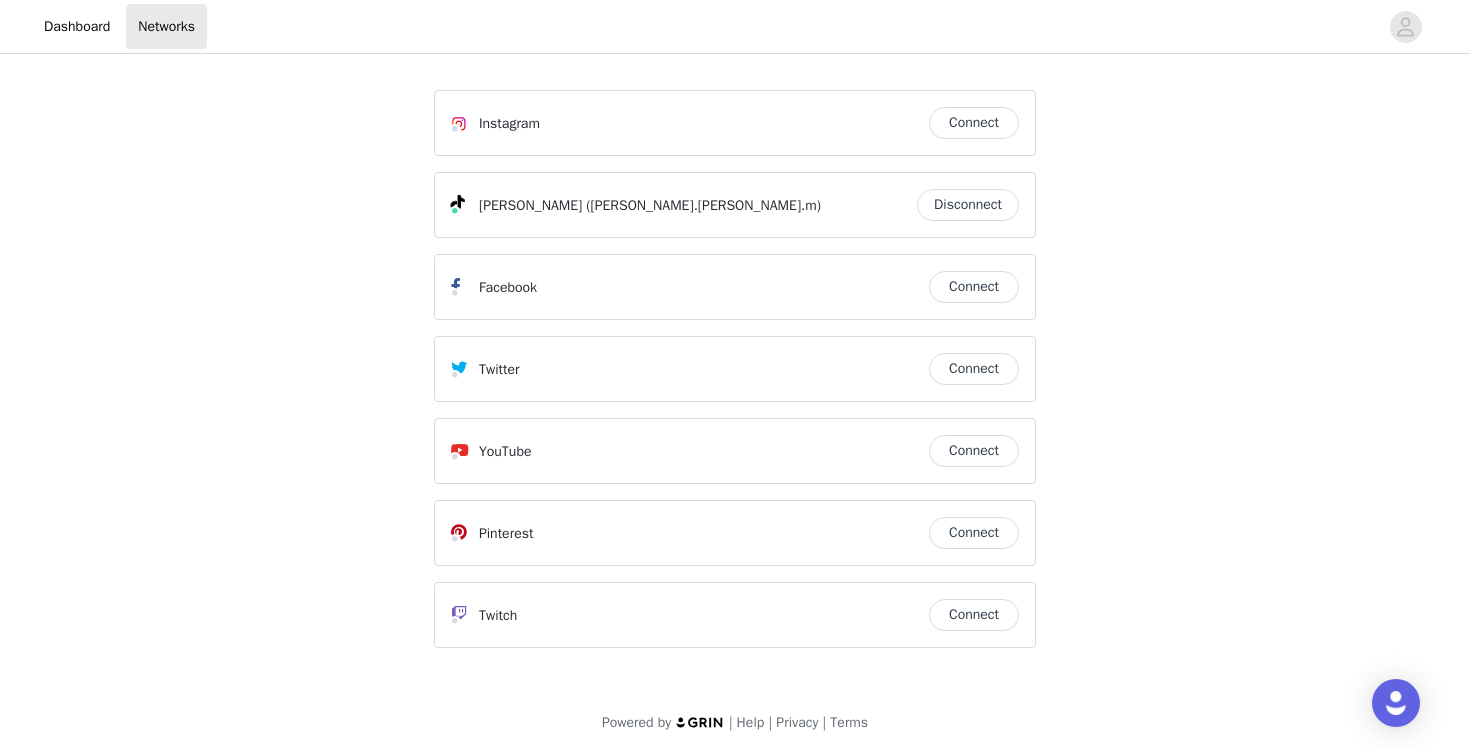 click at bounding box center (700, 722) 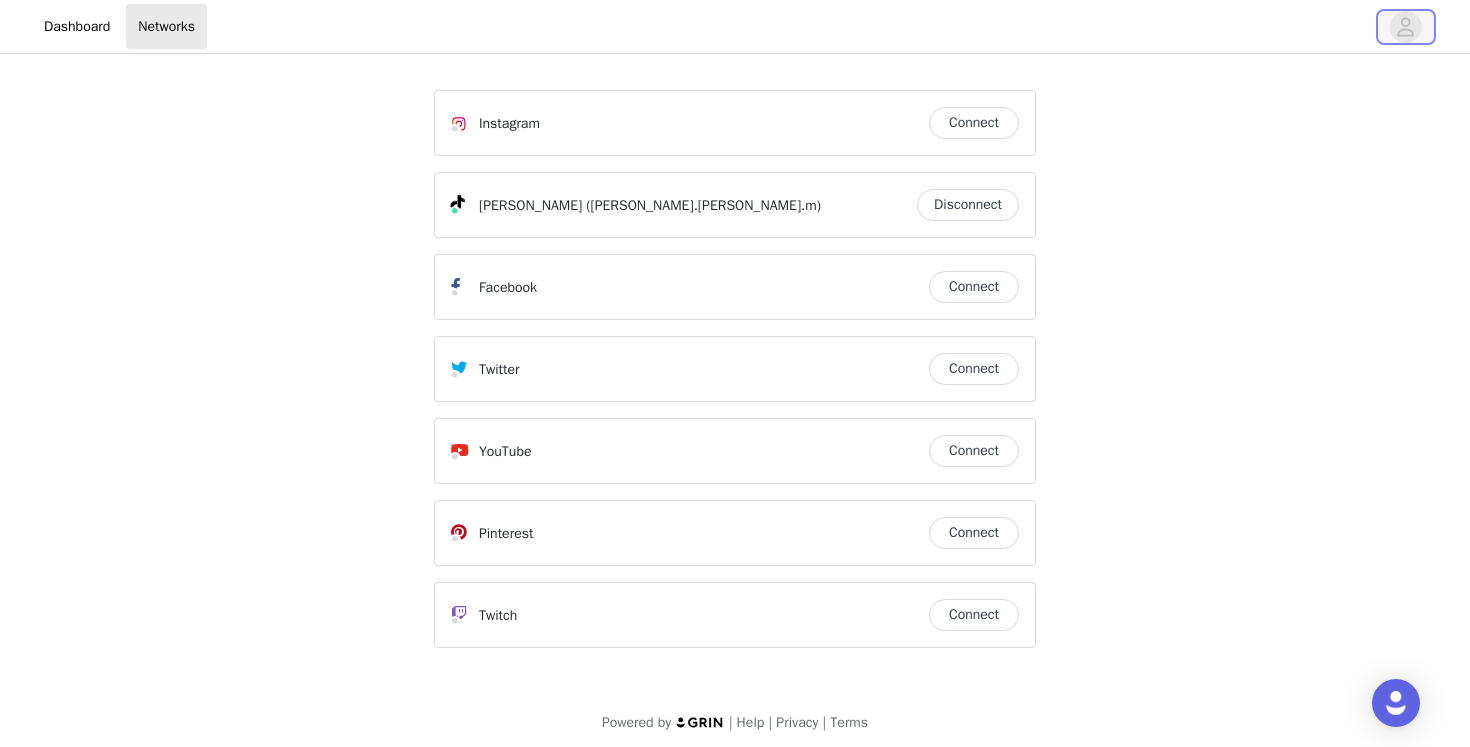 click 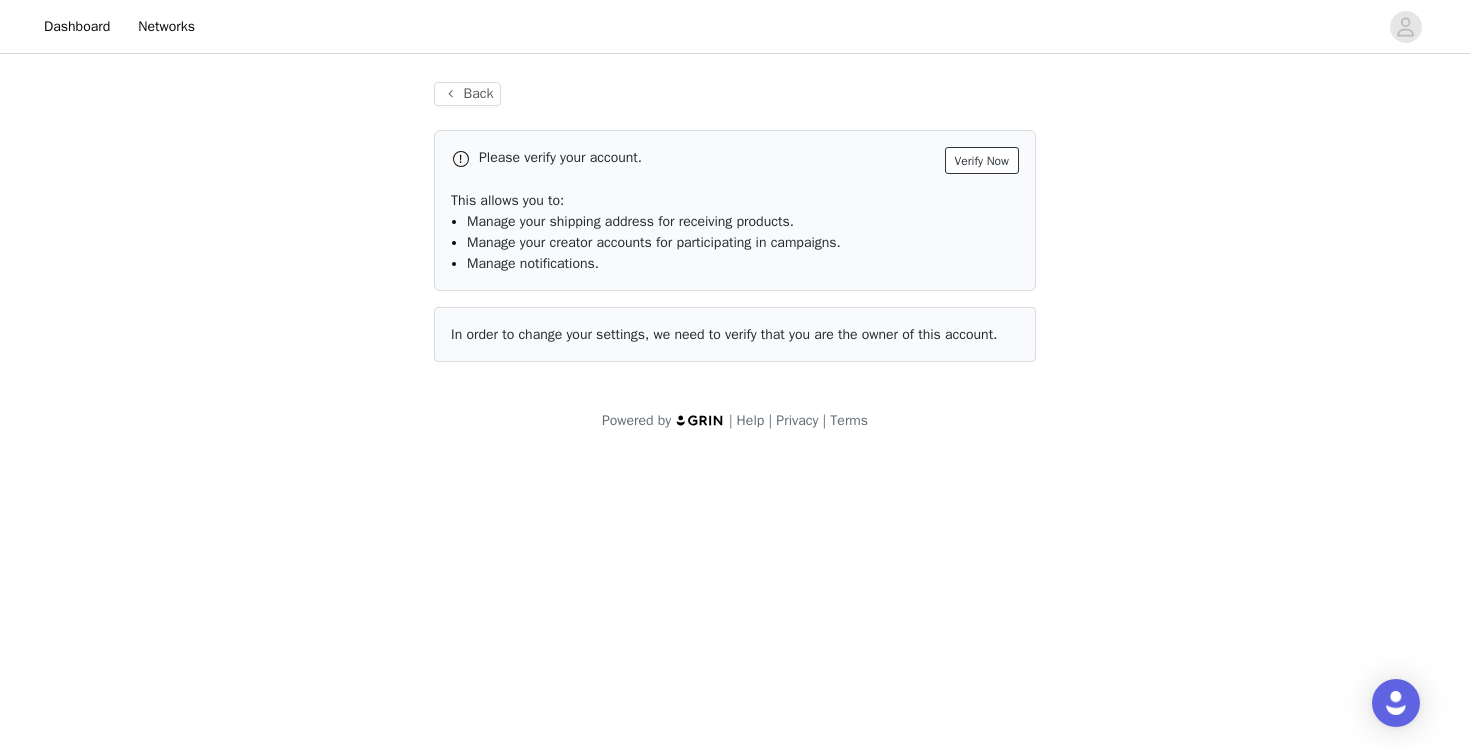 click on "Verify Now" at bounding box center [982, 160] 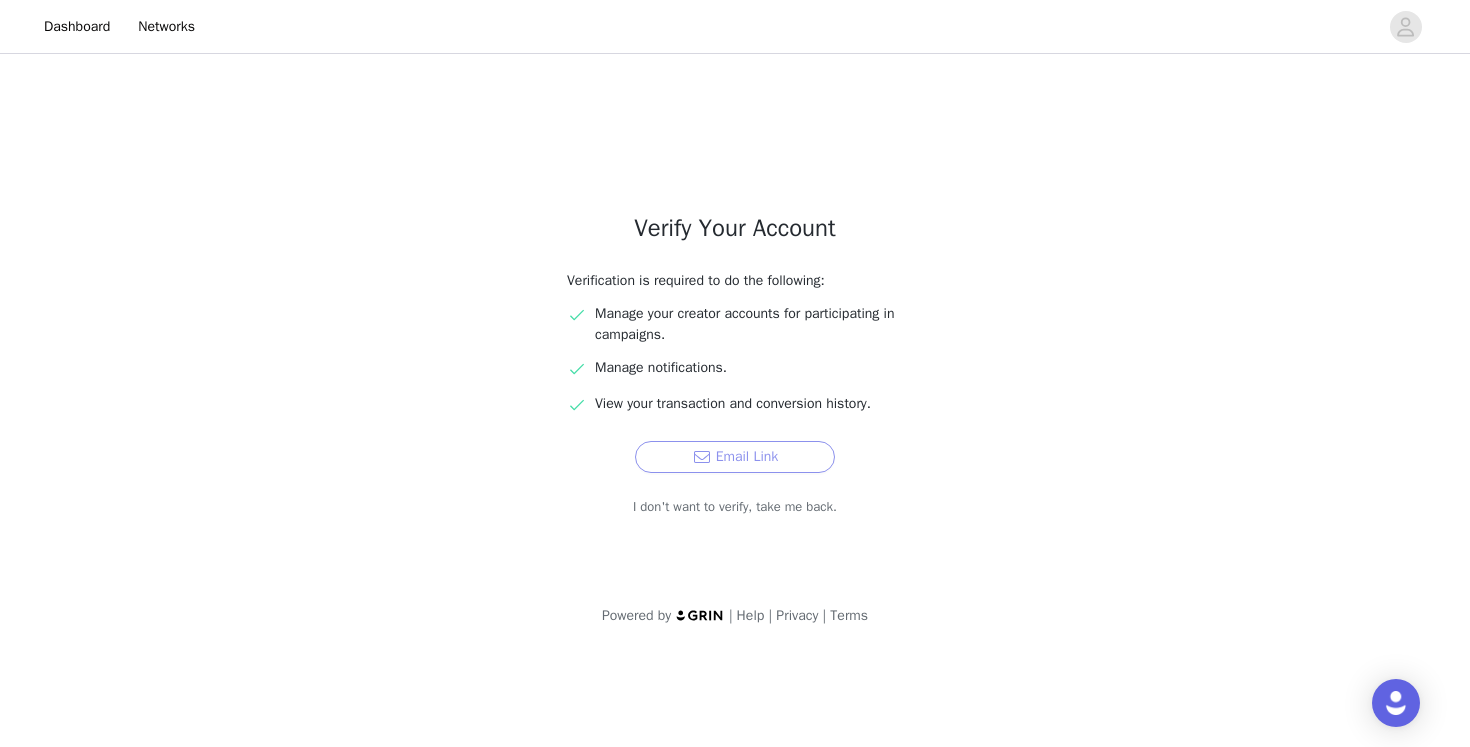 click on "Email Link" at bounding box center [735, 457] 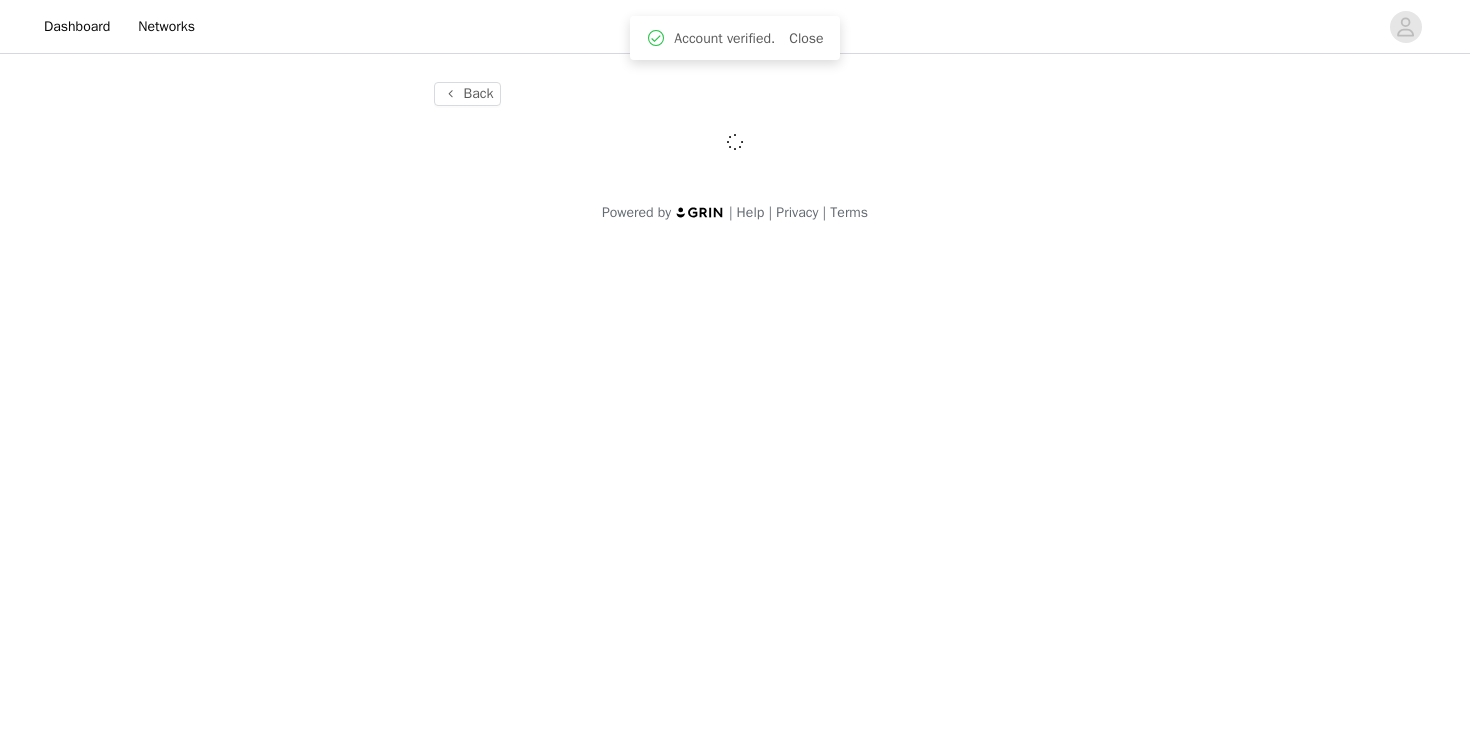 scroll, scrollTop: 0, scrollLeft: 0, axis: both 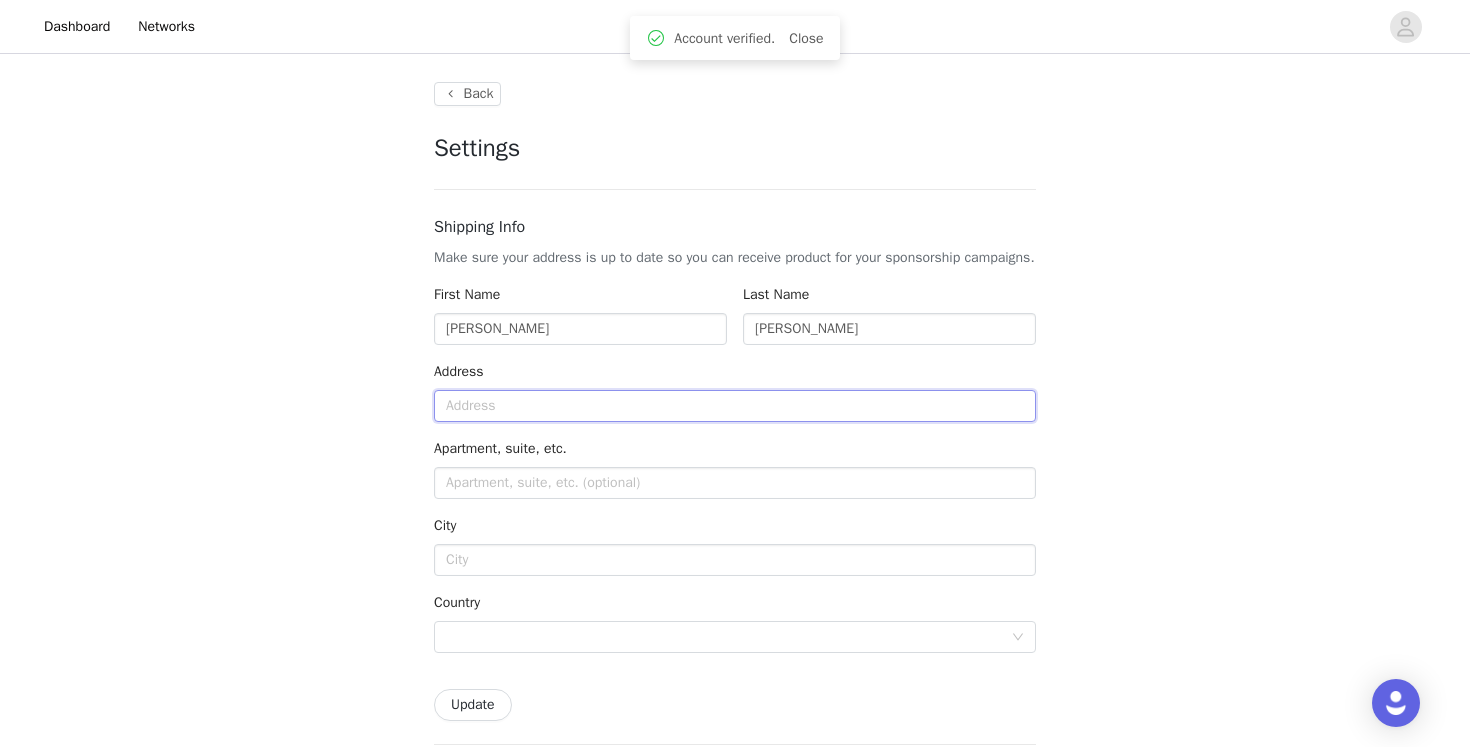 click at bounding box center (735, 406) 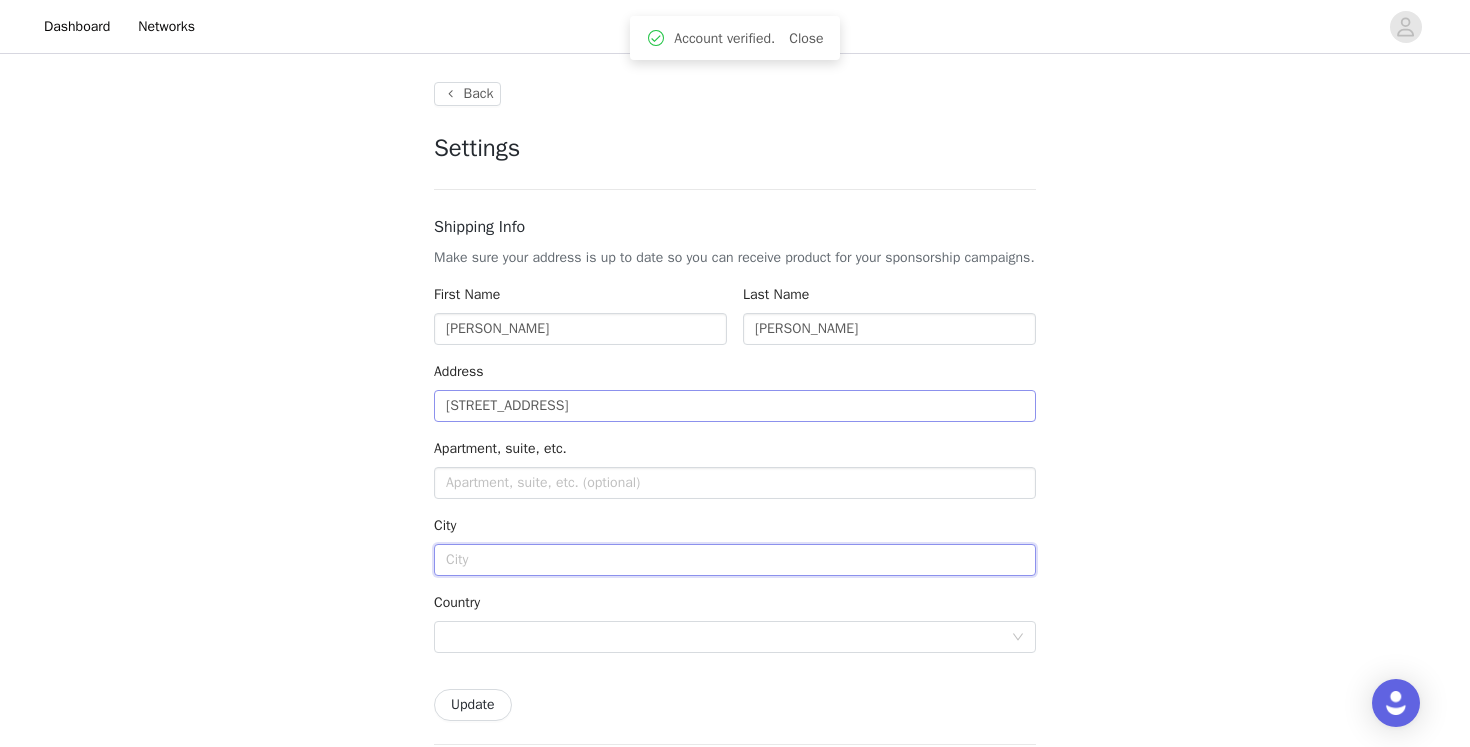 type on "'t Harde" 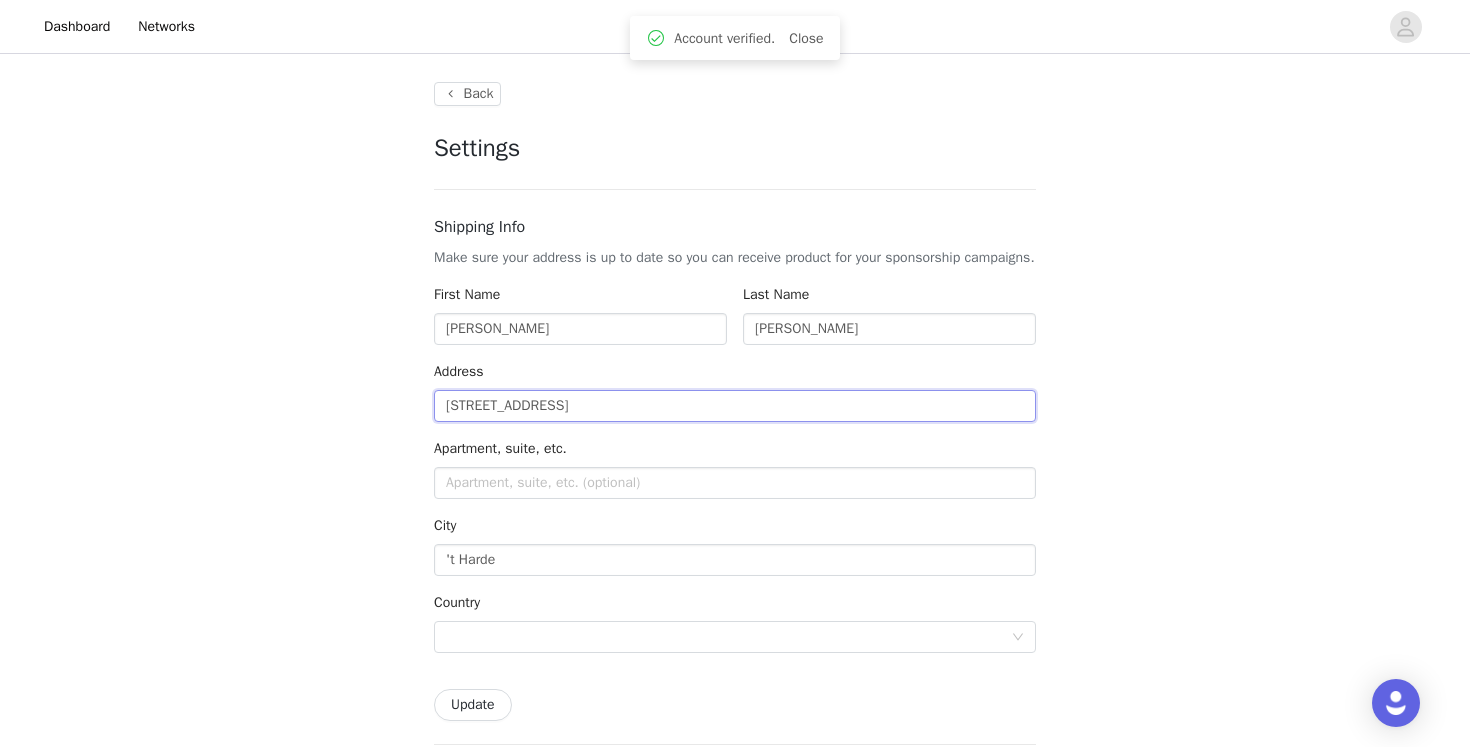 click on "[STREET_ADDRESS]" at bounding box center (735, 406) 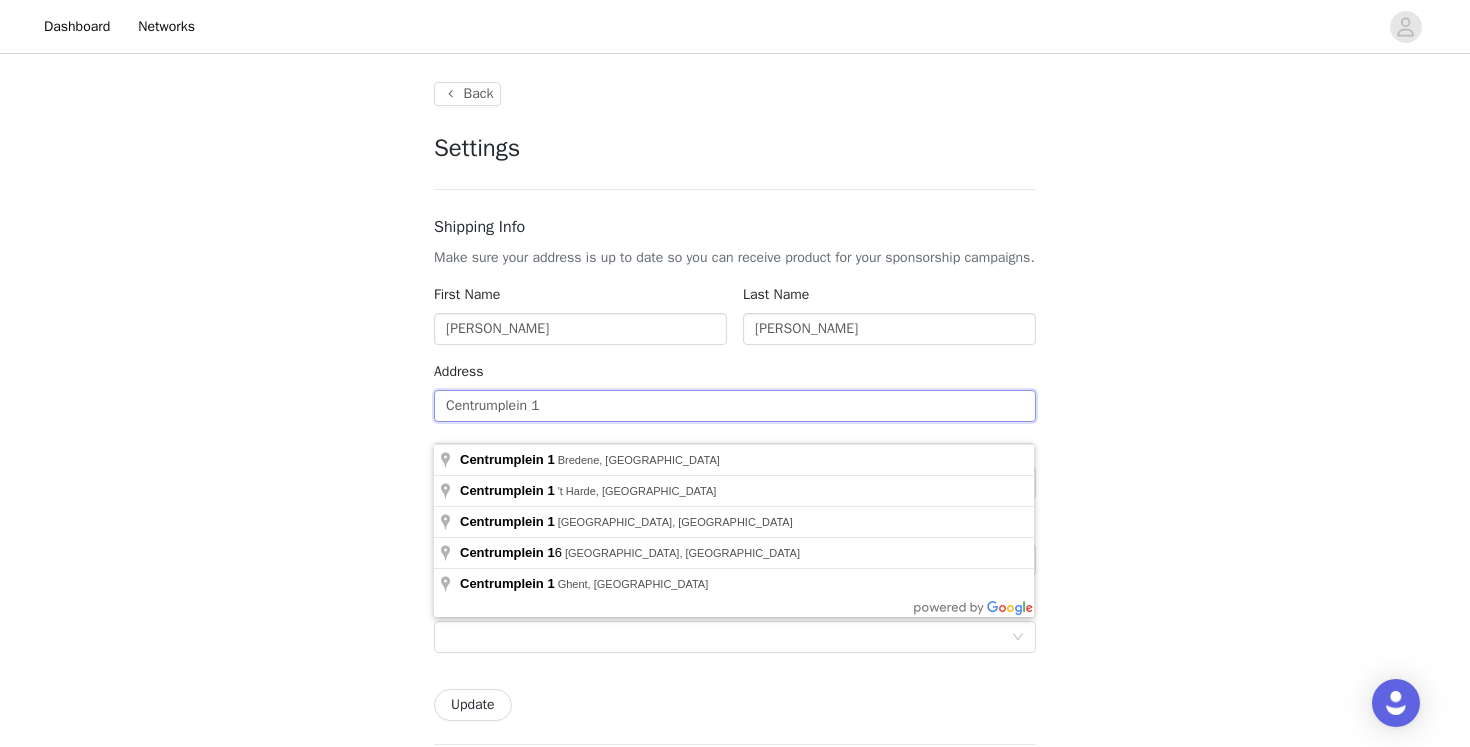 type on "[STREET_ADDRESS]" 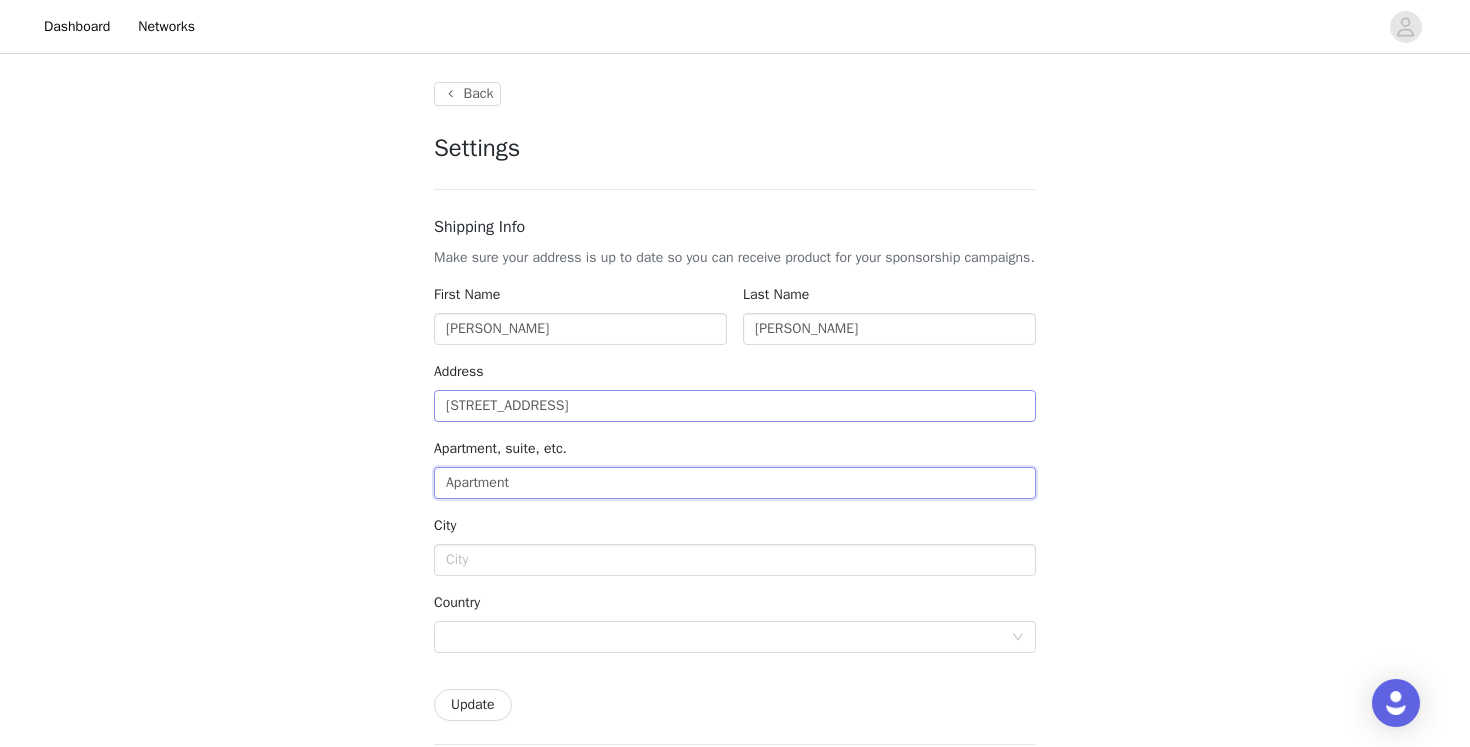 type on "Apartment" 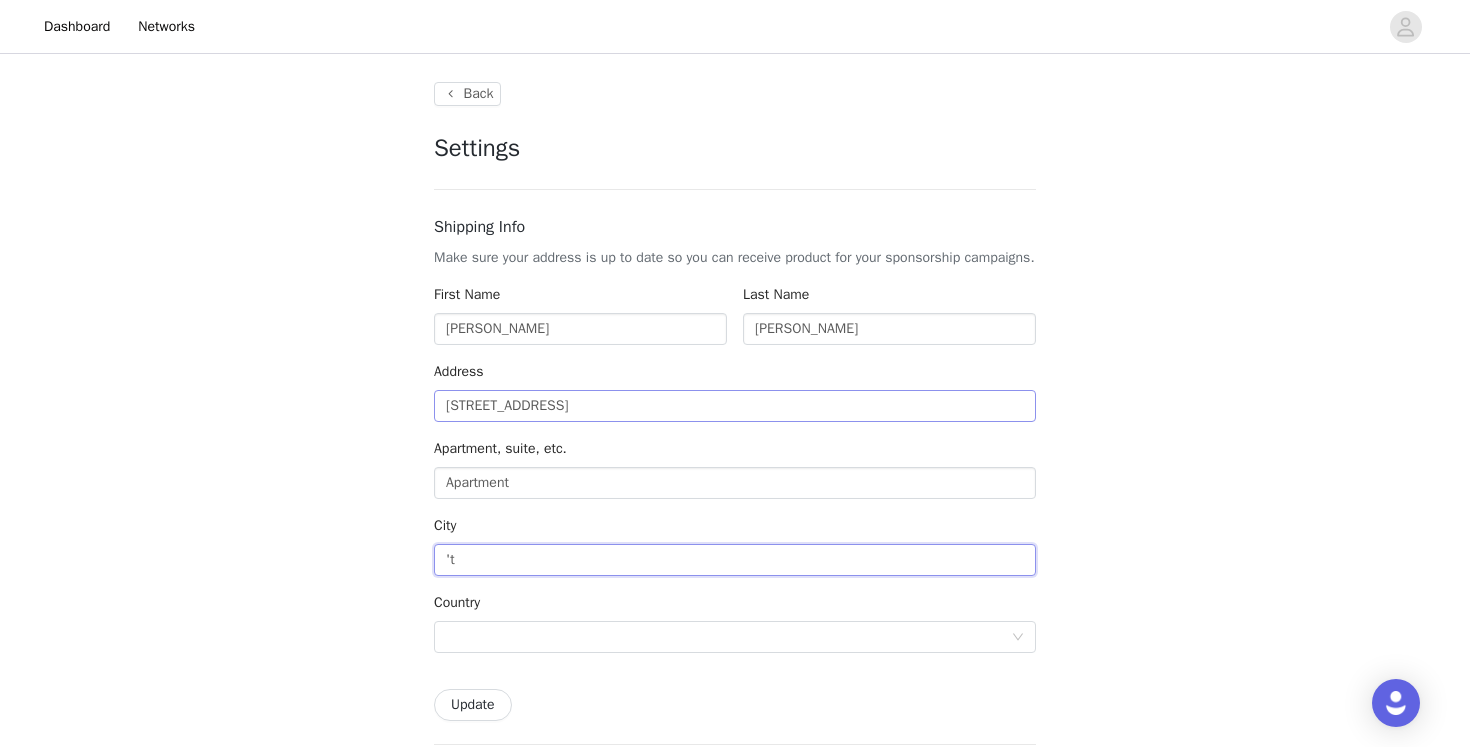 type on "'t Harde" 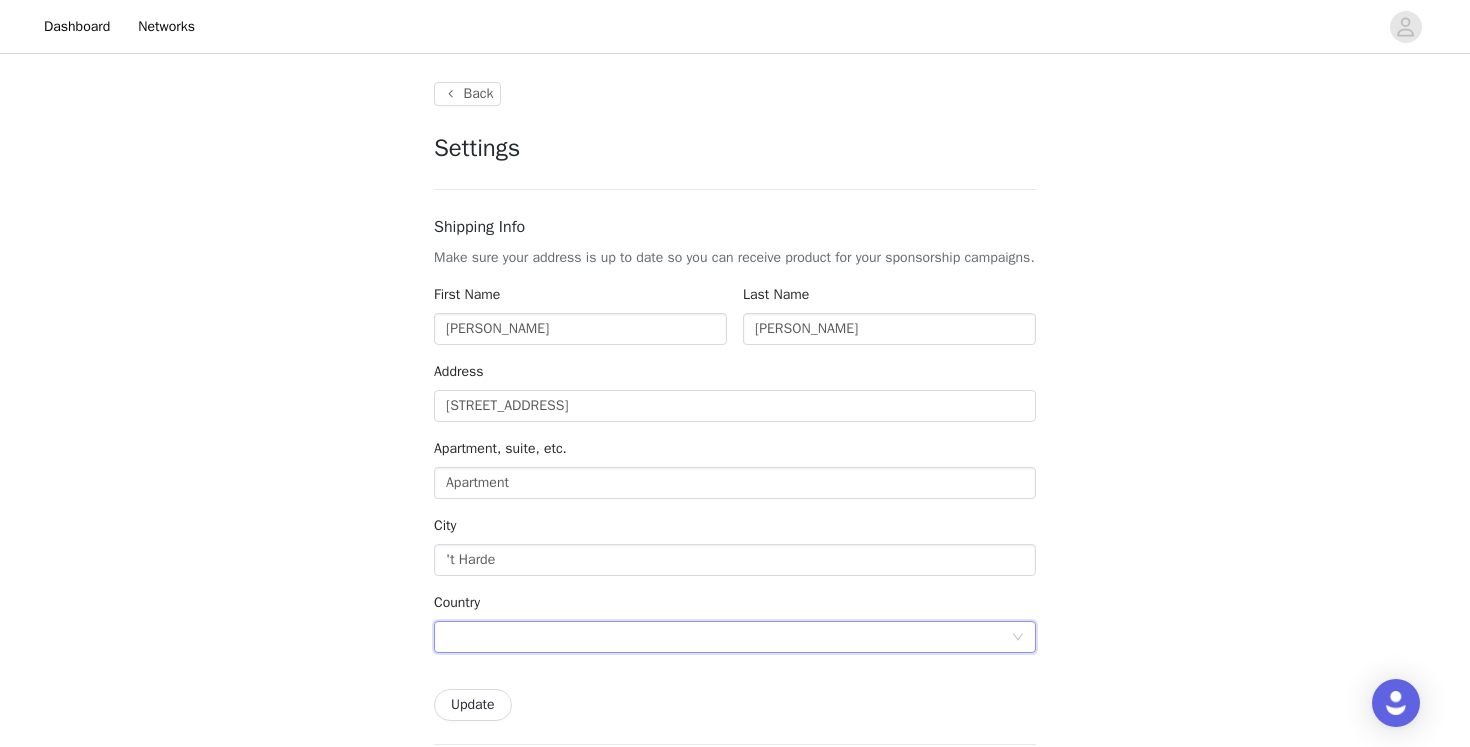 click on "Country" at bounding box center (735, 626) 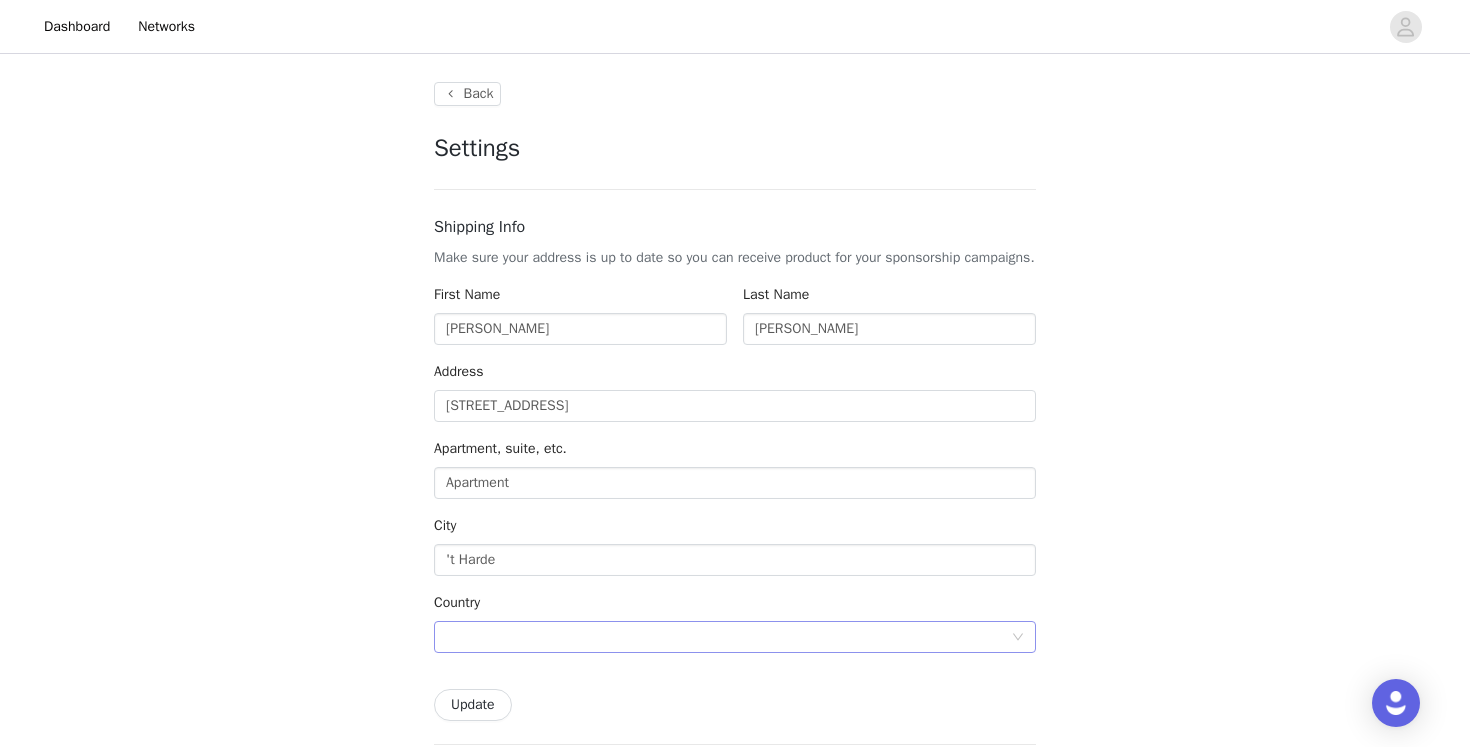 click at bounding box center (728, 637) 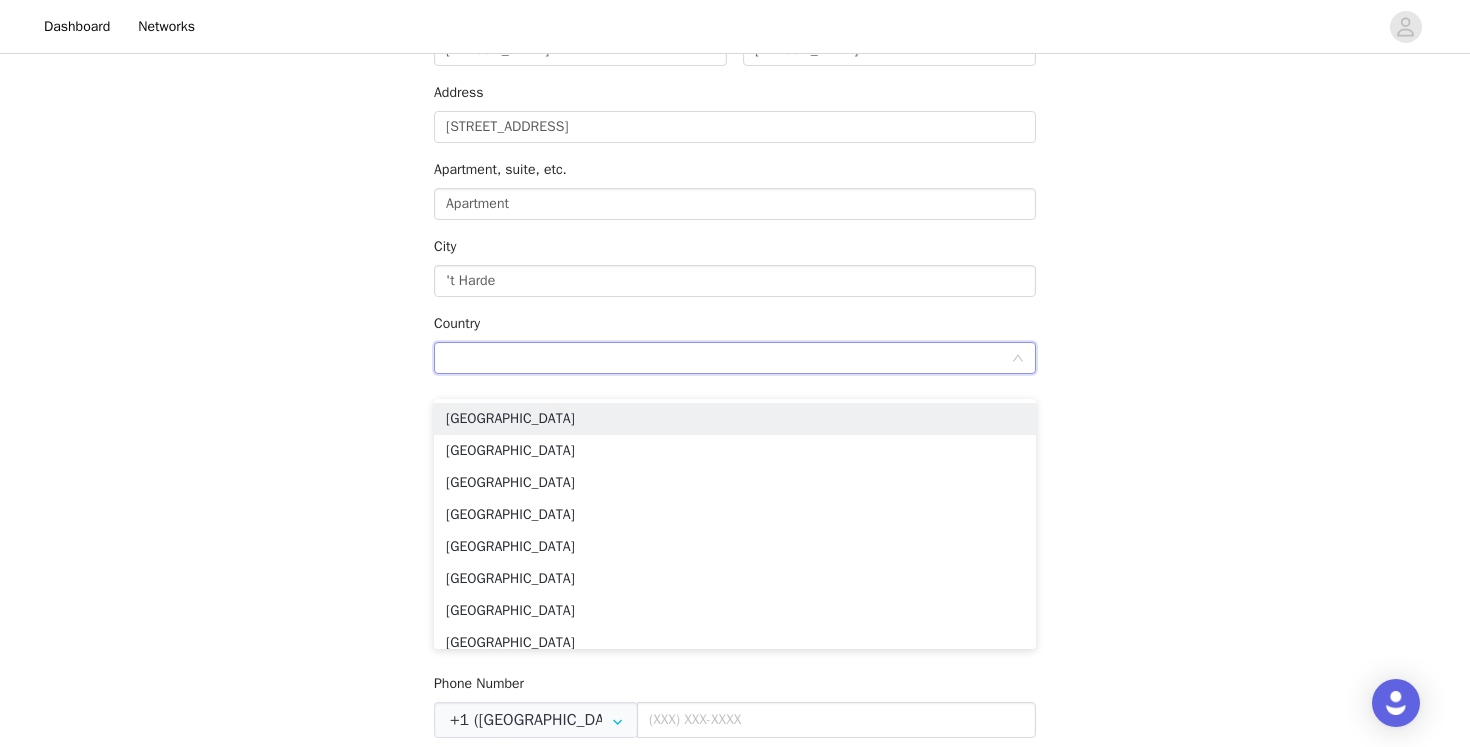 scroll, scrollTop: 350, scrollLeft: 0, axis: vertical 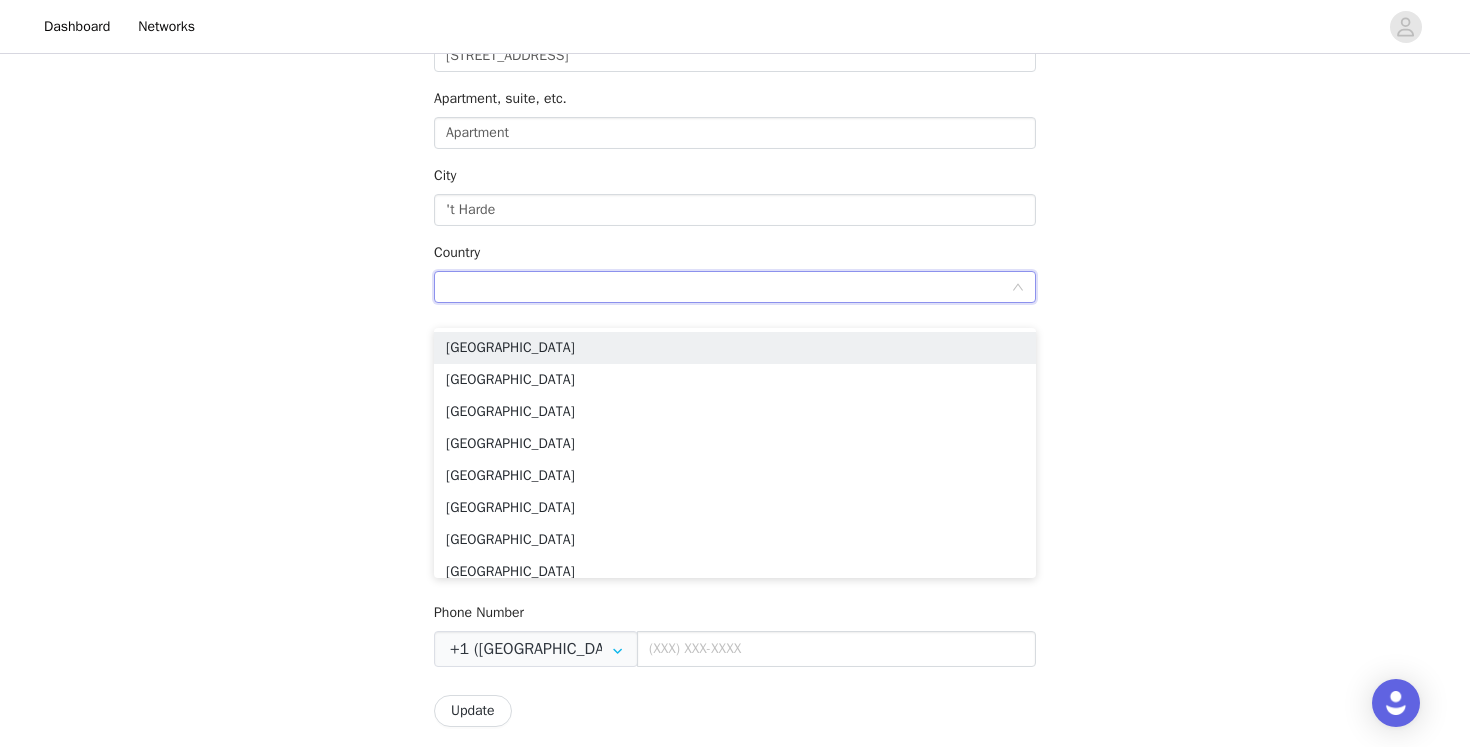 type on "n" 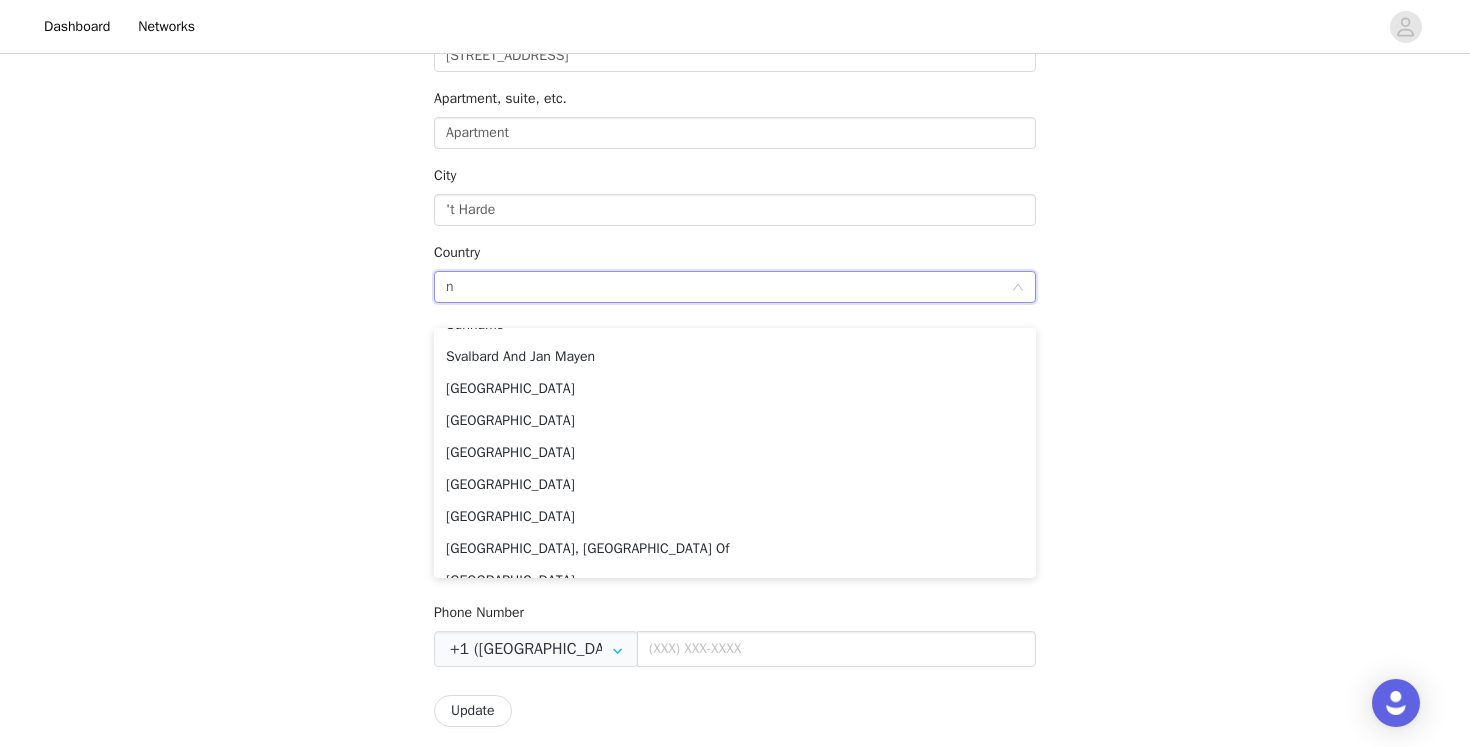 scroll, scrollTop: 4558, scrollLeft: 0, axis: vertical 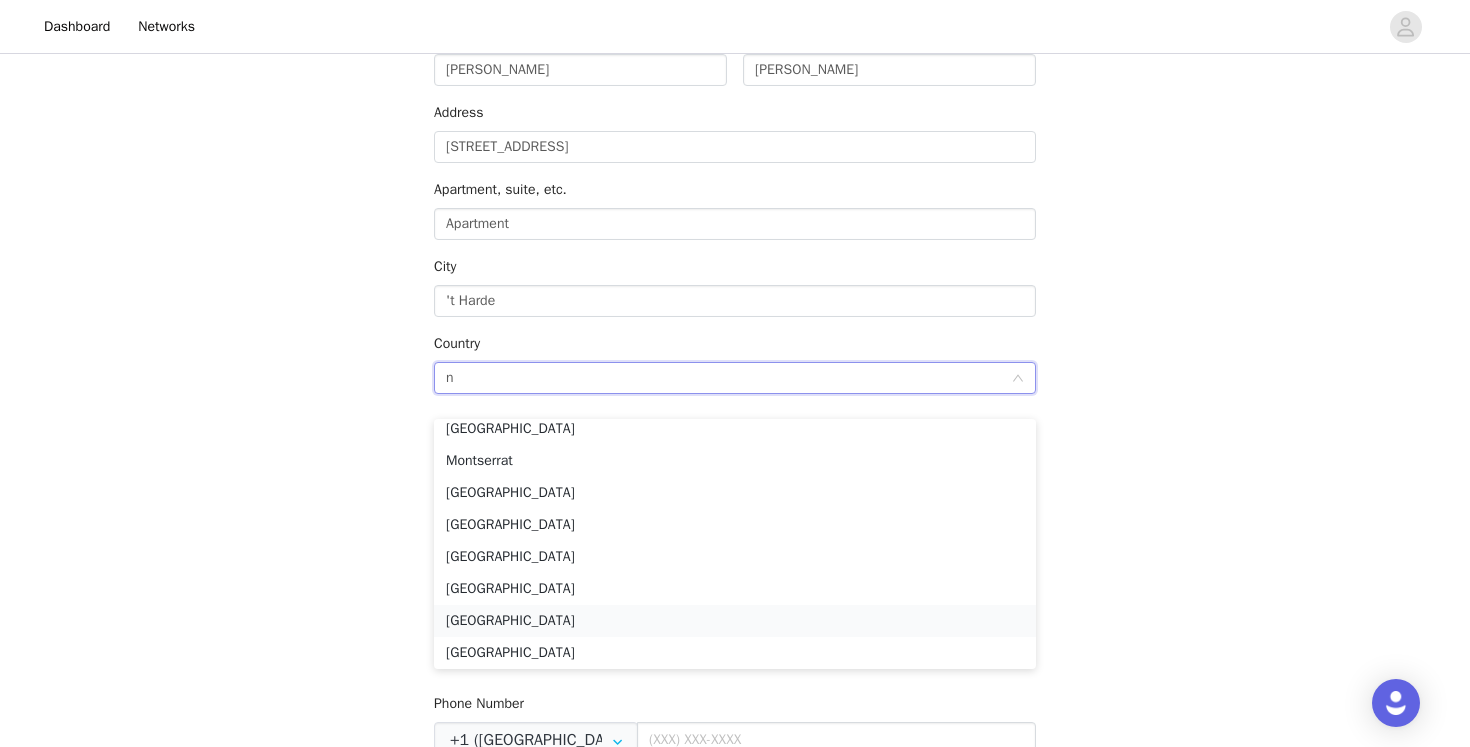 click on "[GEOGRAPHIC_DATA]" at bounding box center [735, 621] 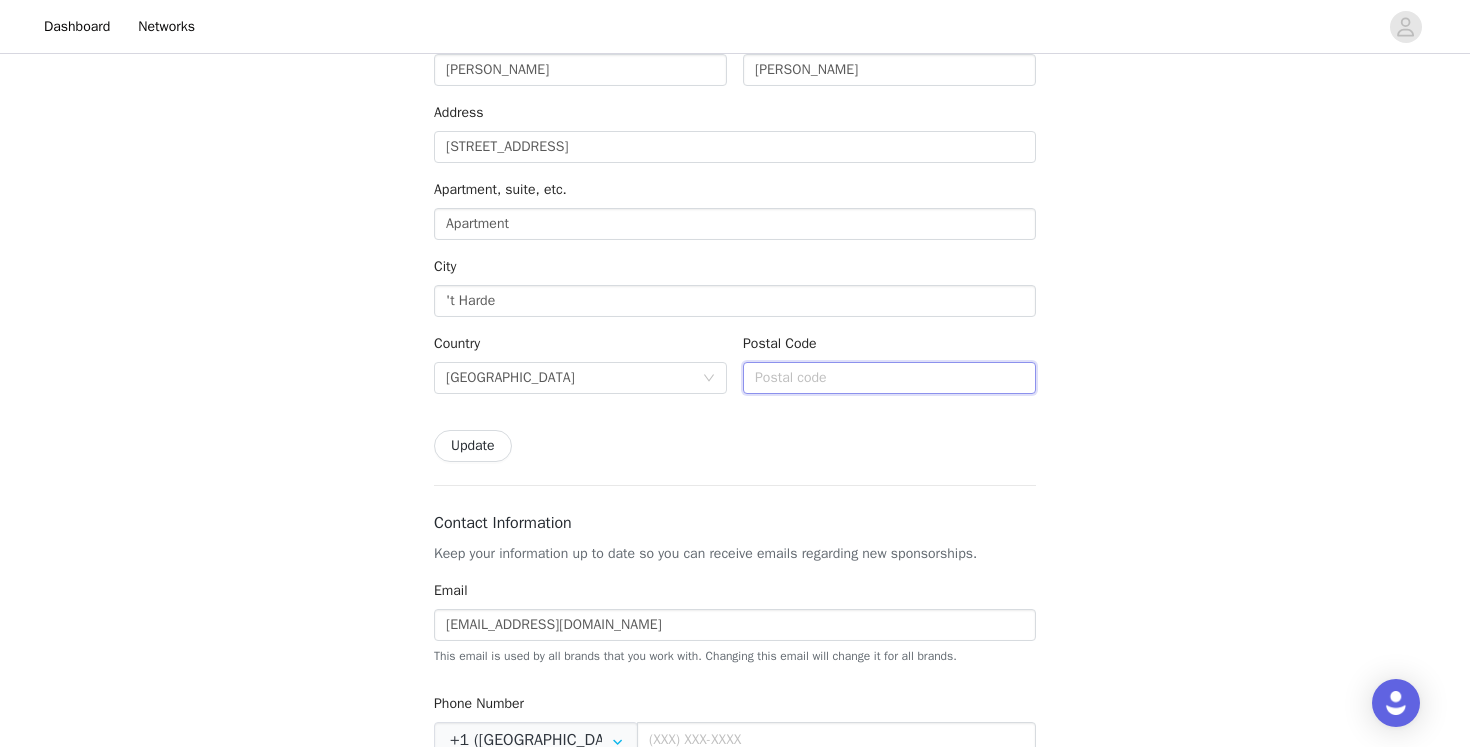 click at bounding box center [889, 378] 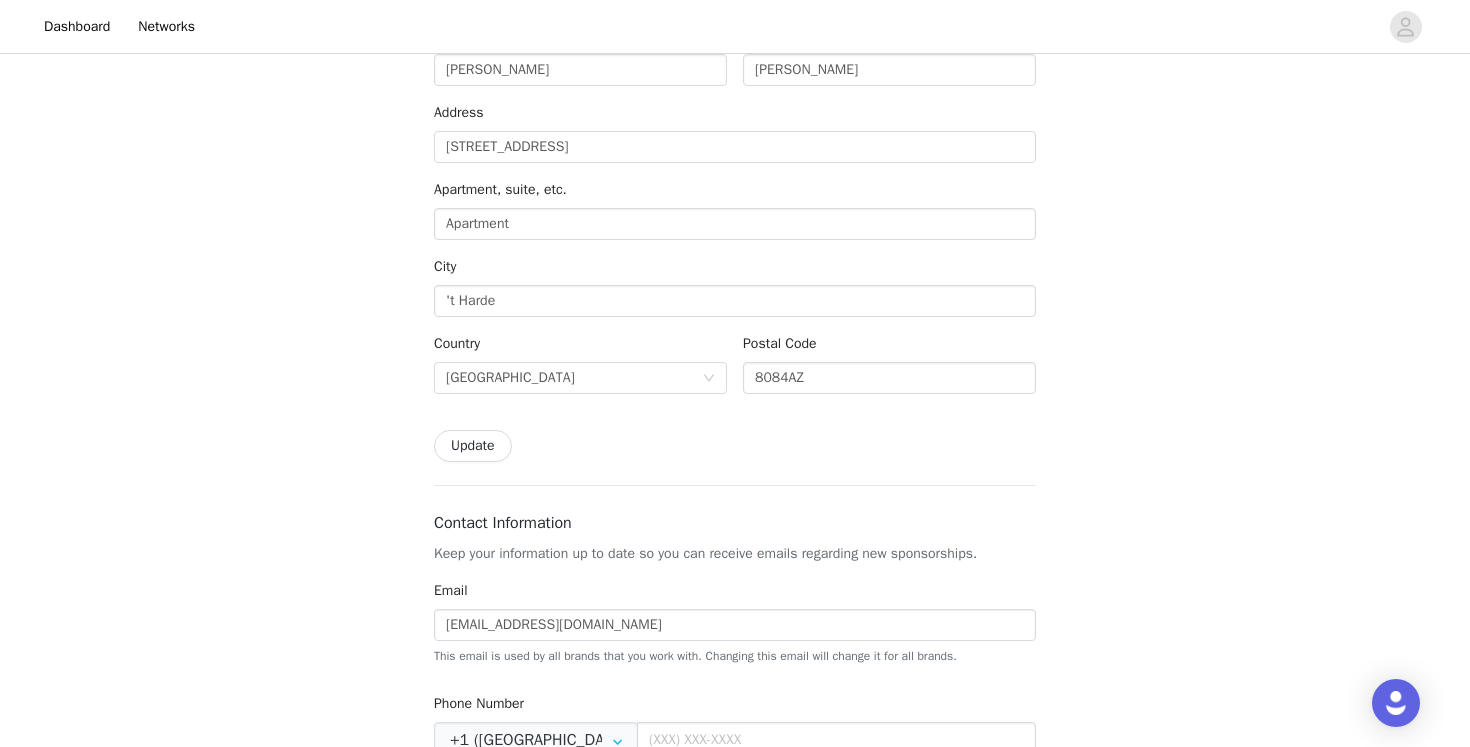 click on "Update" at bounding box center [473, 446] 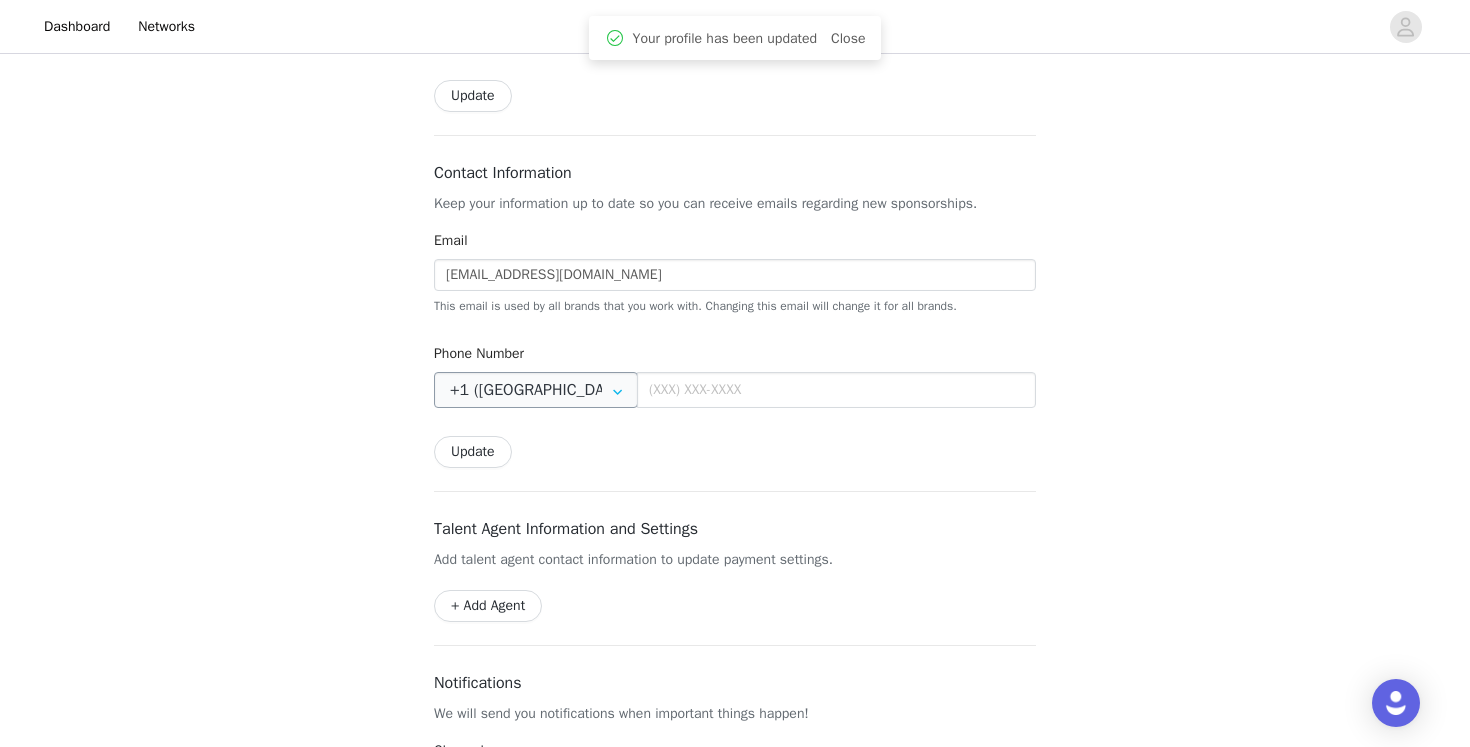 scroll, scrollTop: 610, scrollLeft: 0, axis: vertical 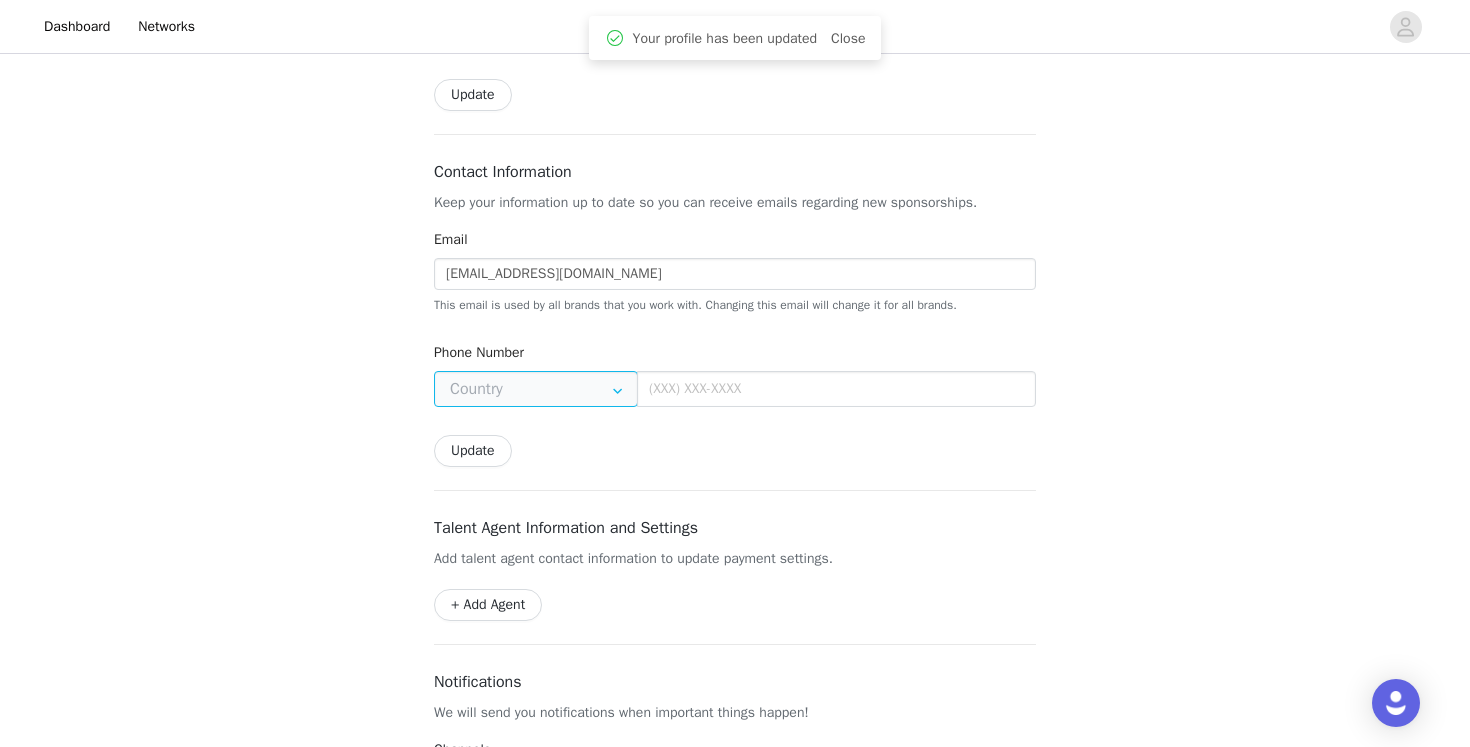 click at bounding box center (536, 389) 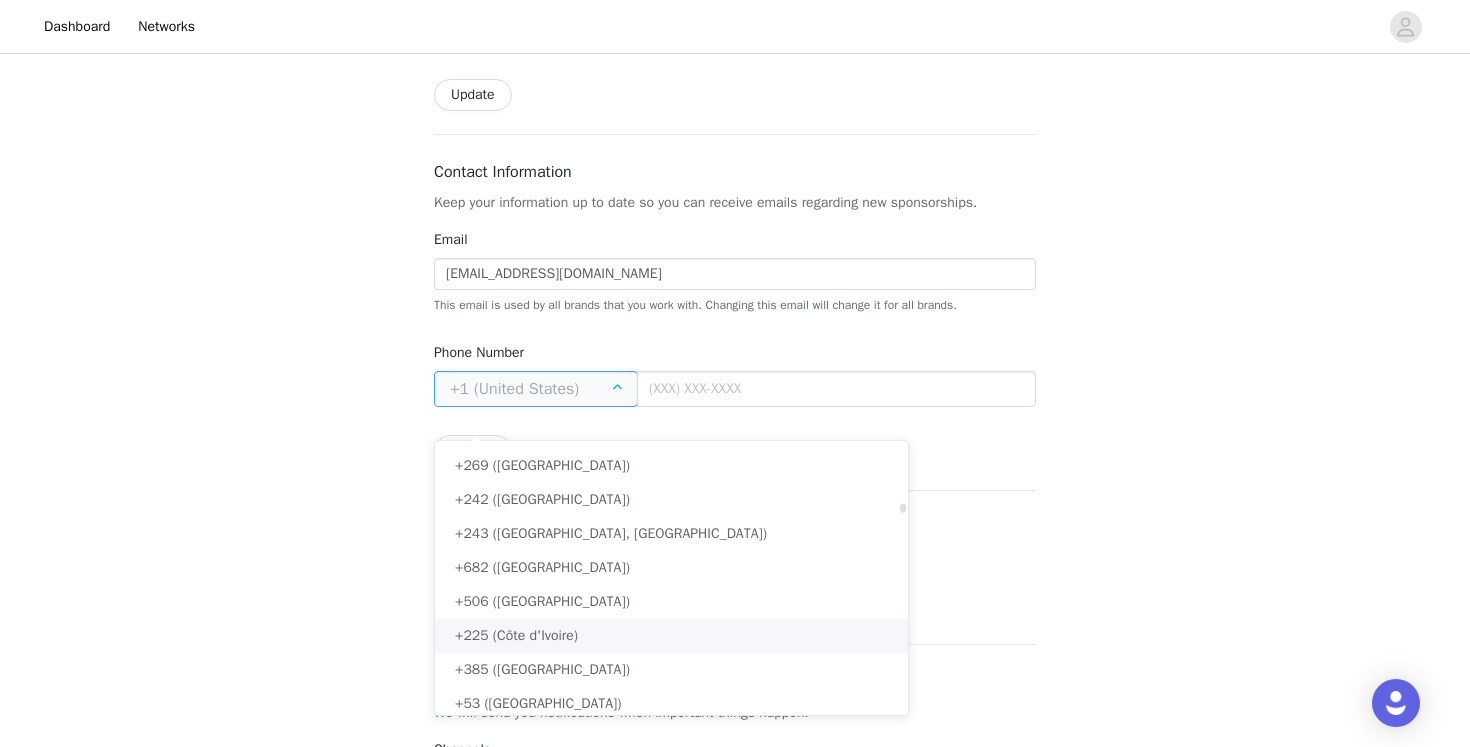scroll, scrollTop: 1837, scrollLeft: 0, axis: vertical 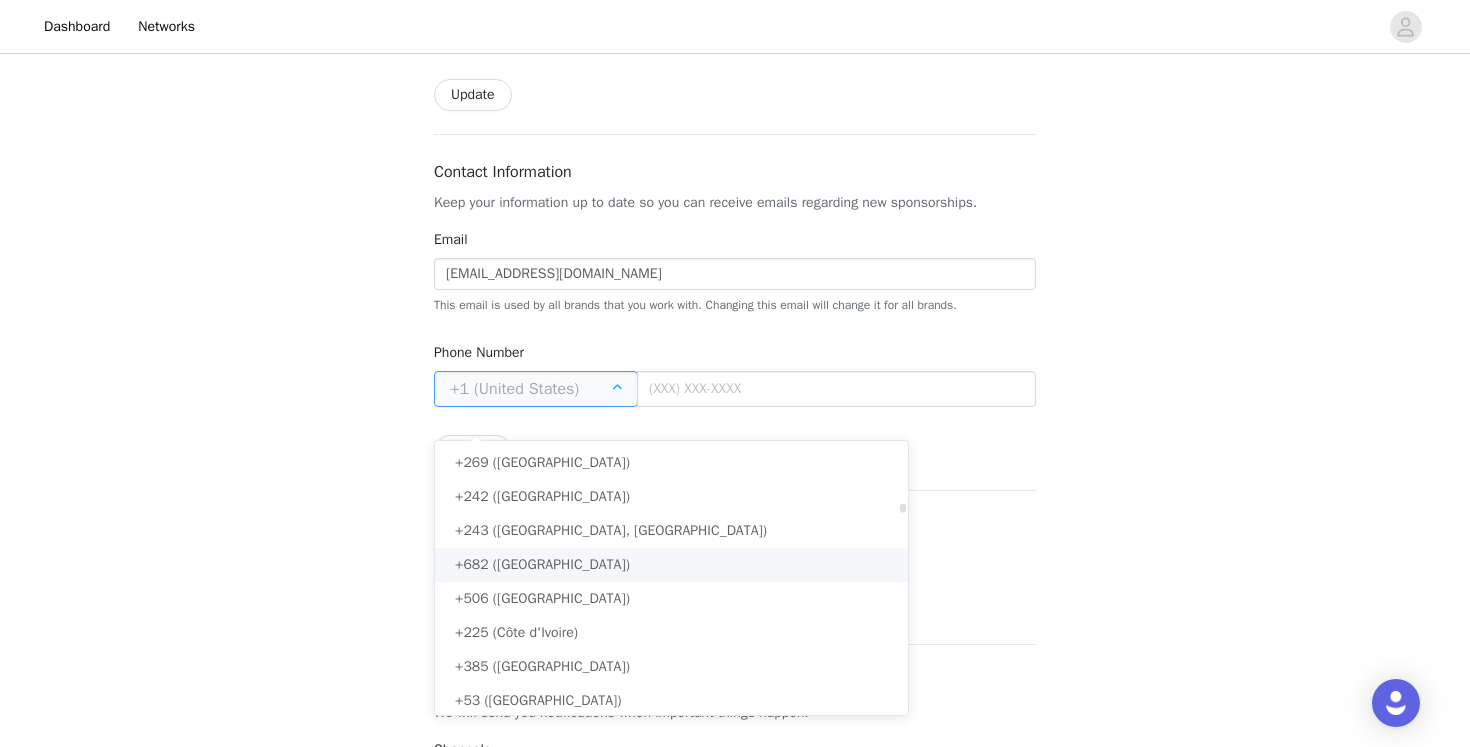 type on "31" 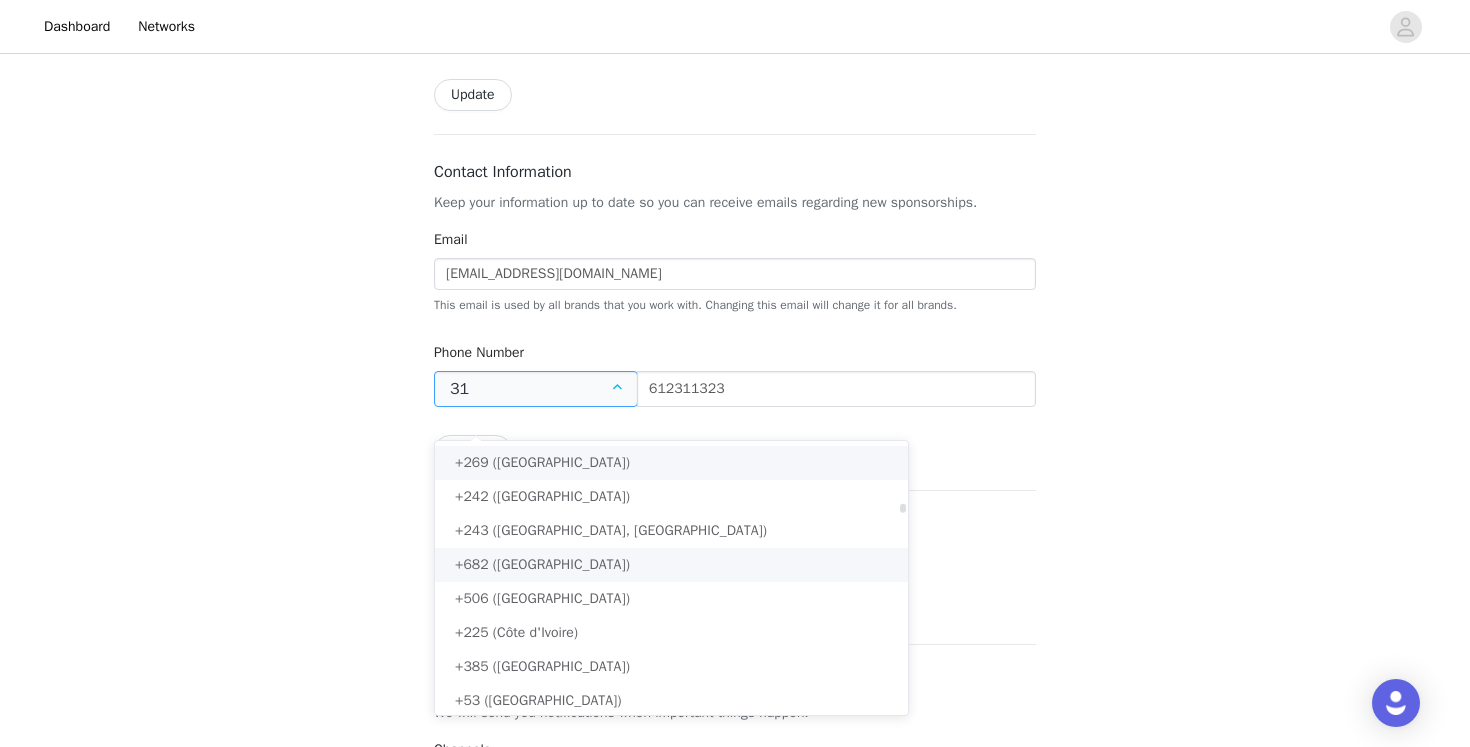 type on "(612) 311-323" 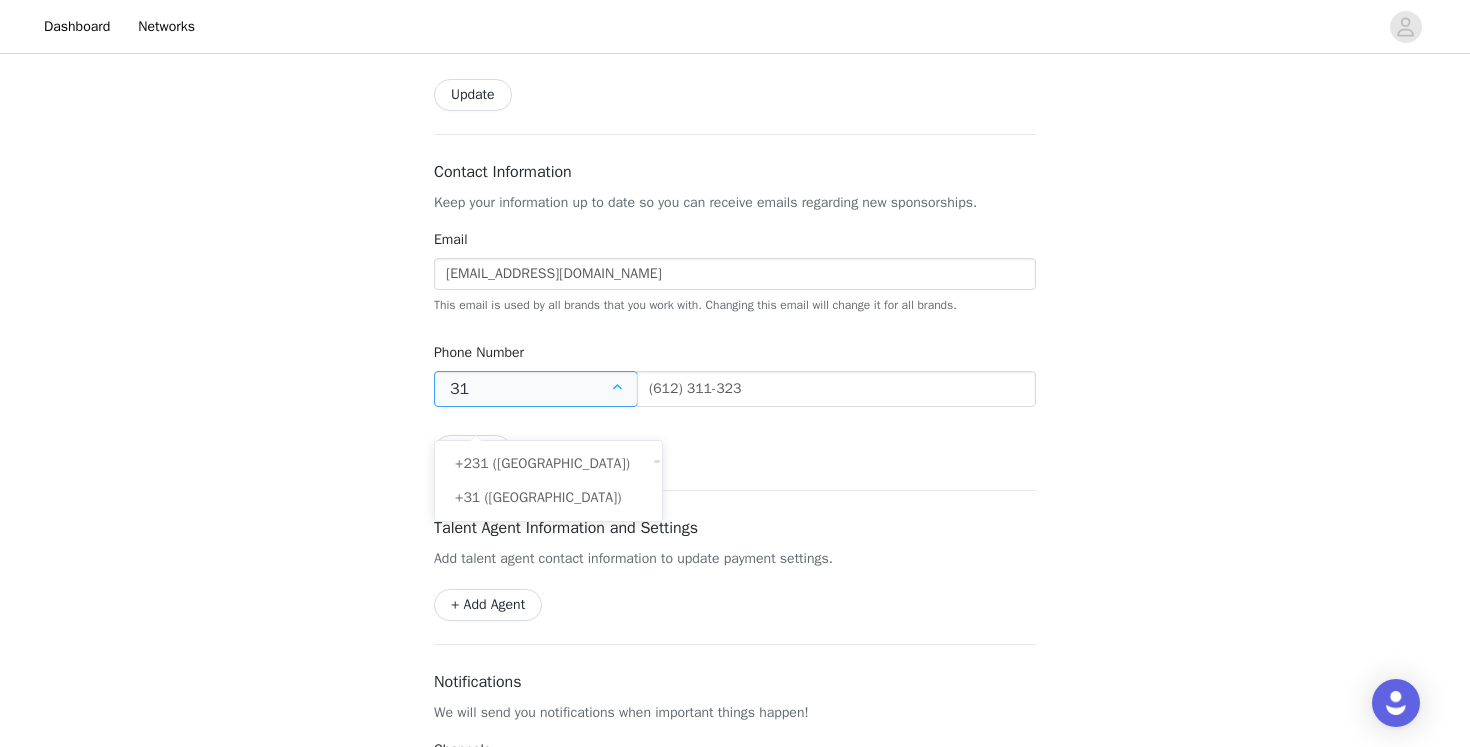 scroll, scrollTop: 0, scrollLeft: 0, axis: both 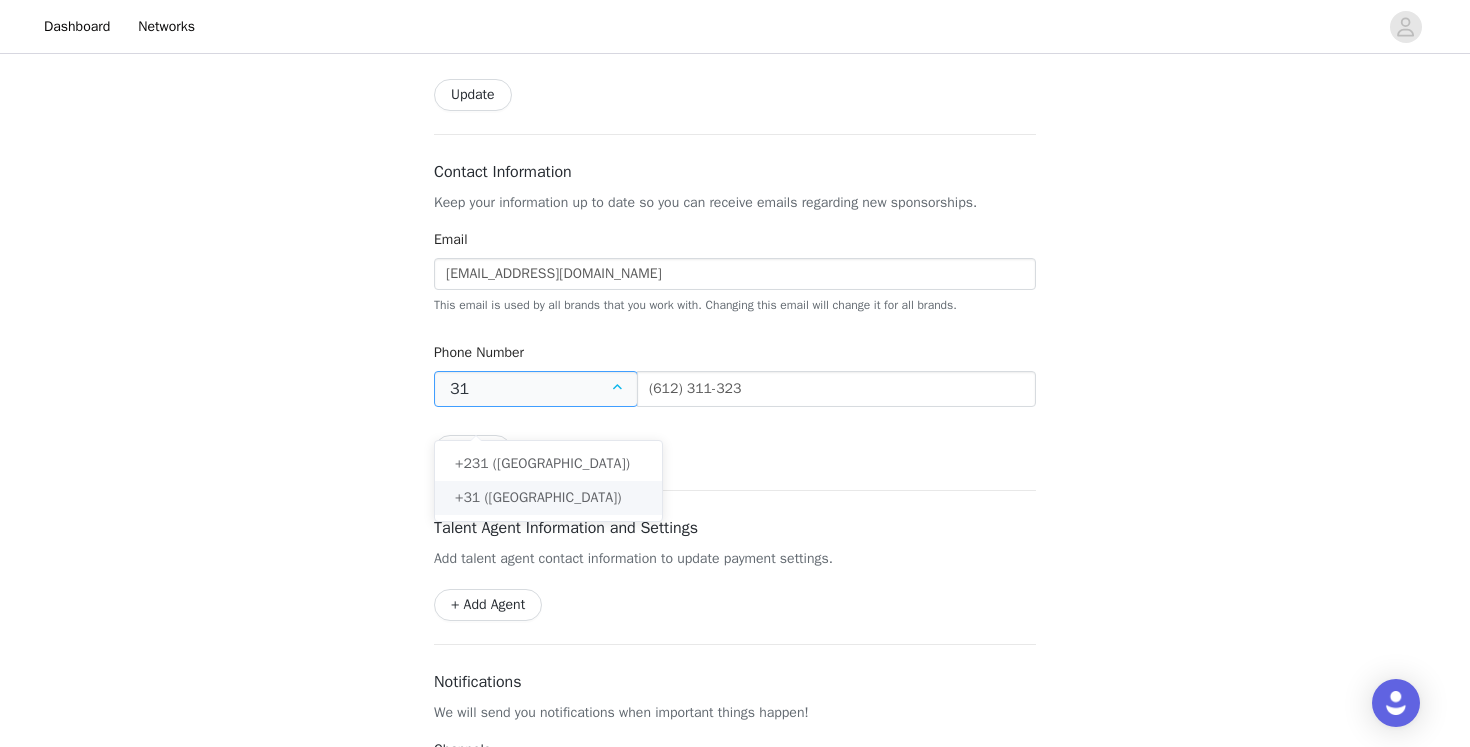 click on "+31 ([GEOGRAPHIC_DATA])" at bounding box center (538, 497) 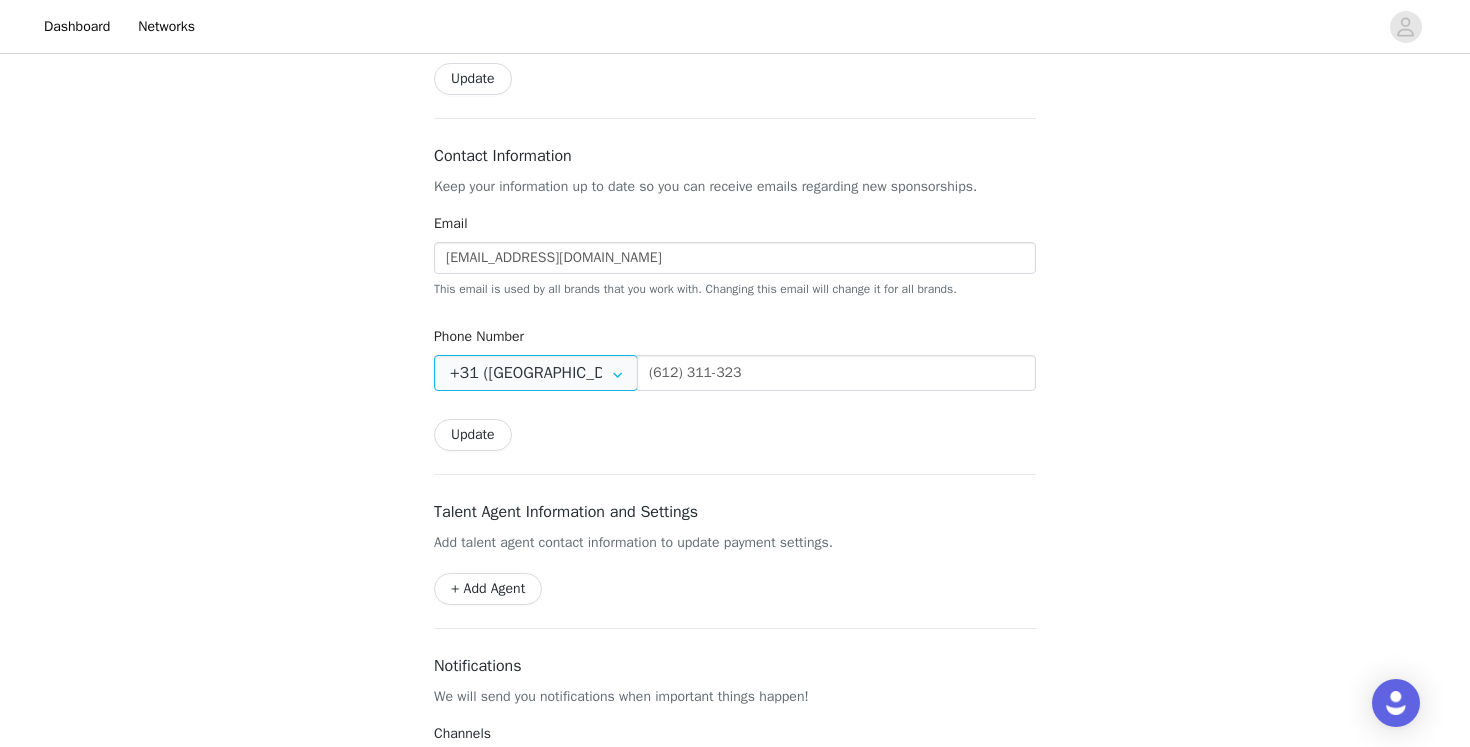 scroll, scrollTop: 632, scrollLeft: 0, axis: vertical 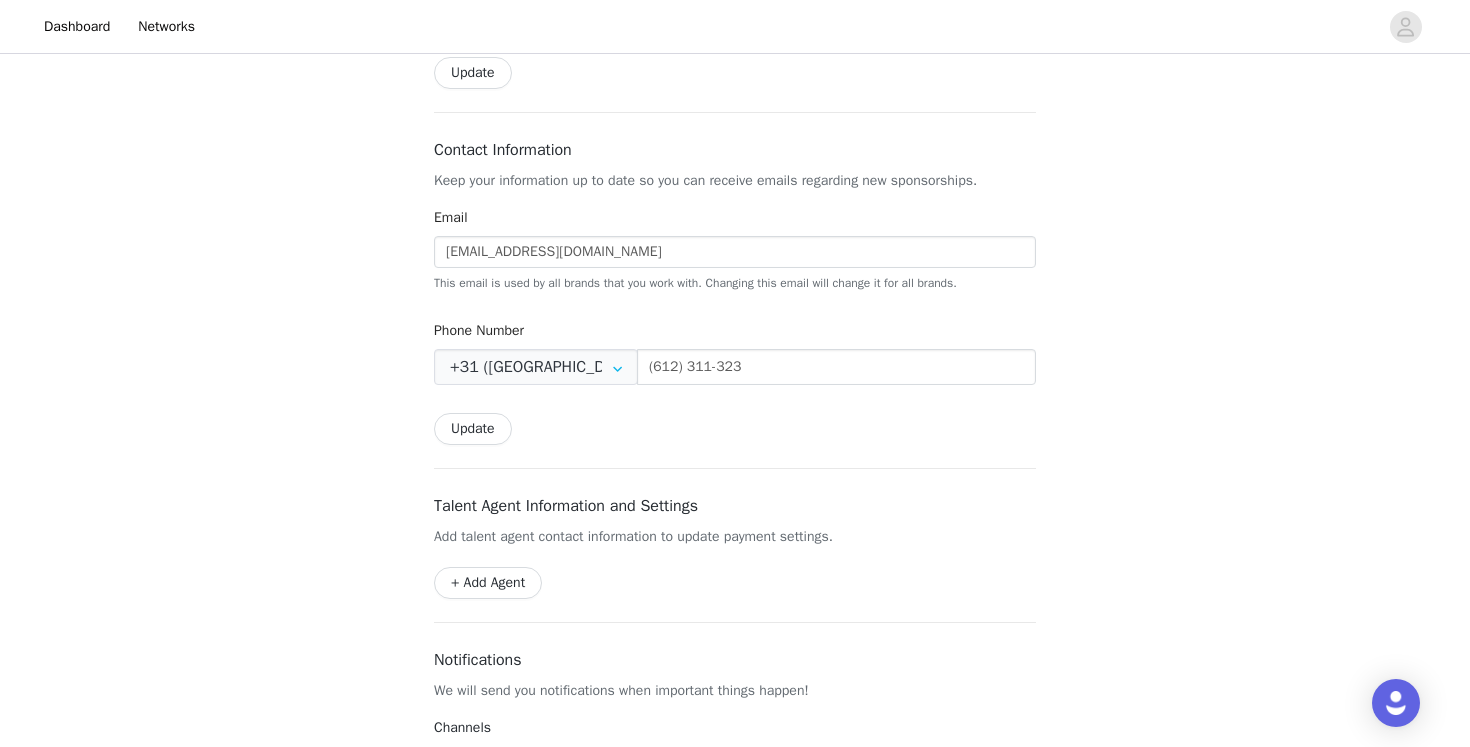 click on "Update" at bounding box center (473, 429) 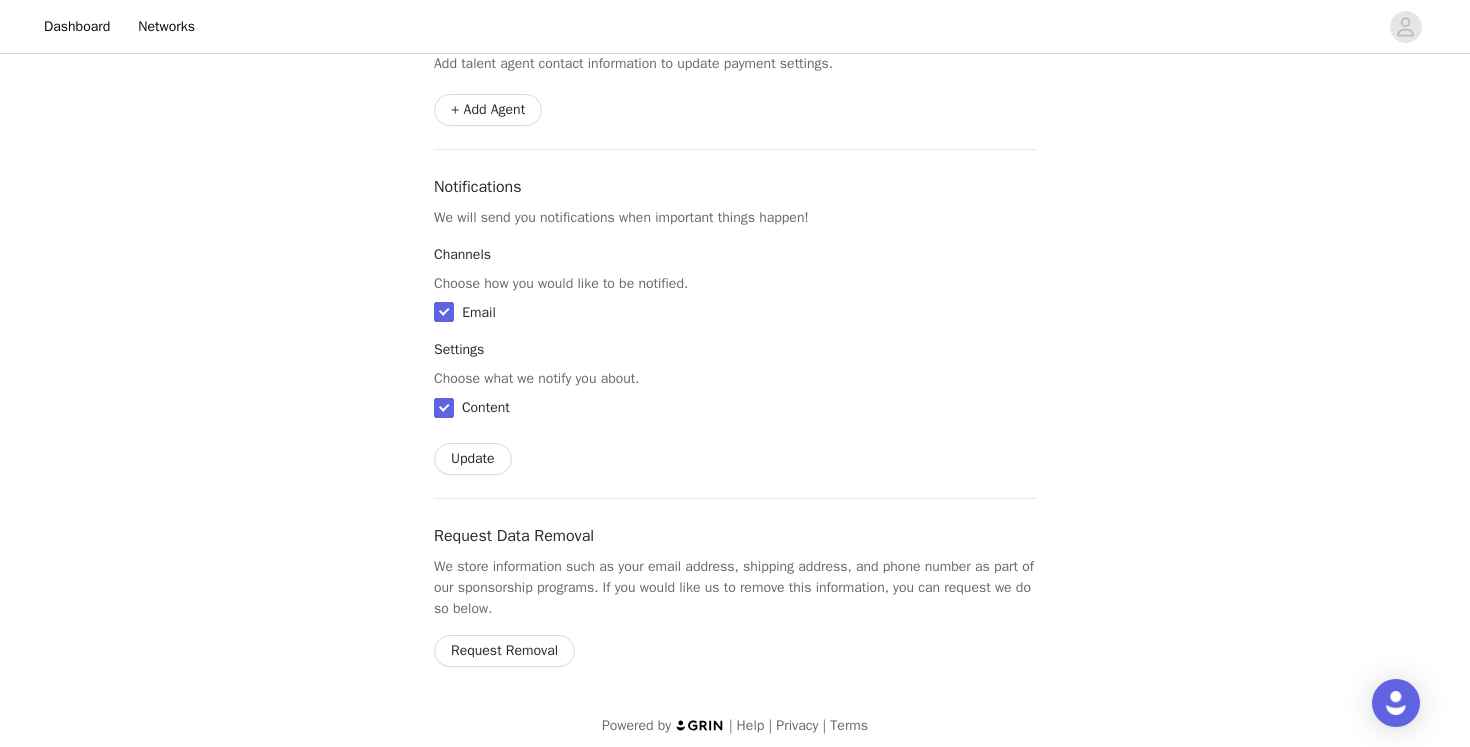 scroll, scrollTop: 1106, scrollLeft: 0, axis: vertical 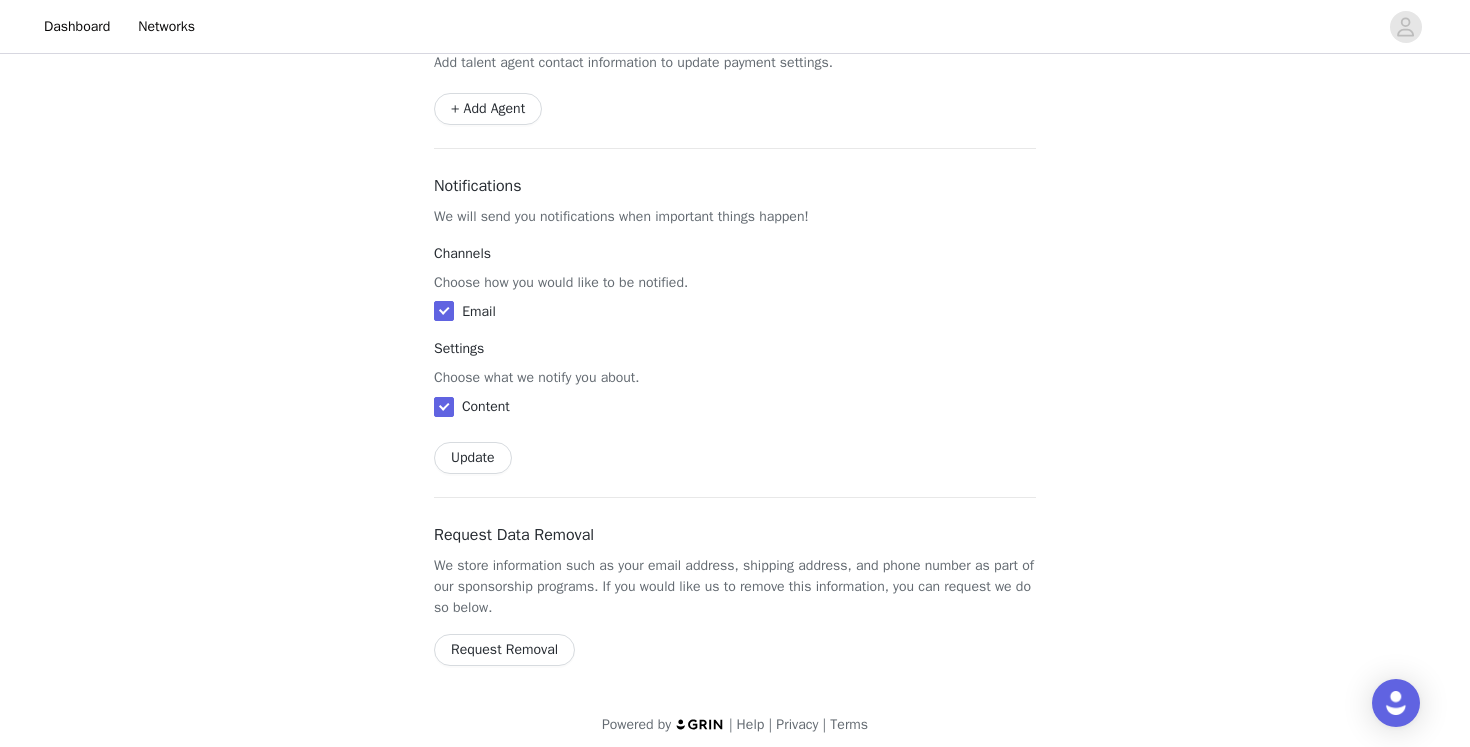 click on "Update" at bounding box center (473, 458) 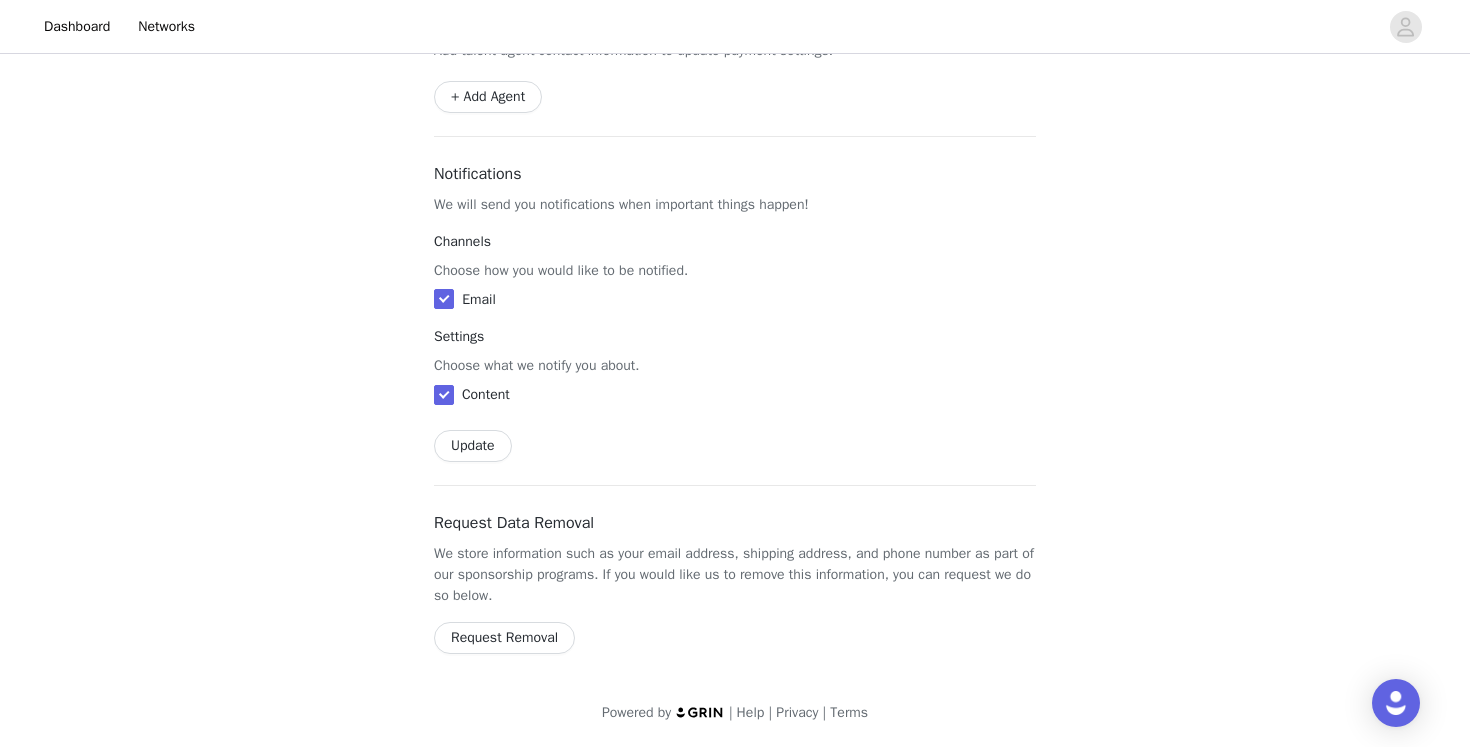 scroll, scrollTop: 1139, scrollLeft: 0, axis: vertical 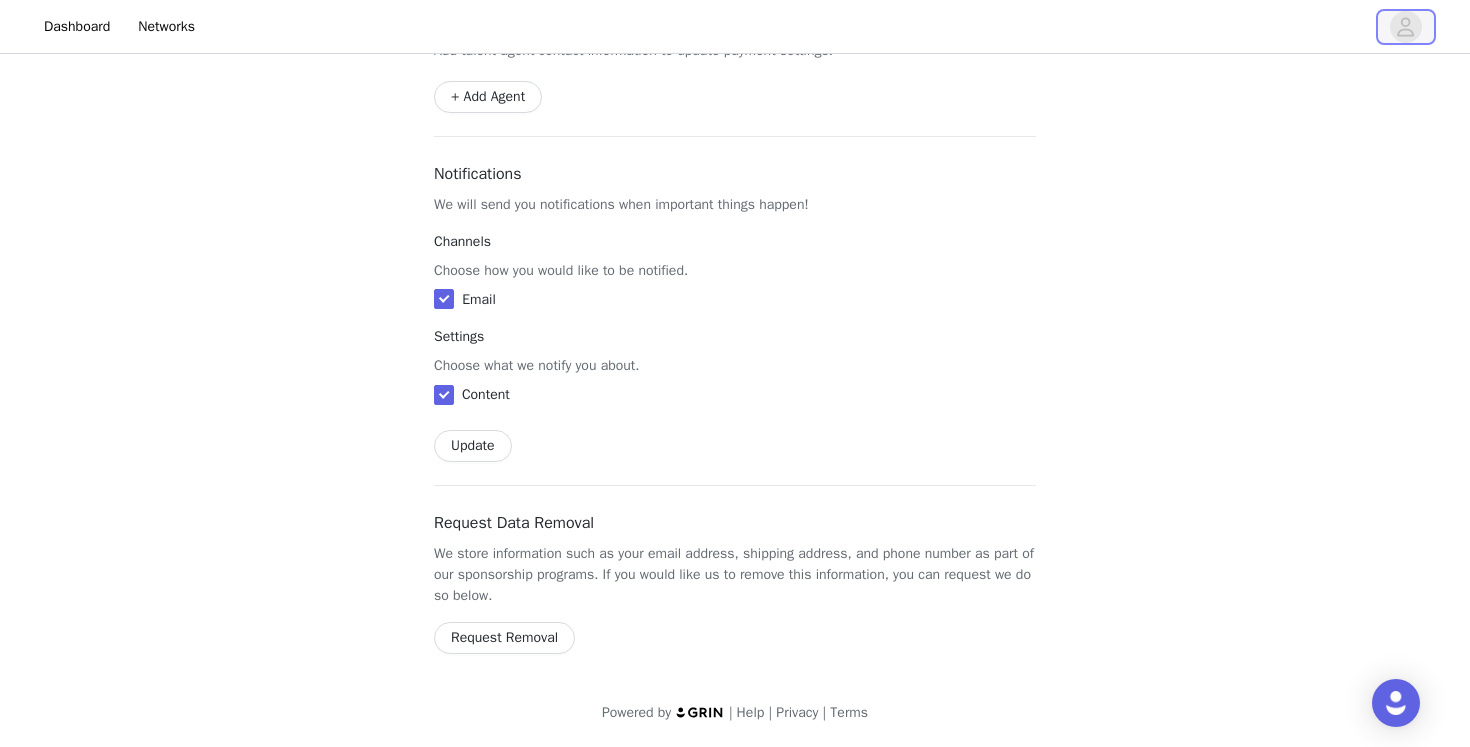 click 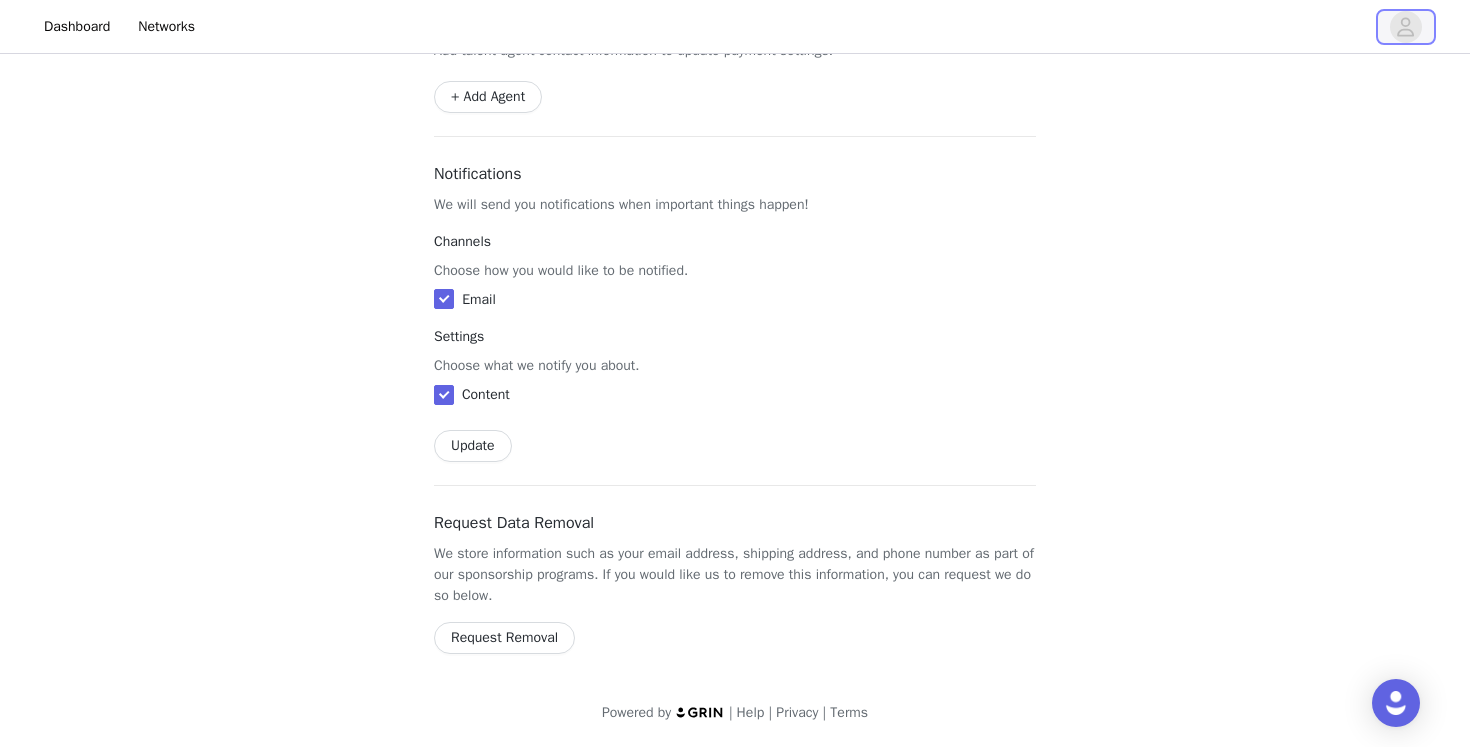 click 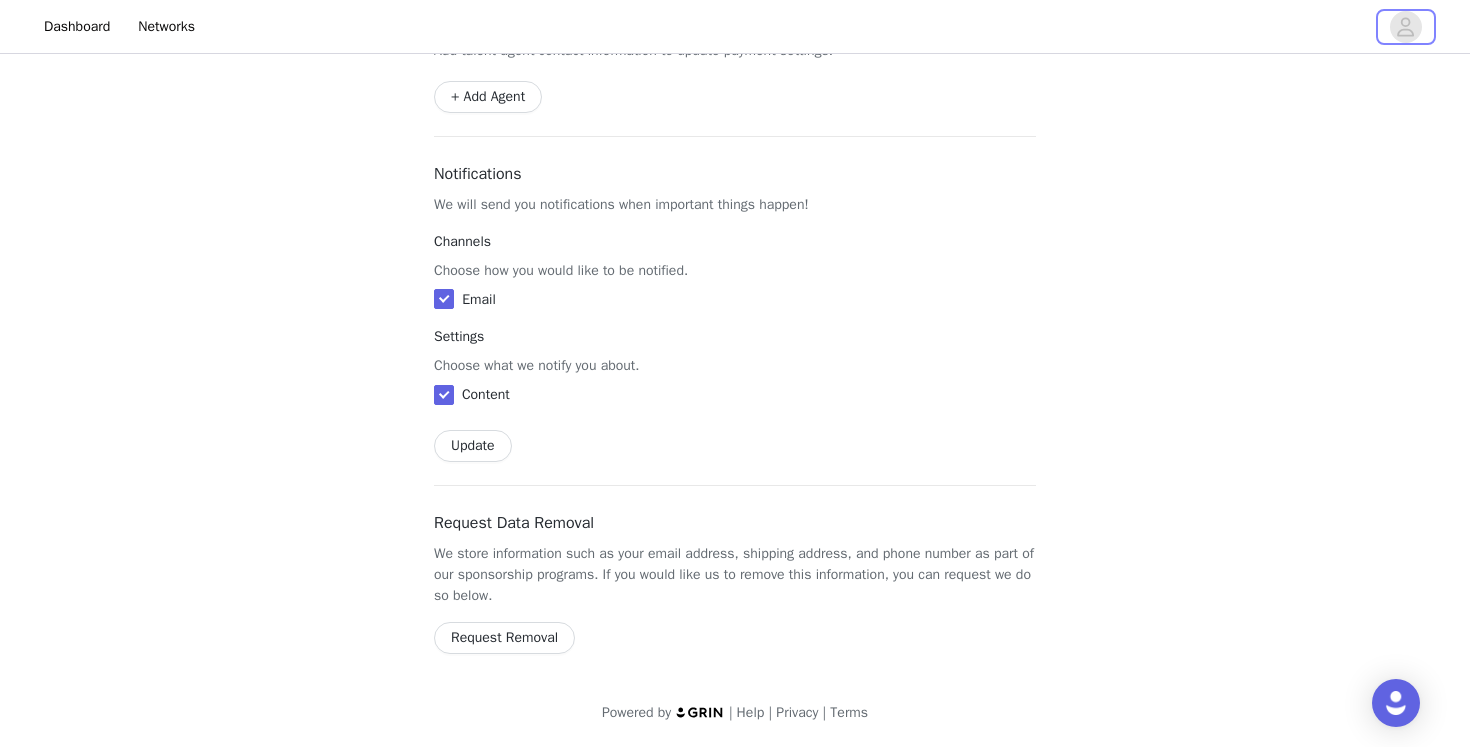 scroll, scrollTop: 0, scrollLeft: 0, axis: both 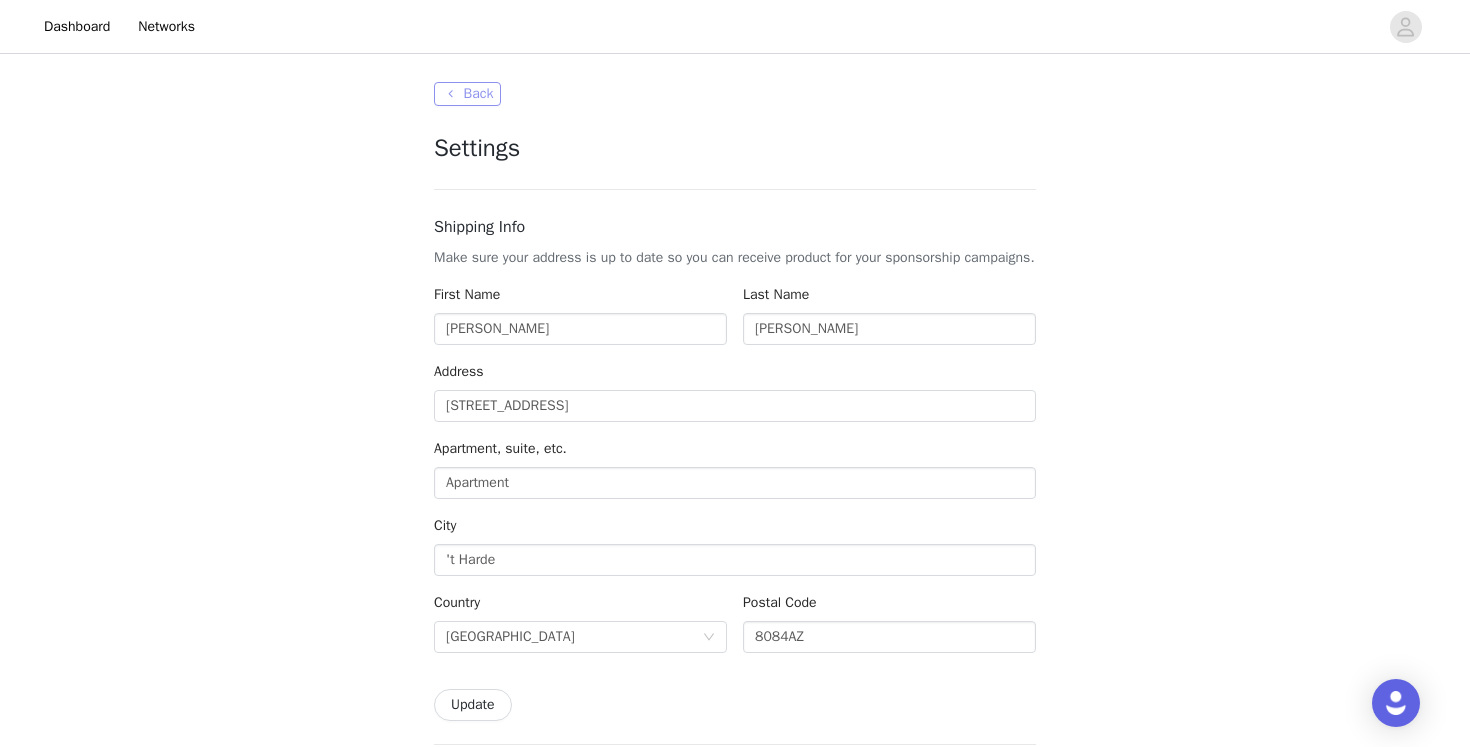 click on "Back" at bounding box center (467, 94) 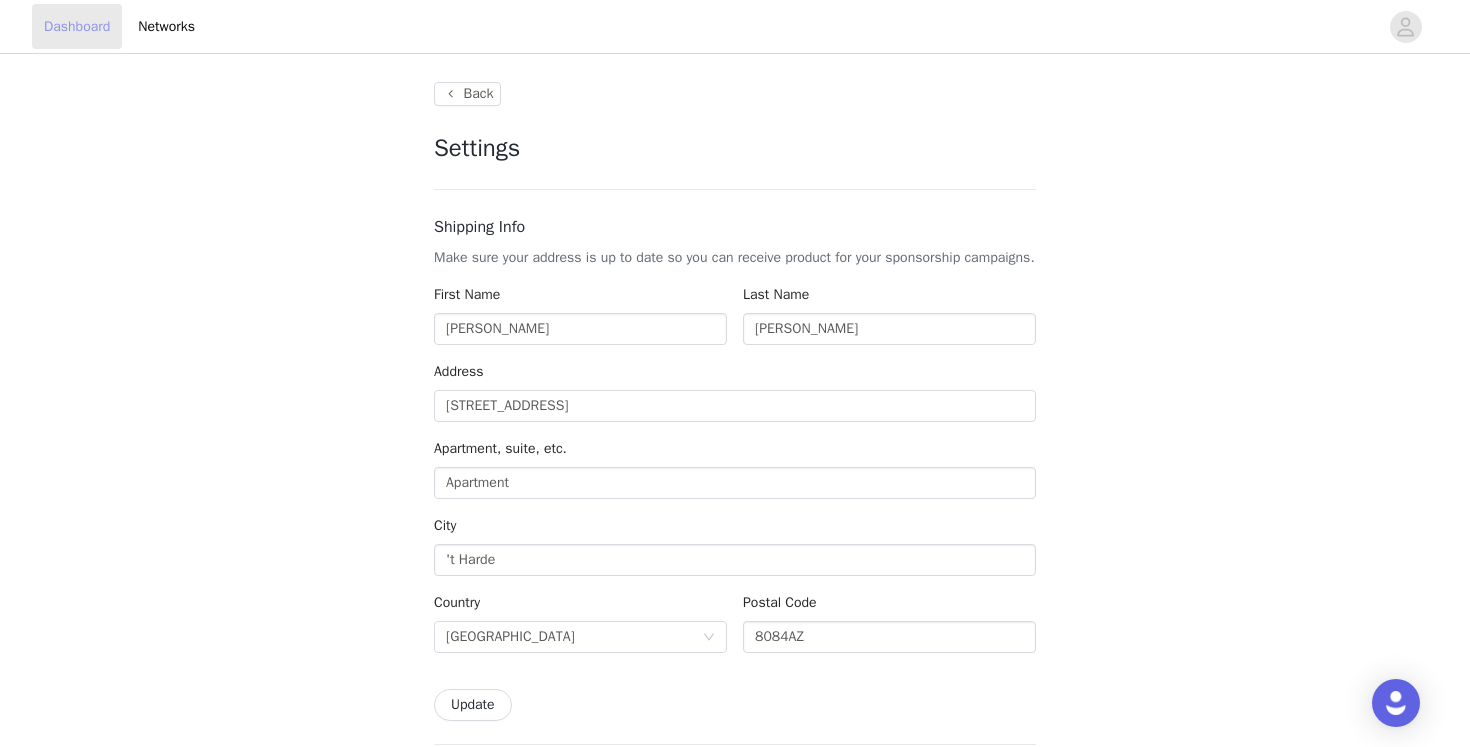 click on "Dashboard" at bounding box center (77, 26) 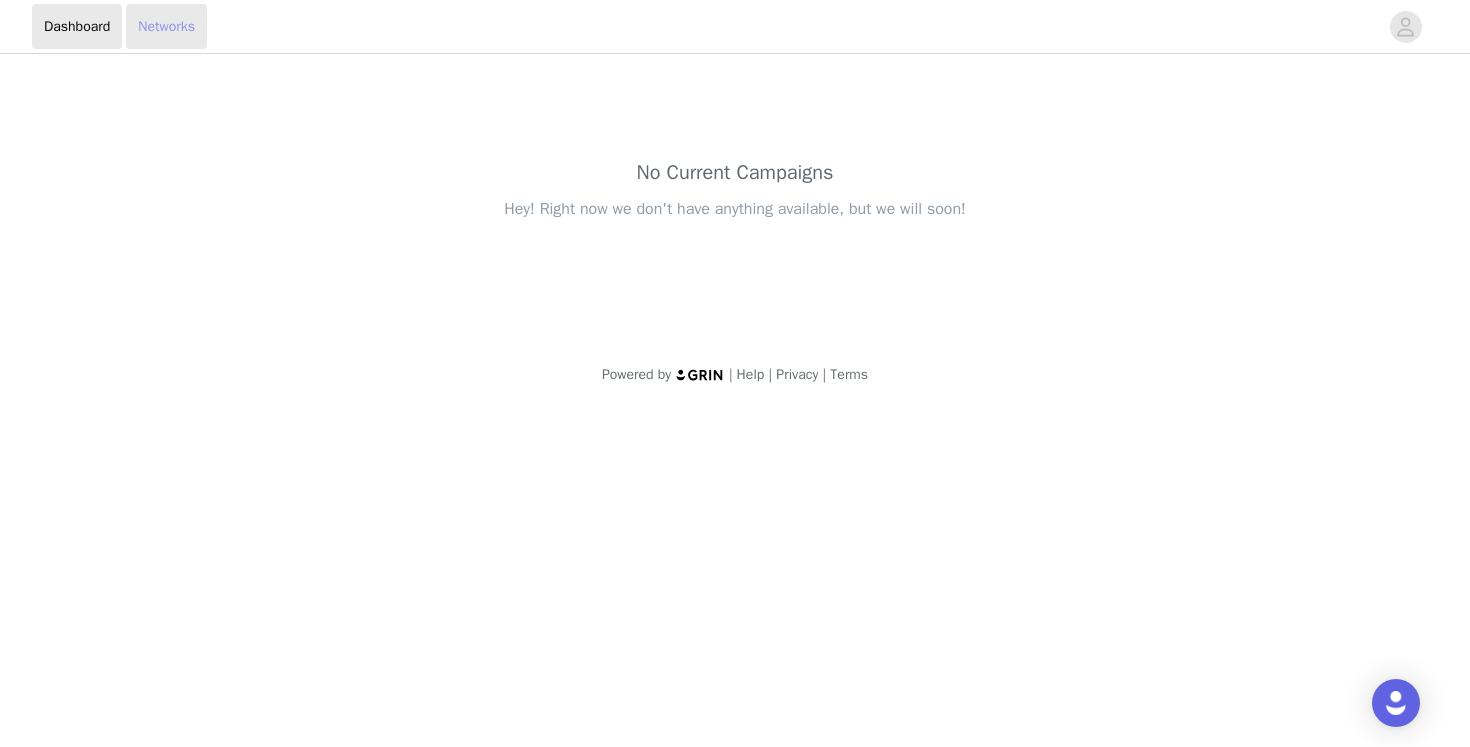 click on "Networks" at bounding box center [166, 26] 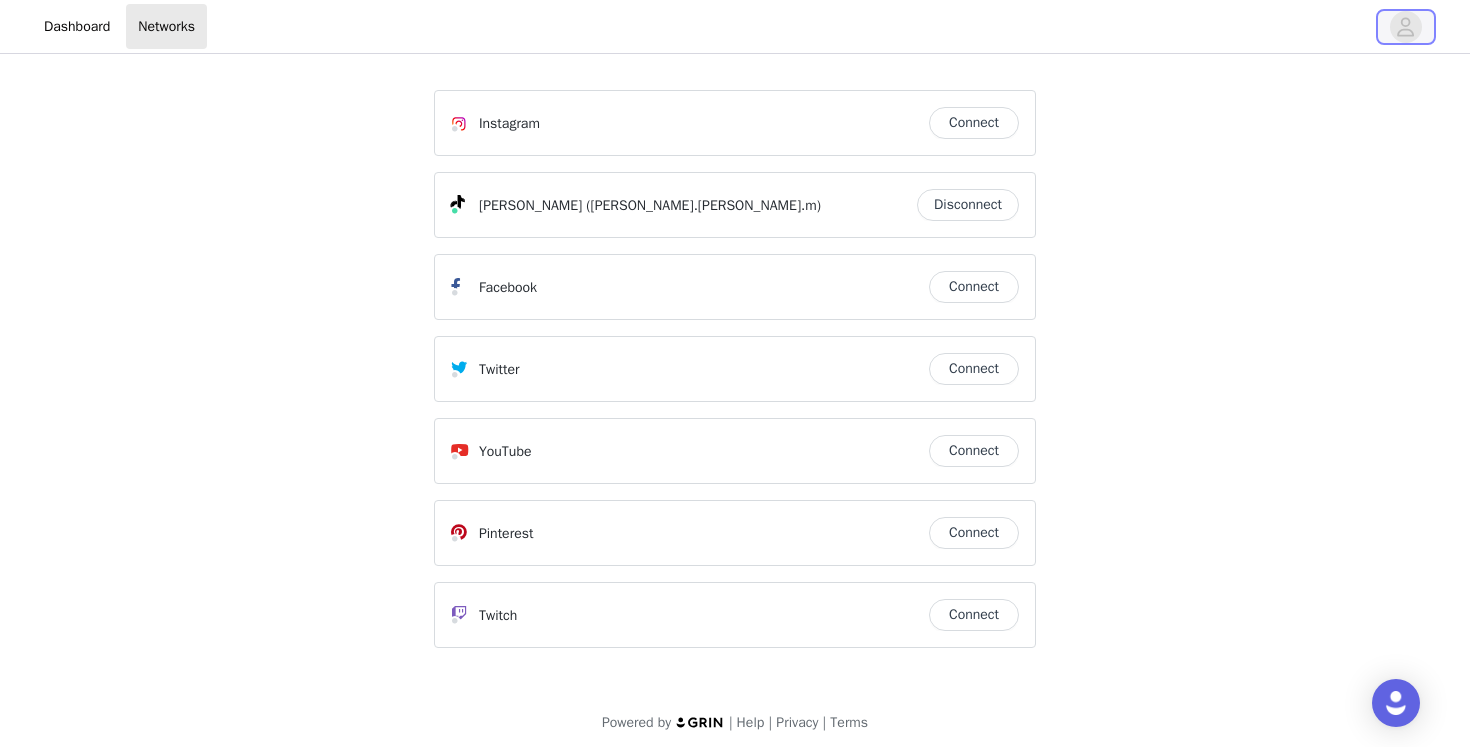click 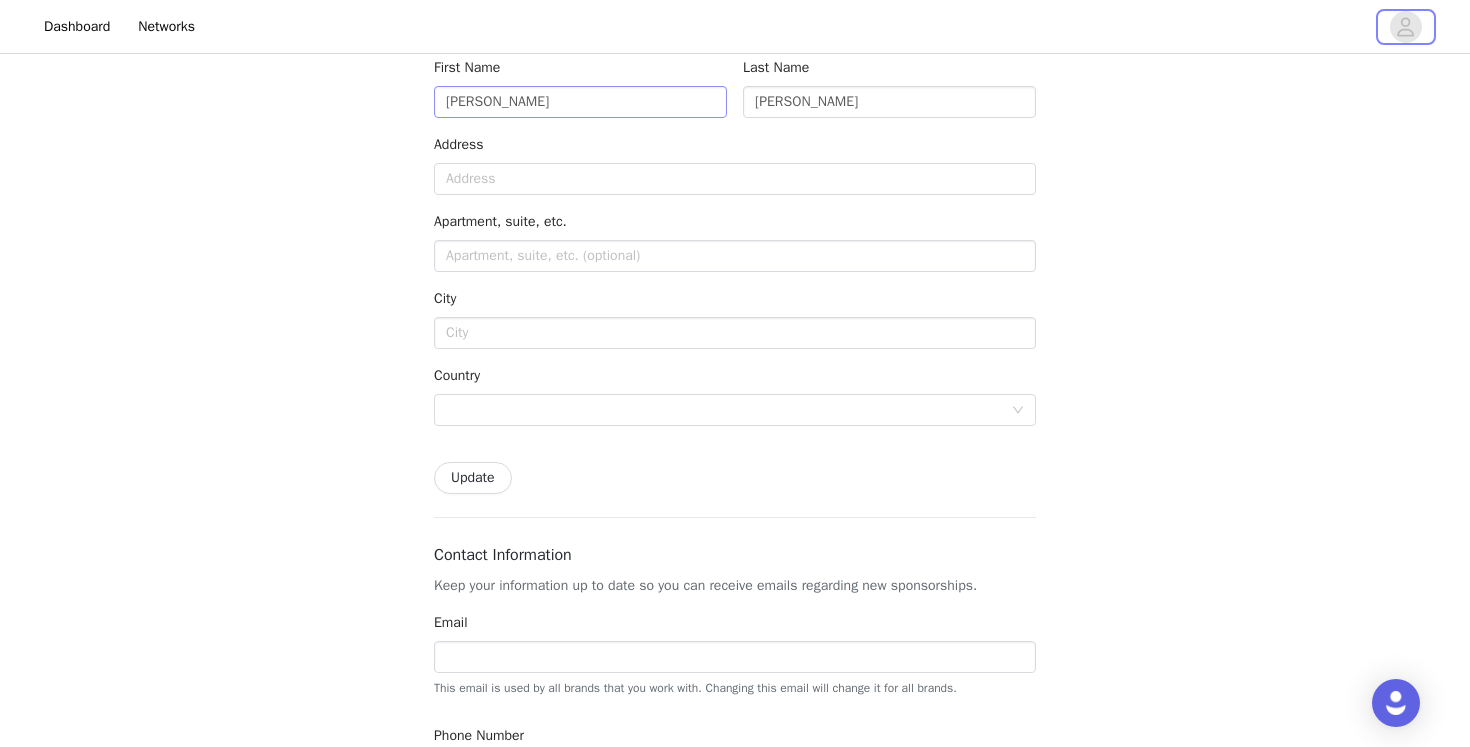 scroll, scrollTop: 0, scrollLeft: 0, axis: both 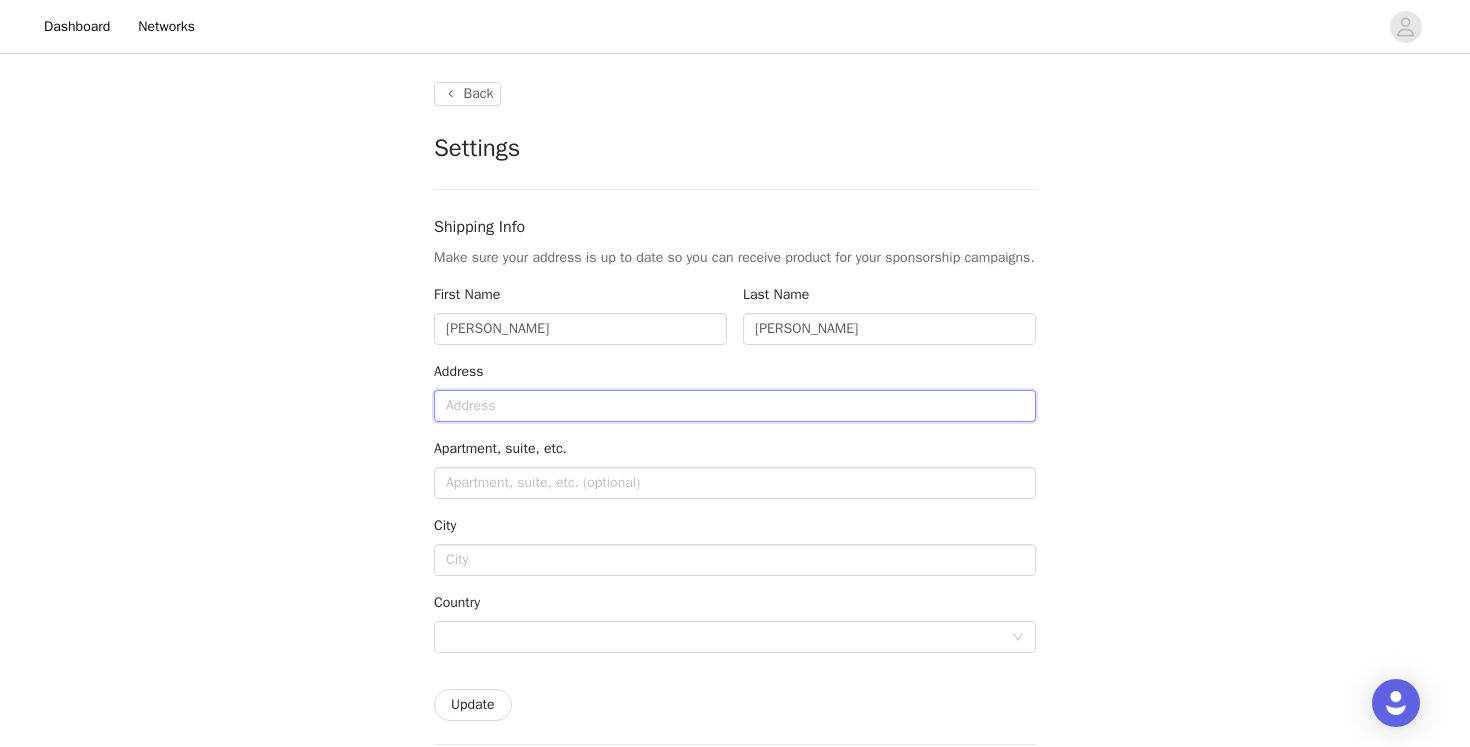 click at bounding box center (735, 406) 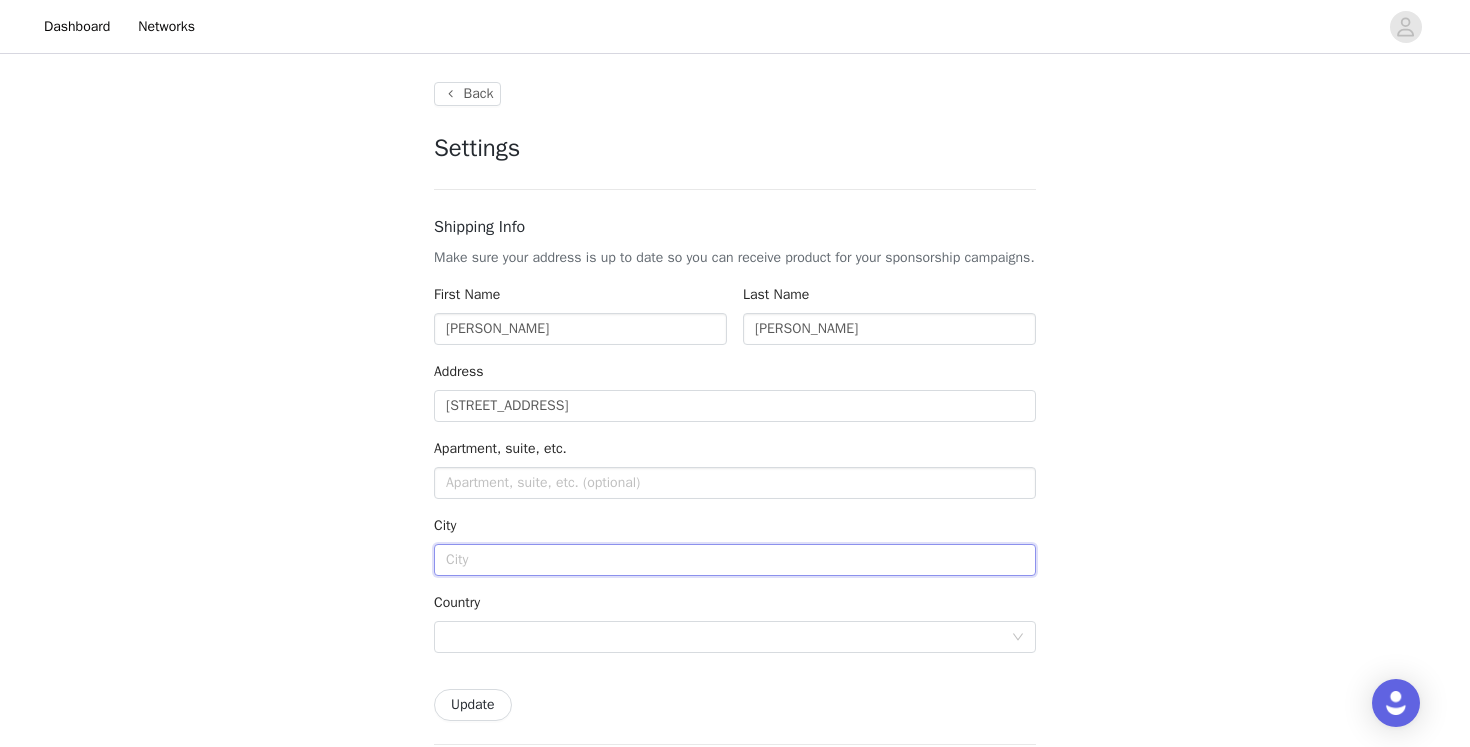 type on "'t Harde" 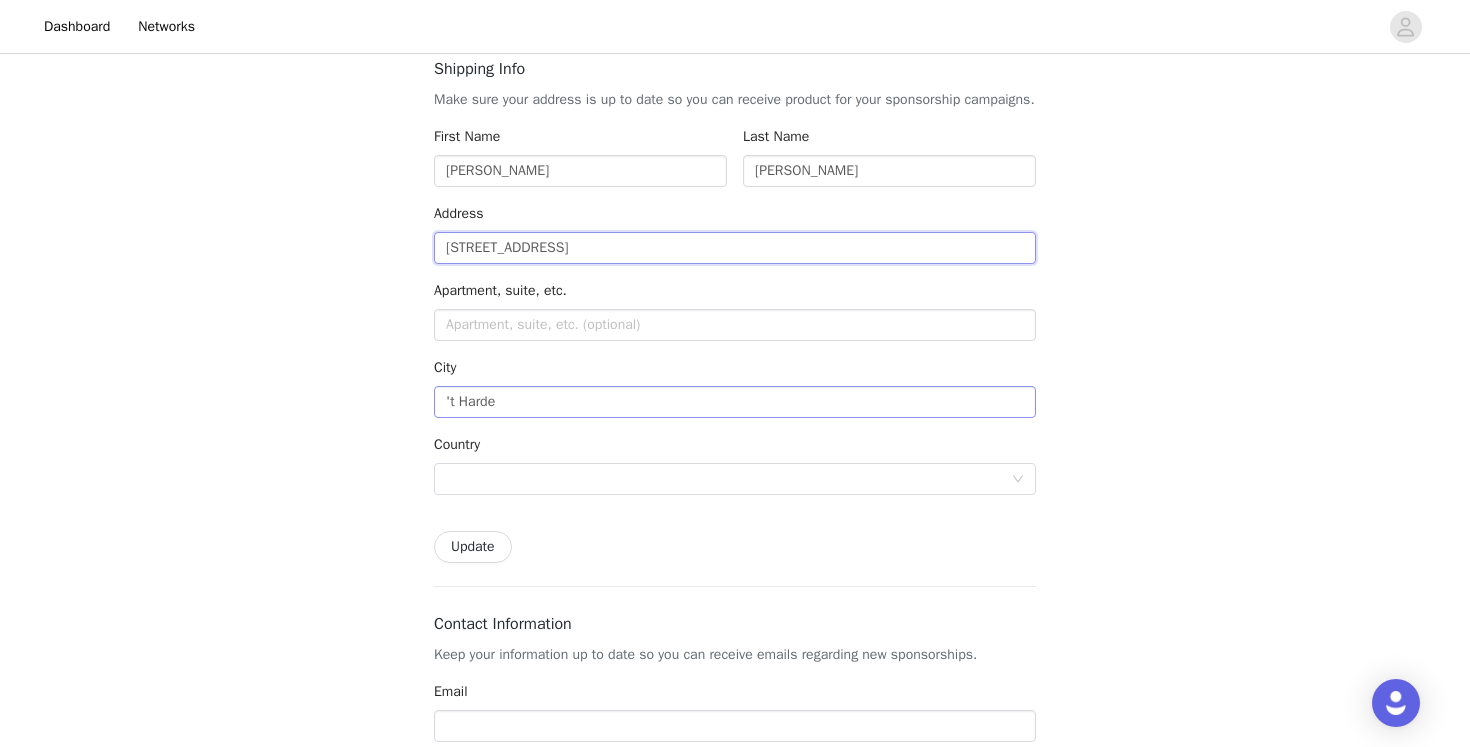 scroll, scrollTop: 214, scrollLeft: 0, axis: vertical 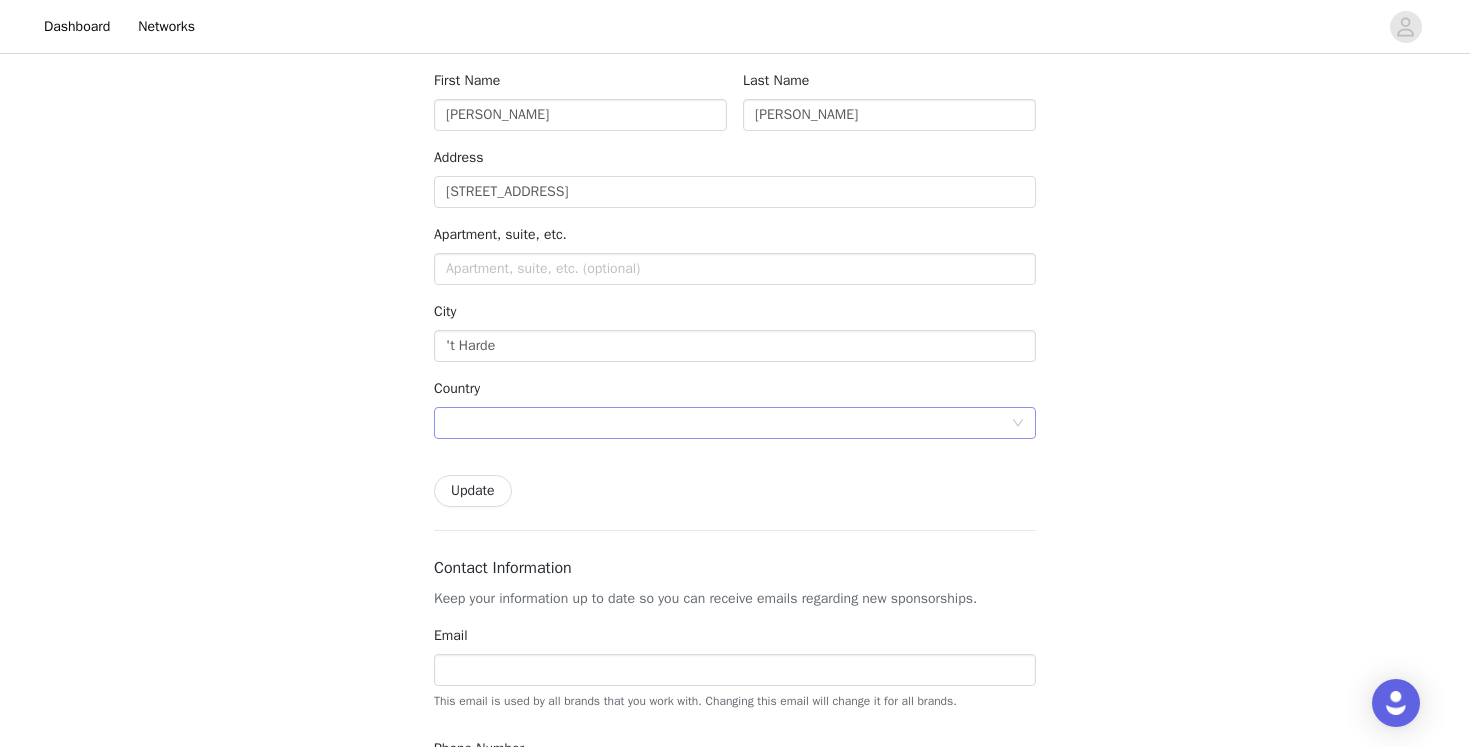 type 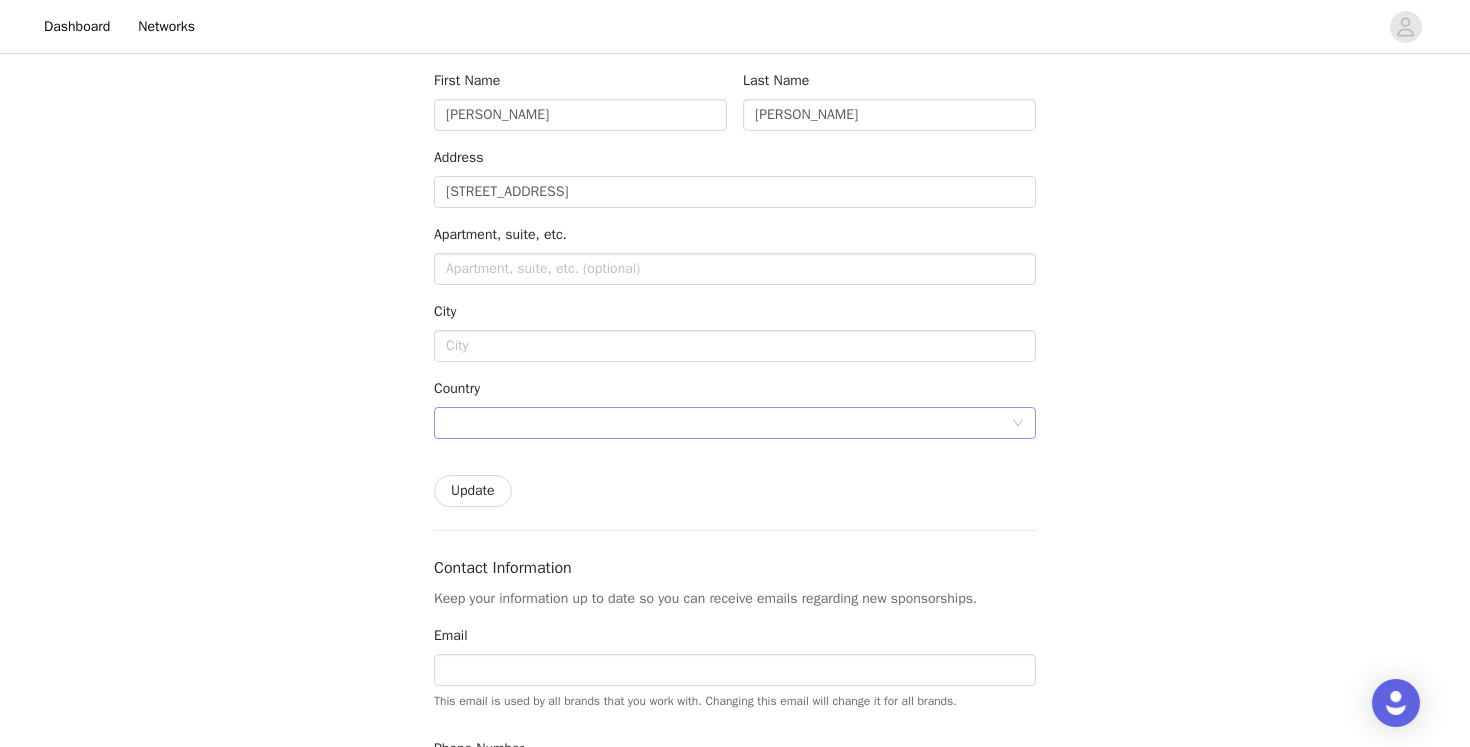 click at bounding box center (728, 423) 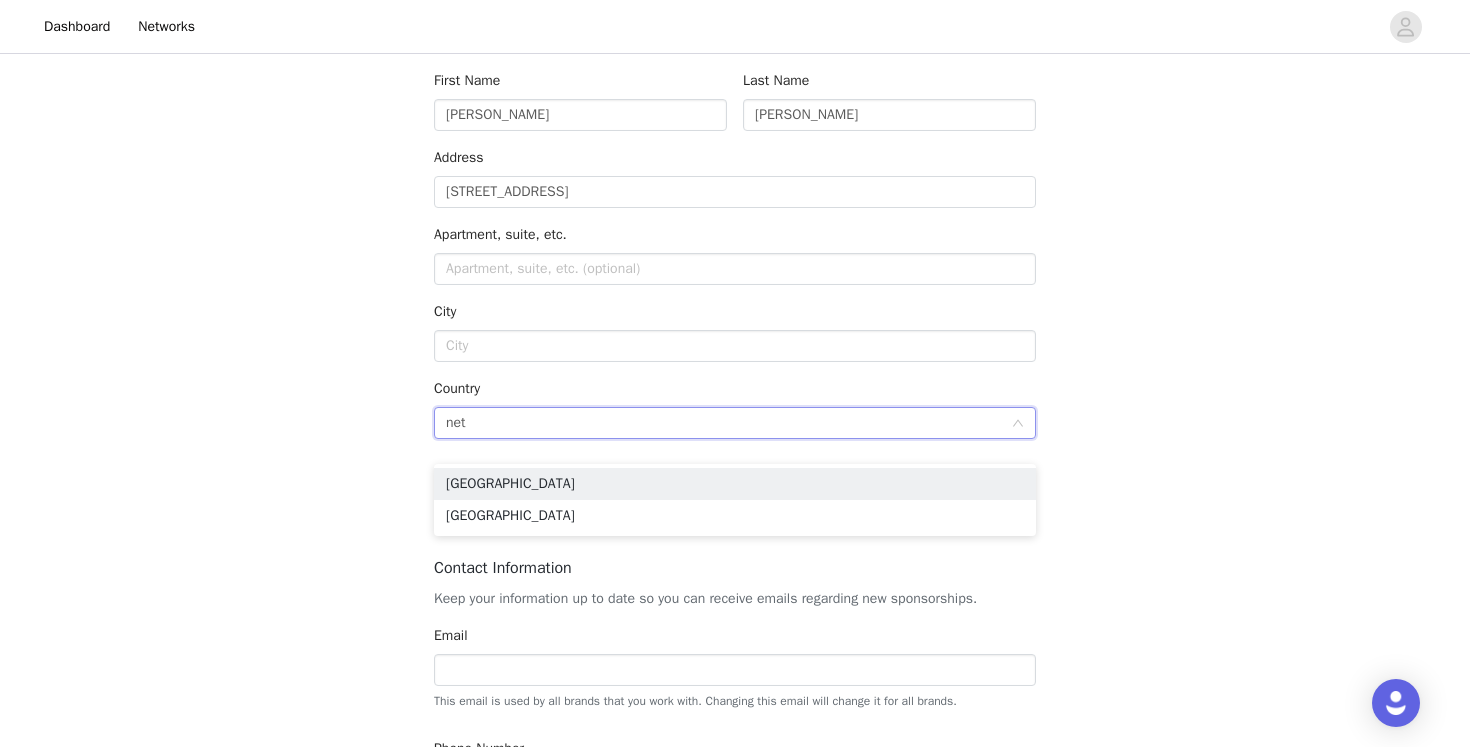 type on "neth" 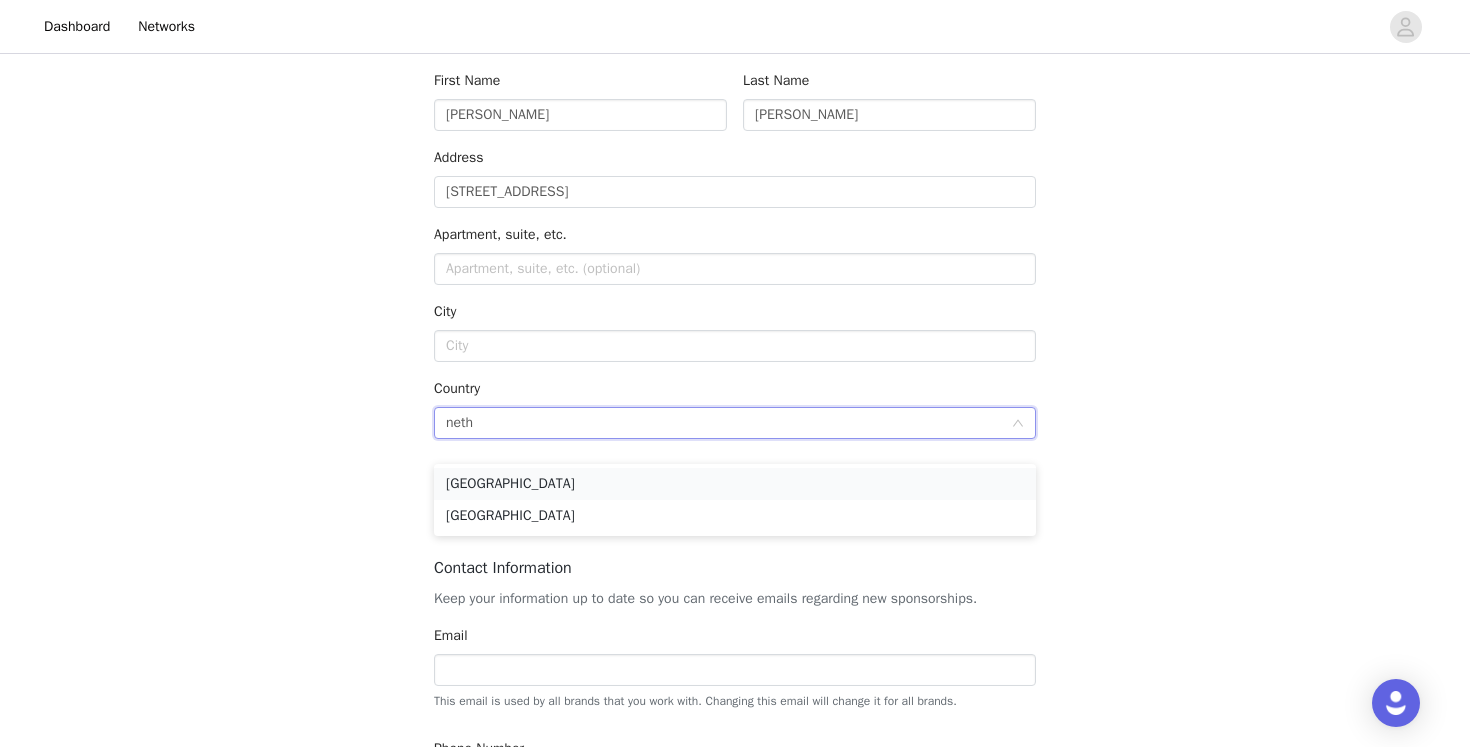 click on "[GEOGRAPHIC_DATA]" at bounding box center [735, 484] 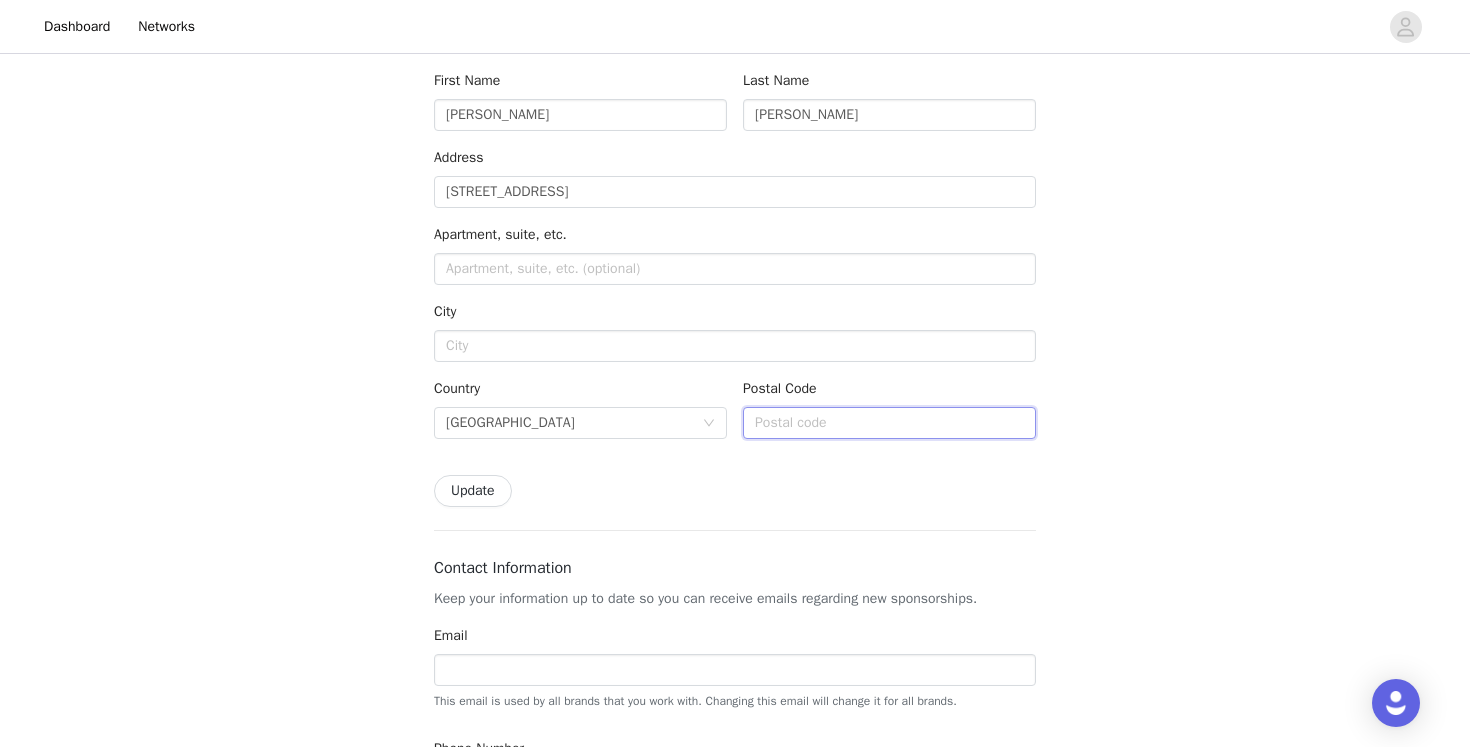 click at bounding box center [889, 423] 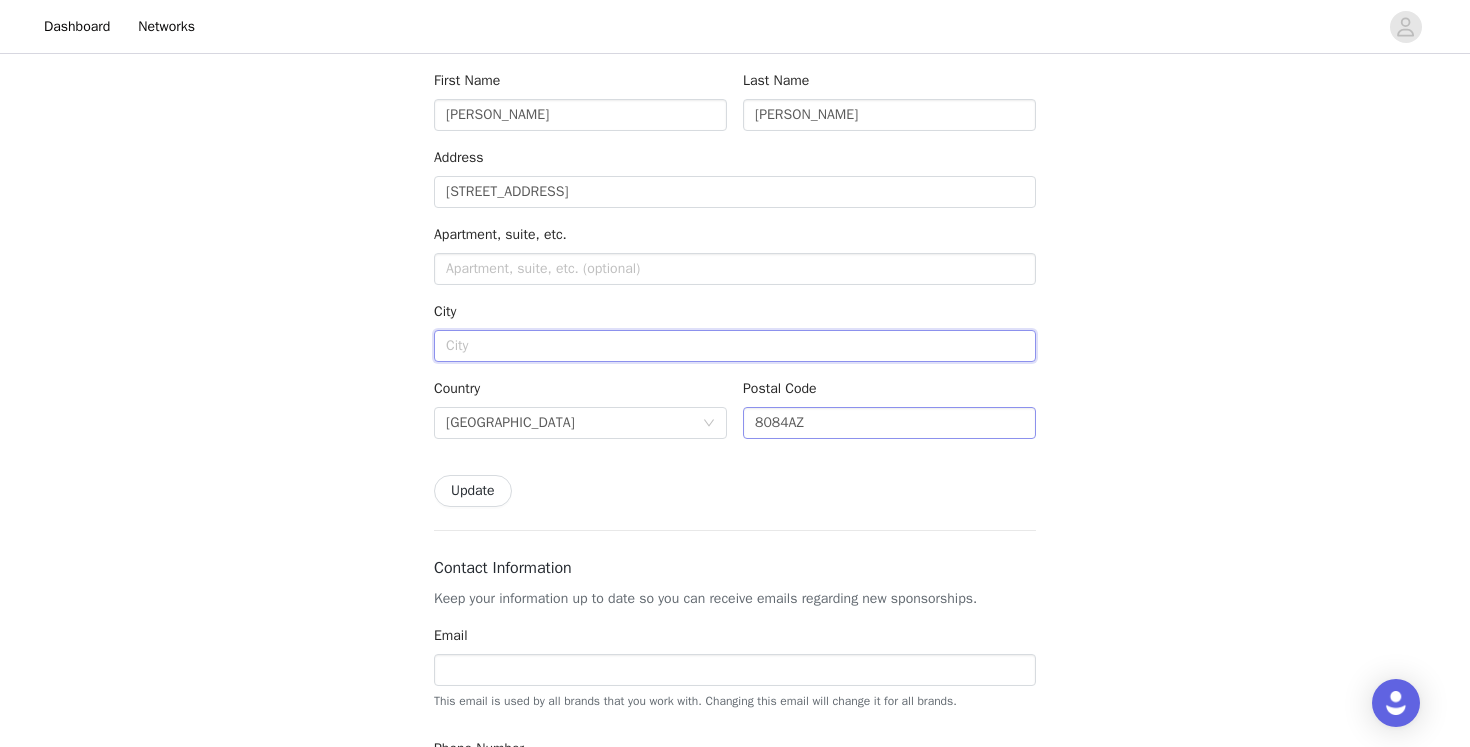 type on "'t Harde" 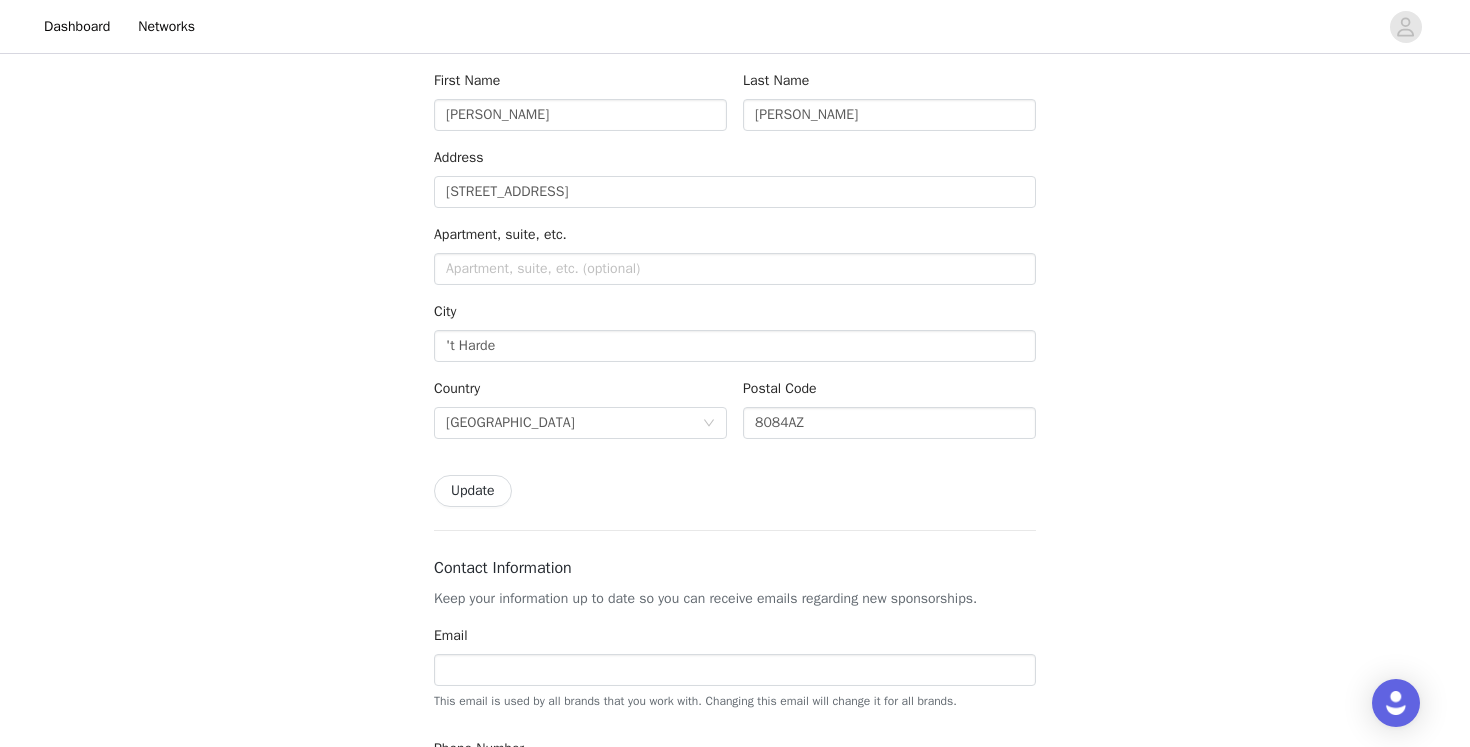 click on "Update" at bounding box center [473, 491] 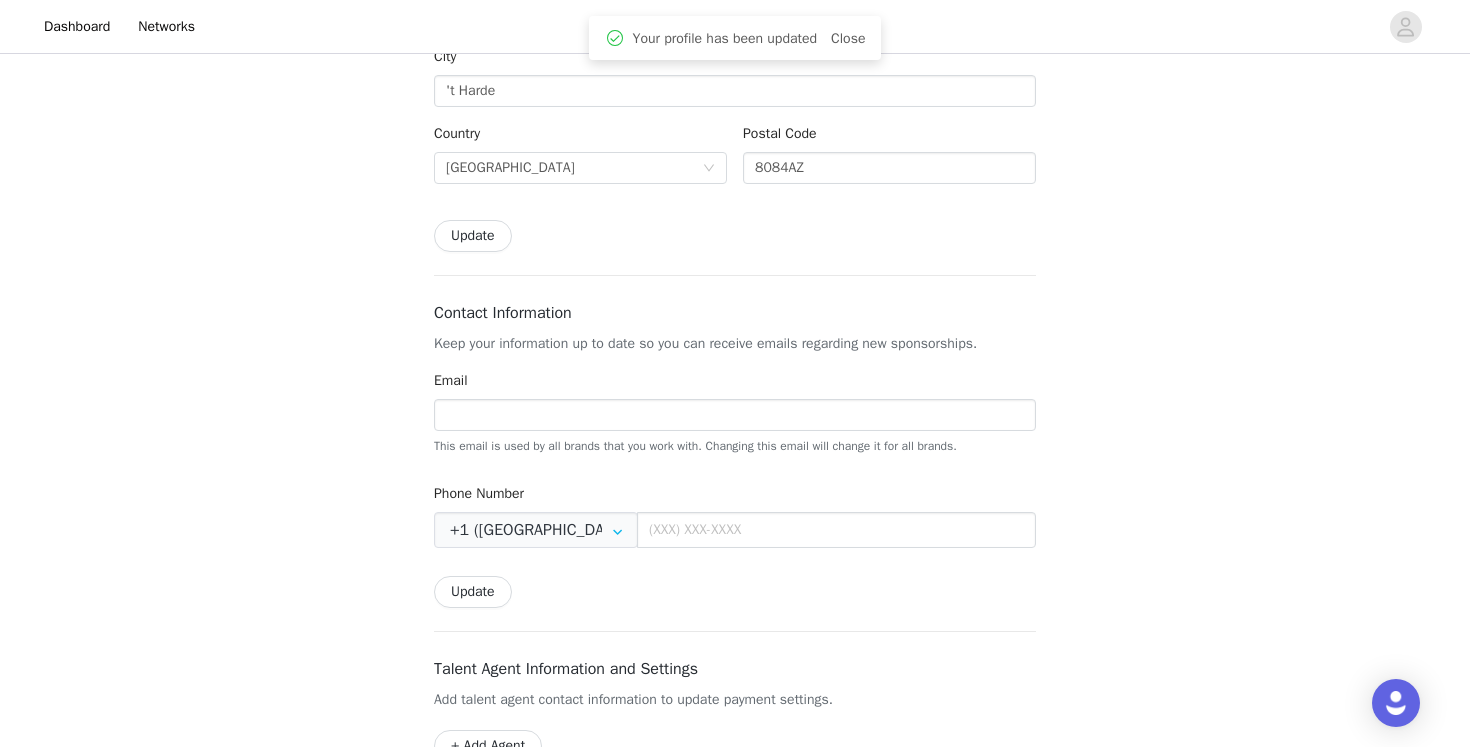 scroll, scrollTop: 708, scrollLeft: 0, axis: vertical 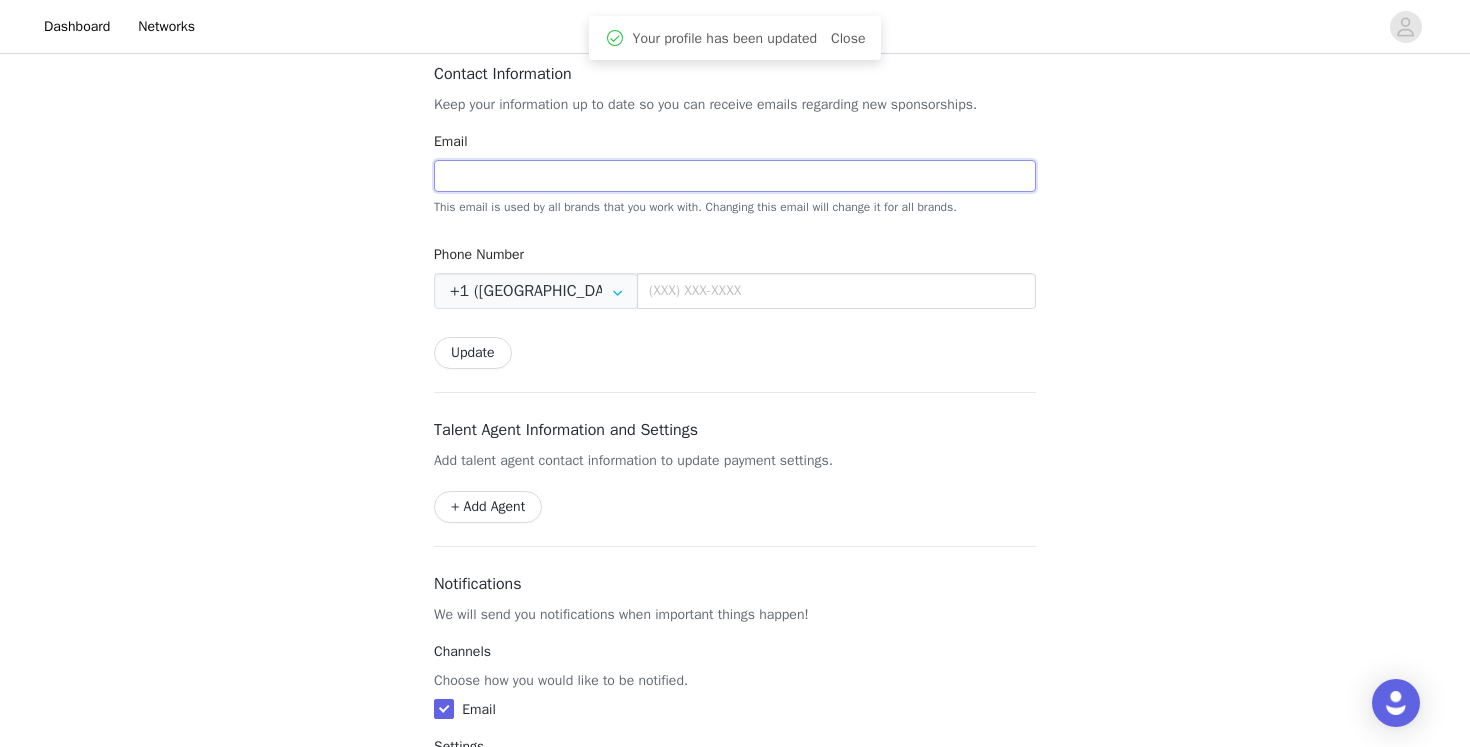 click at bounding box center (735, 176) 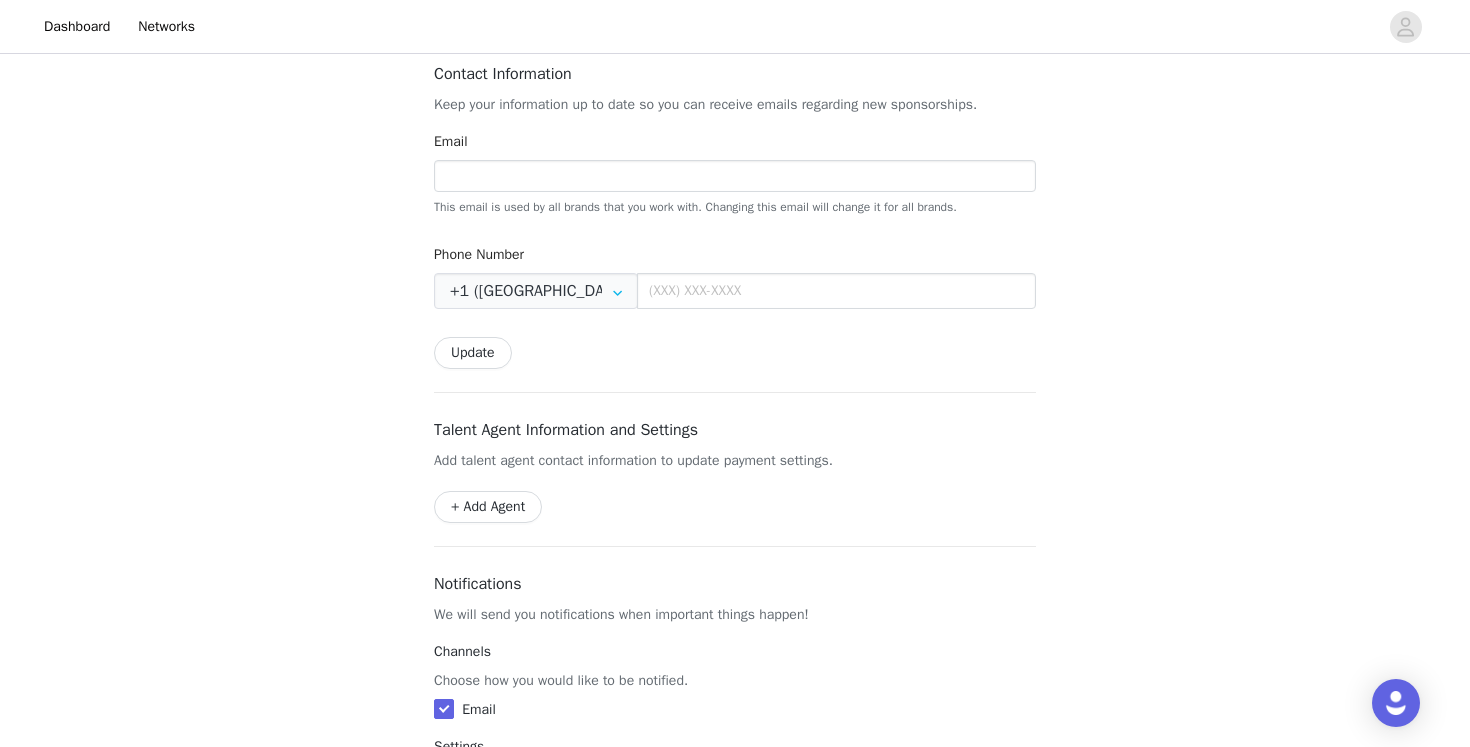 click on "Contact Information
Keep your information up to date so you can receive emails regarding new sponsorships.
Email This email is used by all brands that you work with. Changing this email will change it for all brands.   Phone Number +1 ([GEOGRAPHIC_DATA]) +1 ([GEOGRAPHIC_DATA]) +1 ([GEOGRAPHIC_DATA]) +44 ([GEOGRAPHIC_DATA]) +61 ([GEOGRAPHIC_DATA]) +55 ([GEOGRAPHIC_DATA]) +52 ([GEOGRAPHIC_DATA]) +86 ([GEOGRAPHIC_DATA]) +91 ([GEOGRAPHIC_DATA]) +7 ([GEOGRAPHIC_DATA]) +39 ([GEOGRAPHIC_DATA]) +64 ([GEOGRAPHIC_DATA]) +81 ([GEOGRAPHIC_DATA]) +353 ([GEOGRAPHIC_DATA]) +93 ([GEOGRAPHIC_DATA]) +358 ([GEOGRAPHIC_DATA]) +355 ([GEOGRAPHIC_DATA]) +213 ([GEOGRAPHIC_DATA]) +376 ([GEOGRAPHIC_DATA]) +244 ([GEOGRAPHIC_DATA]) +1264 ([GEOGRAPHIC_DATA]) +1268 ([GEOGRAPHIC_DATA]) +54 ([GEOGRAPHIC_DATA]) +374 ([GEOGRAPHIC_DATA]) +297 ([GEOGRAPHIC_DATA]) +43 ([GEOGRAPHIC_DATA]) +994 ([GEOGRAPHIC_DATA]) +1242 ([GEOGRAPHIC_DATA]) +973 ([GEOGRAPHIC_DATA]) +880 ([GEOGRAPHIC_DATA]) +1246 ([GEOGRAPHIC_DATA]) +375 ([GEOGRAPHIC_DATA]) +32 ([GEOGRAPHIC_DATA]) +501 ([GEOGRAPHIC_DATA]) +229 ([GEOGRAPHIC_DATA]) +1441 ([GEOGRAPHIC_DATA]) +975 ([GEOGRAPHIC_DATA]) +591 ([GEOGRAPHIC_DATA]) +599 ([GEOGRAPHIC_DATA]) +387 ([GEOGRAPHIC_DATA]) +267 ([GEOGRAPHIC_DATA]) +0 ([GEOGRAPHIC_DATA]) +673 ([GEOGRAPHIC_DATA]) +359 ([GEOGRAPHIC_DATA]) +257 ([GEOGRAPHIC_DATA])" at bounding box center (735, 215) 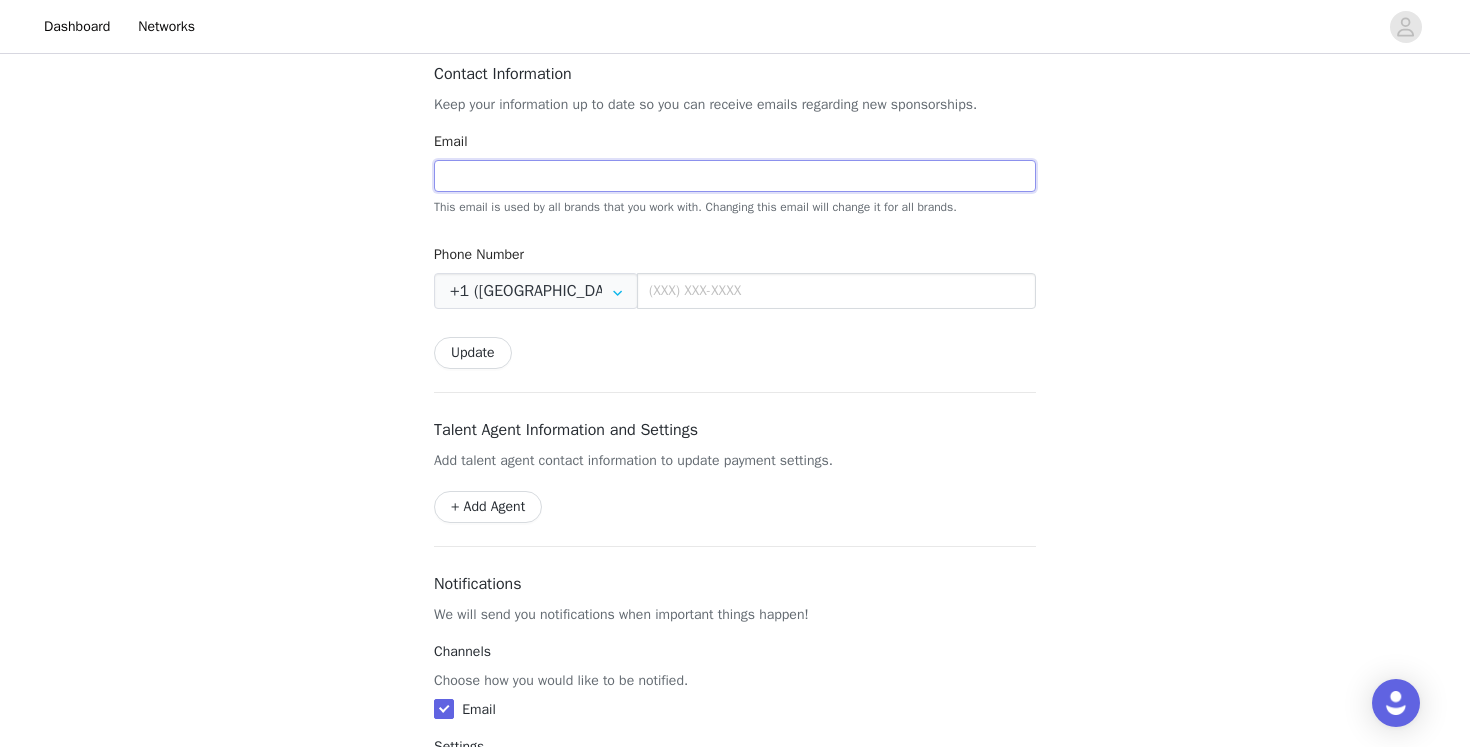click at bounding box center [735, 176] 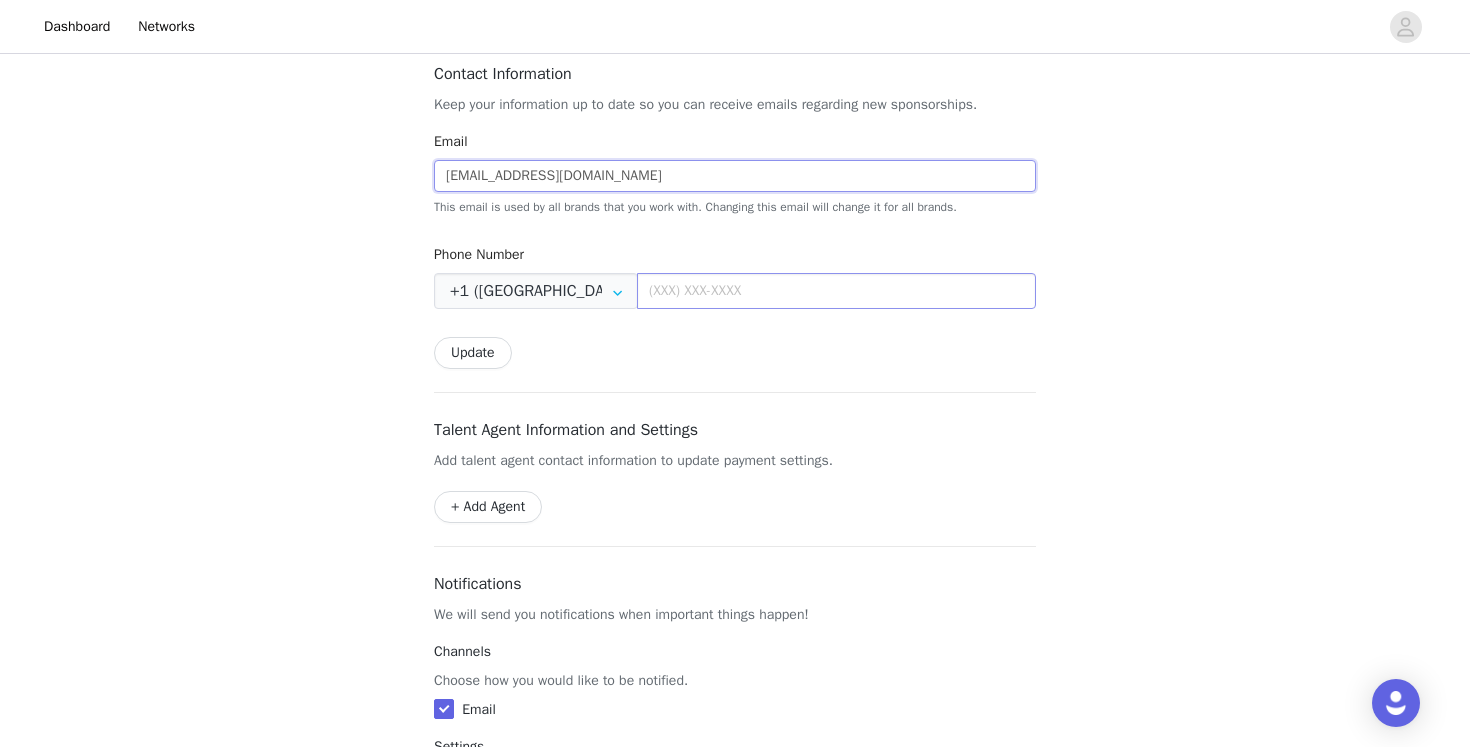 type on "[EMAIL_ADDRESS][DOMAIN_NAME]" 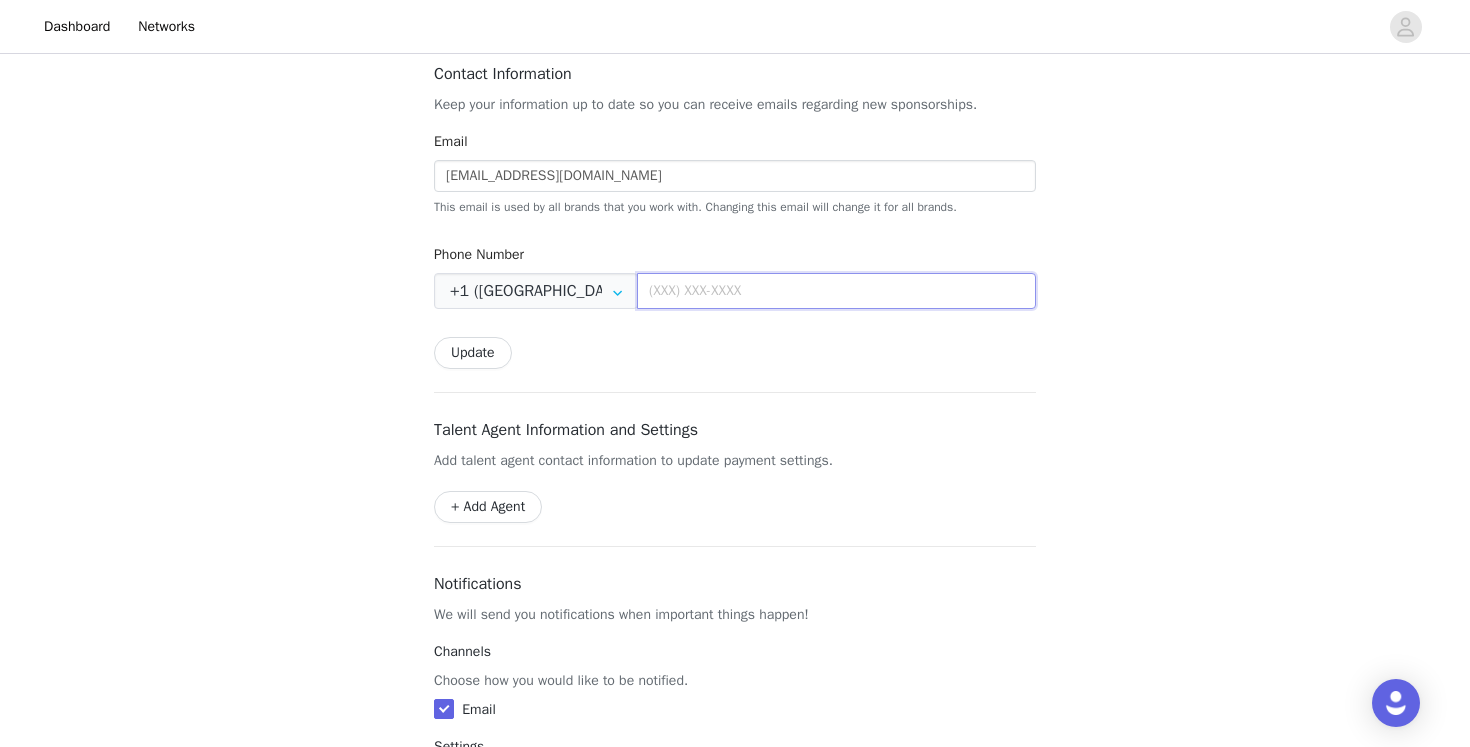 click at bounding box center [836, 291] 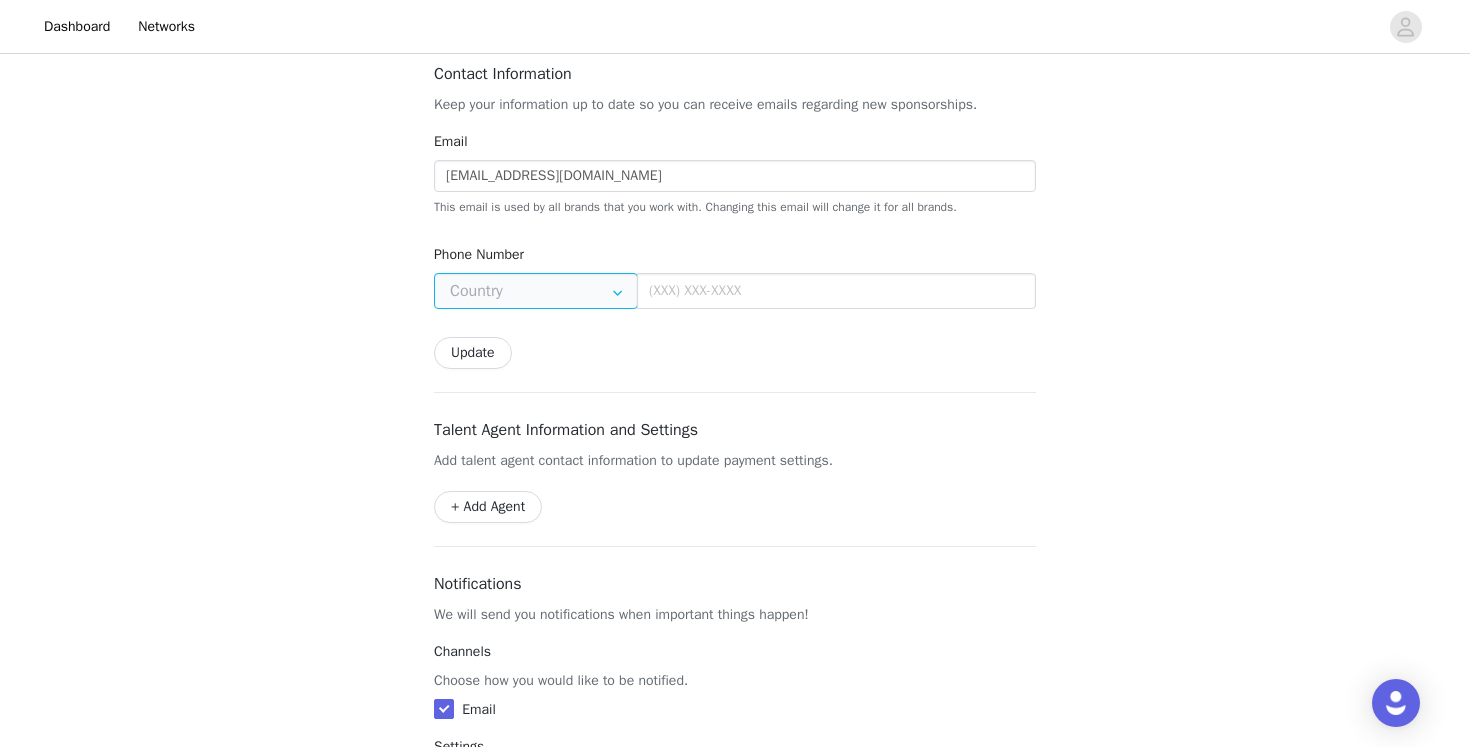 click at bounding box center (536, 291) 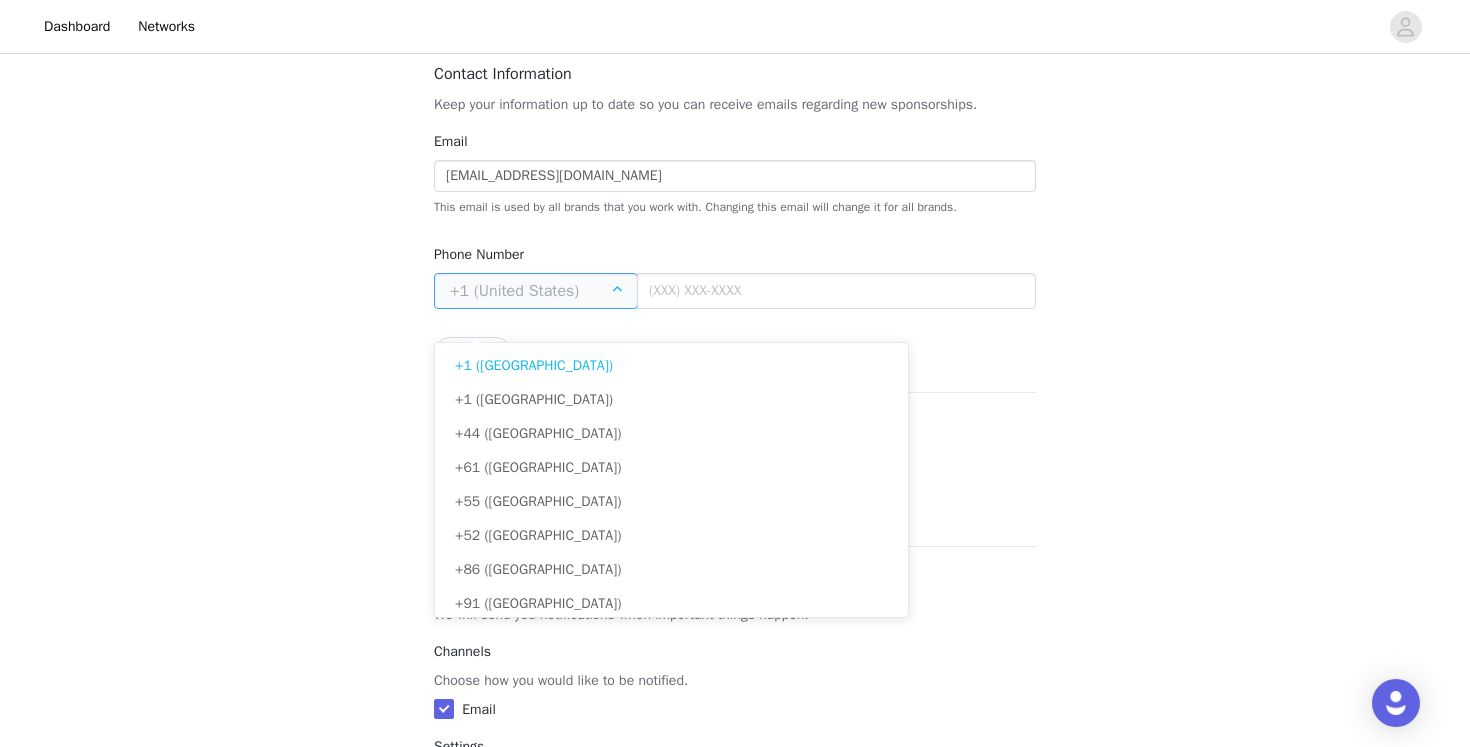type on "31" 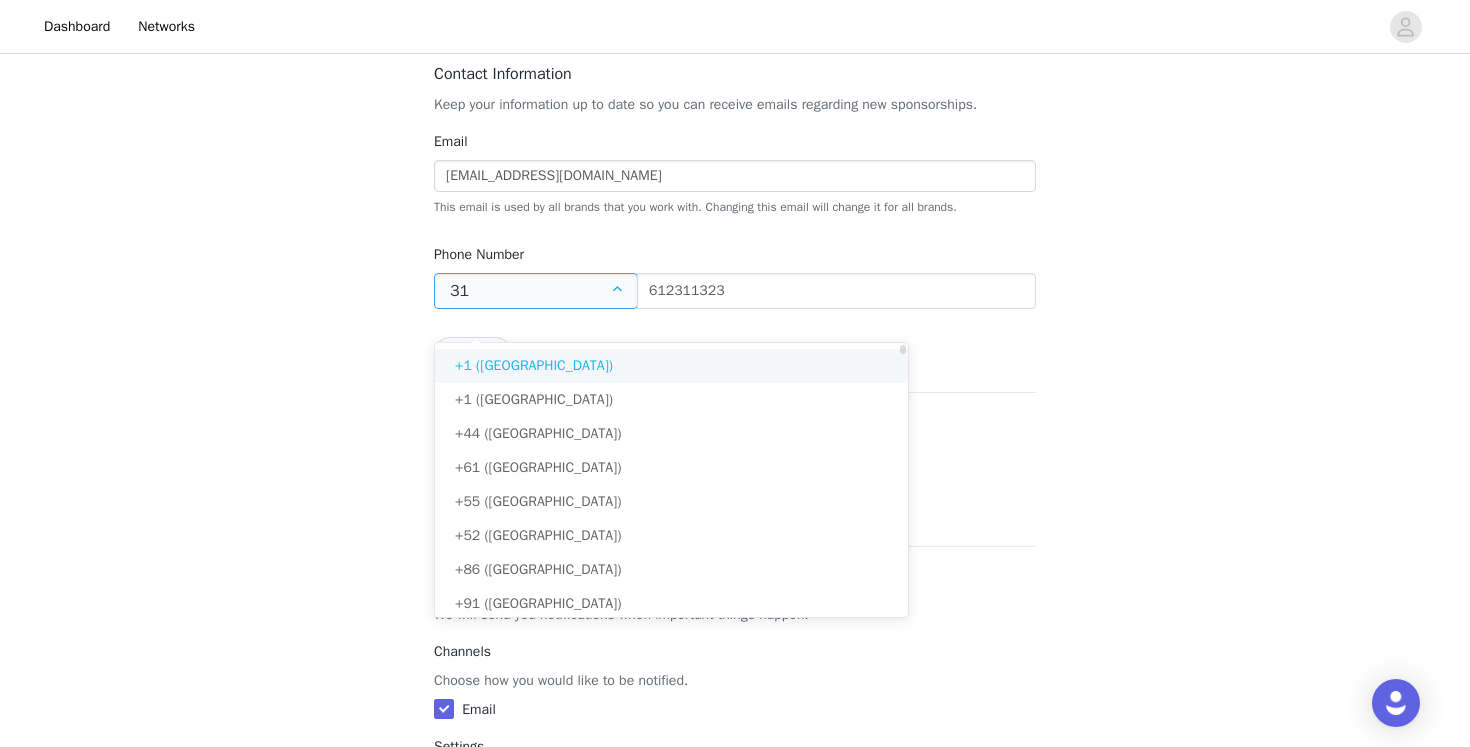 type on "(612) 311-323" 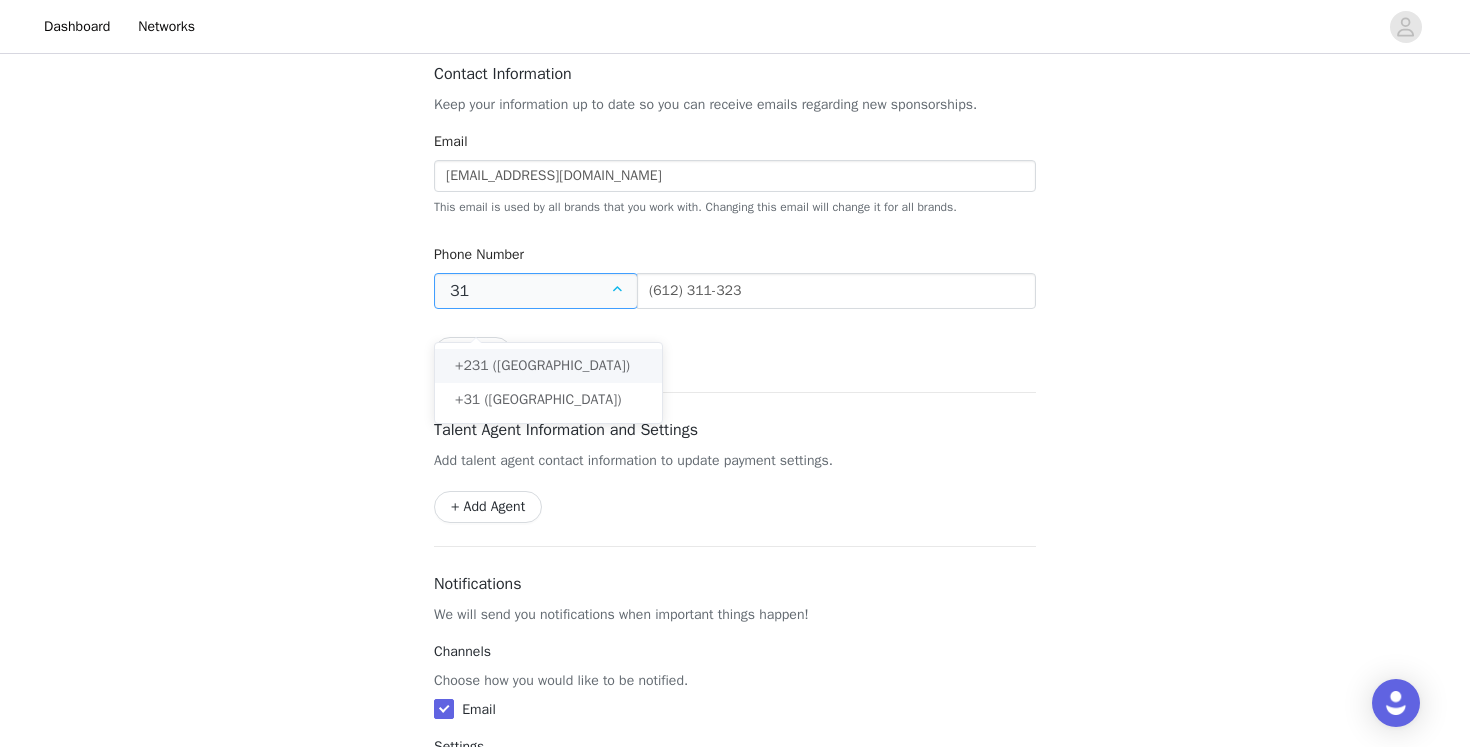 click on "Update" at bounding box center [735, 353] 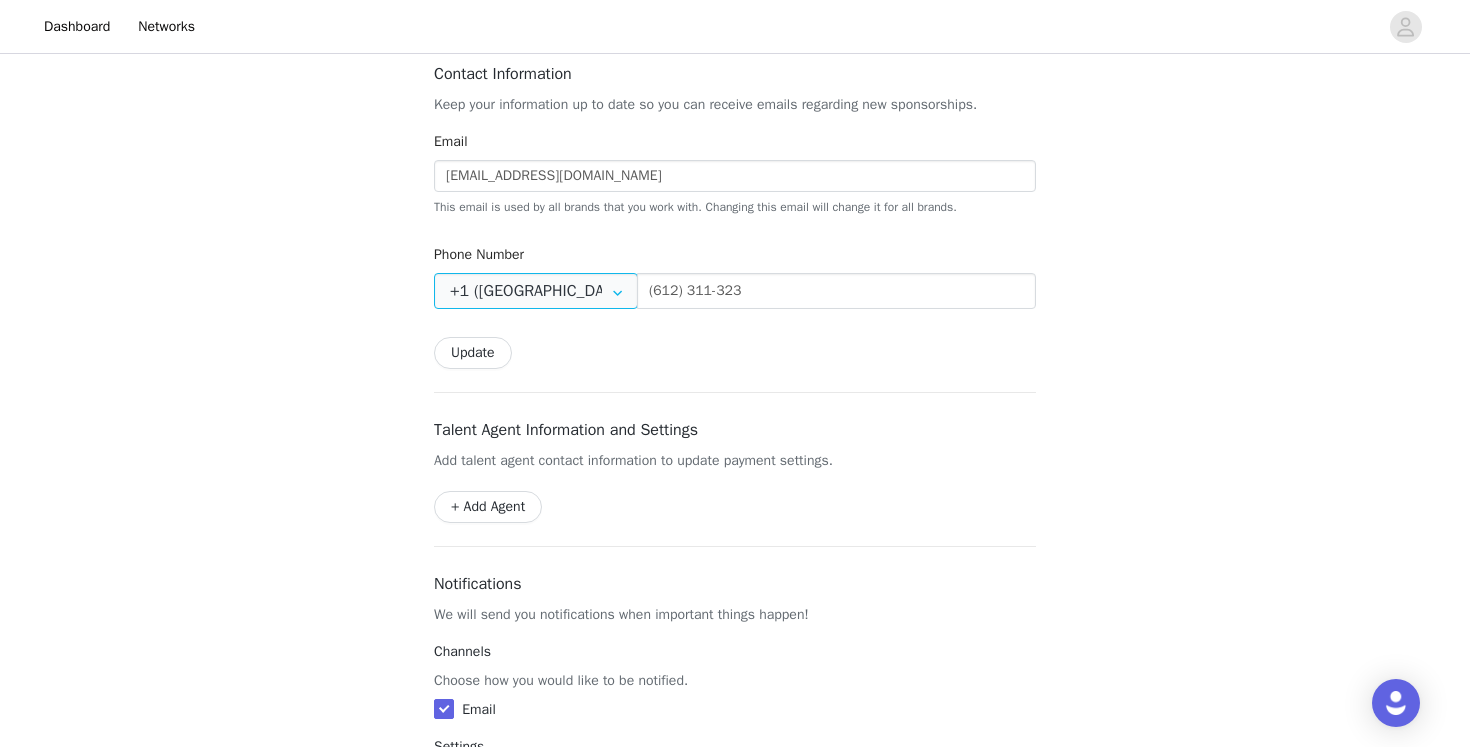 click on "+1 ([GEOGRAPHIC_DATA])" at bounding box center (536, 291) 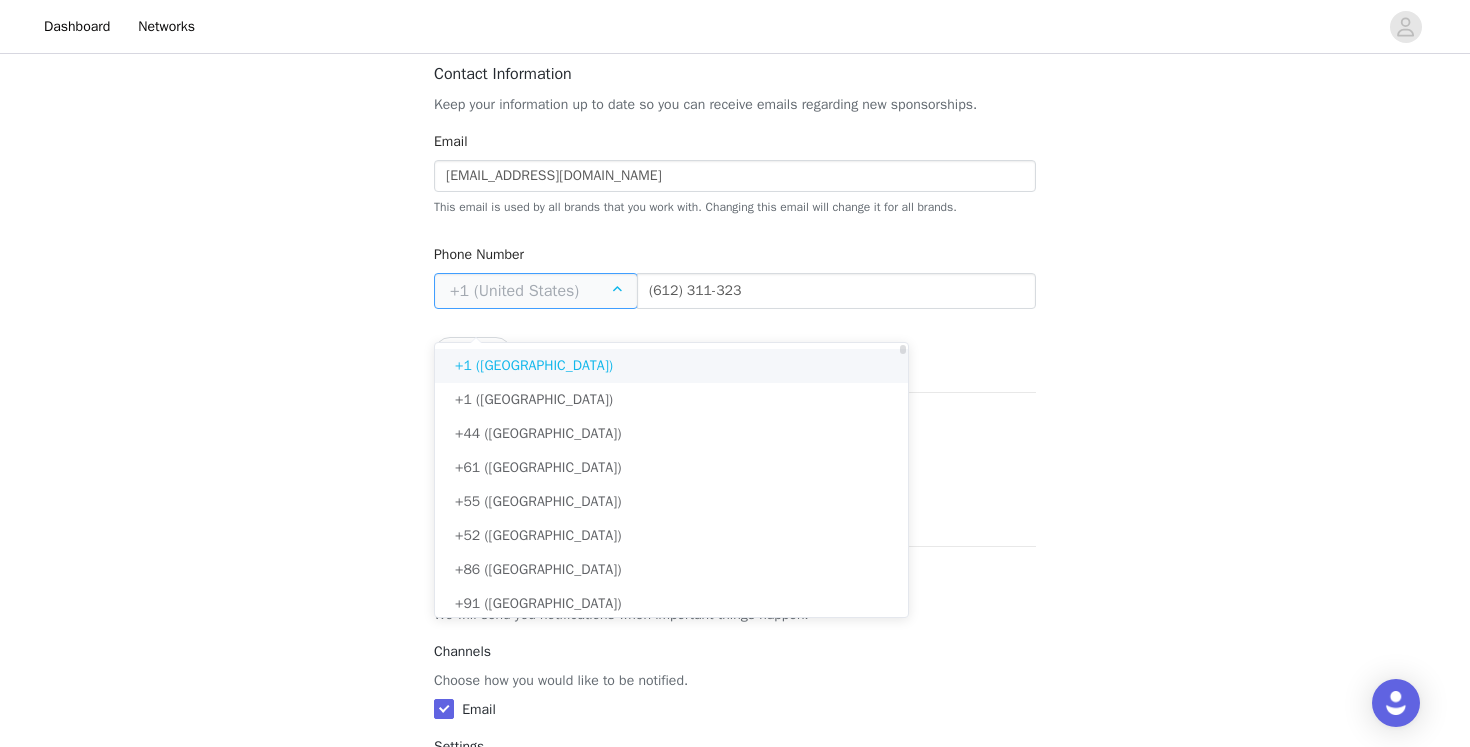 type on "31" 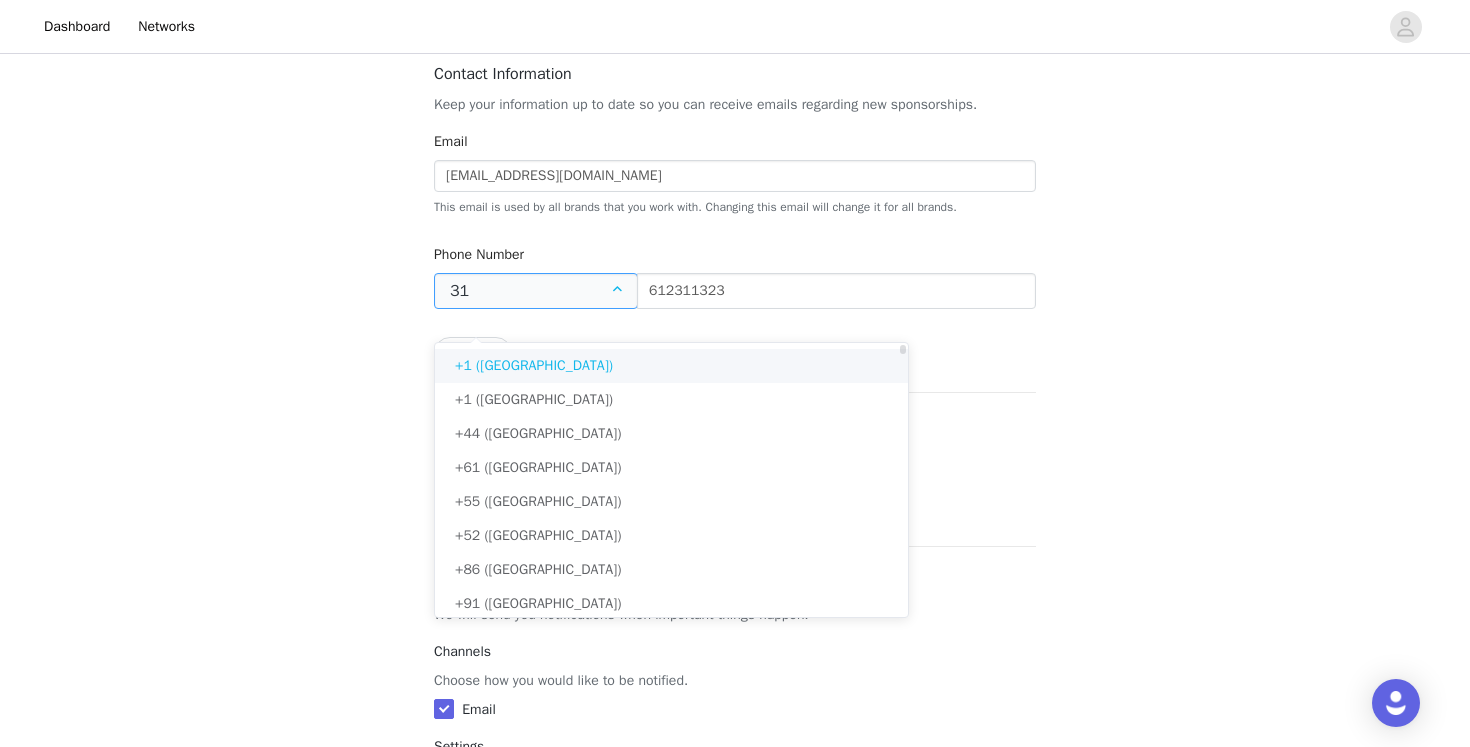 type on "(612) 311-323" 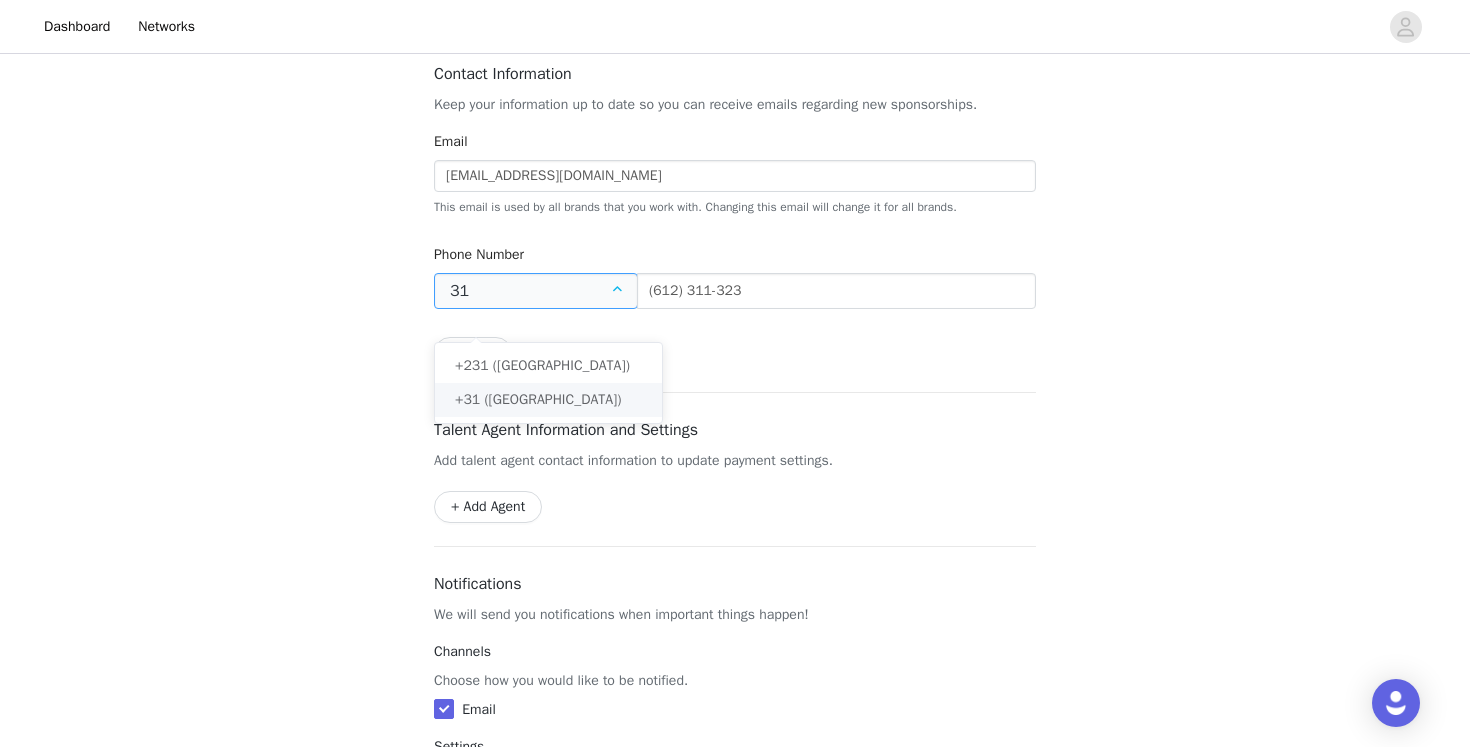 click on "+31 ([GEOGRAPHIC_DATA])" at bounding box center [538, 399] 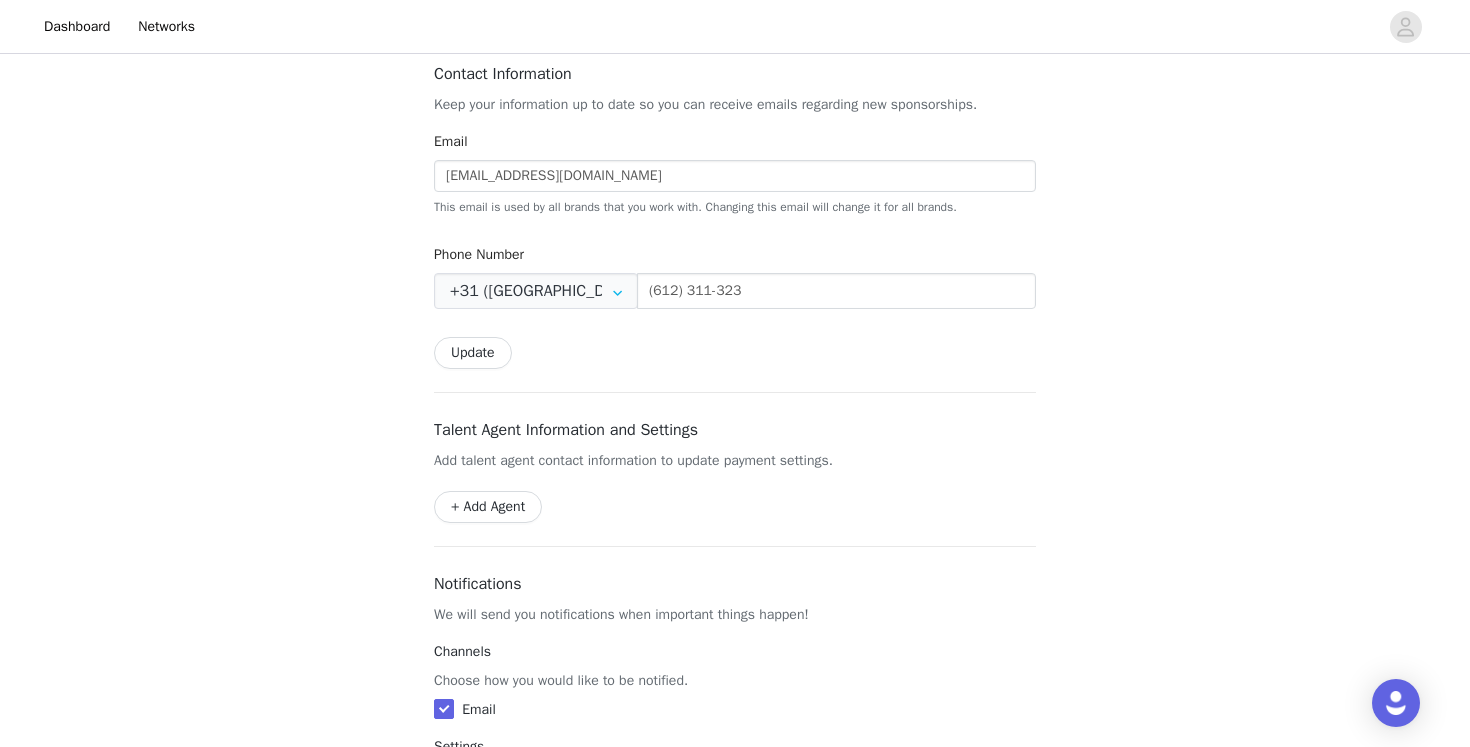 click on "Update" at bounding box center (473, 353) 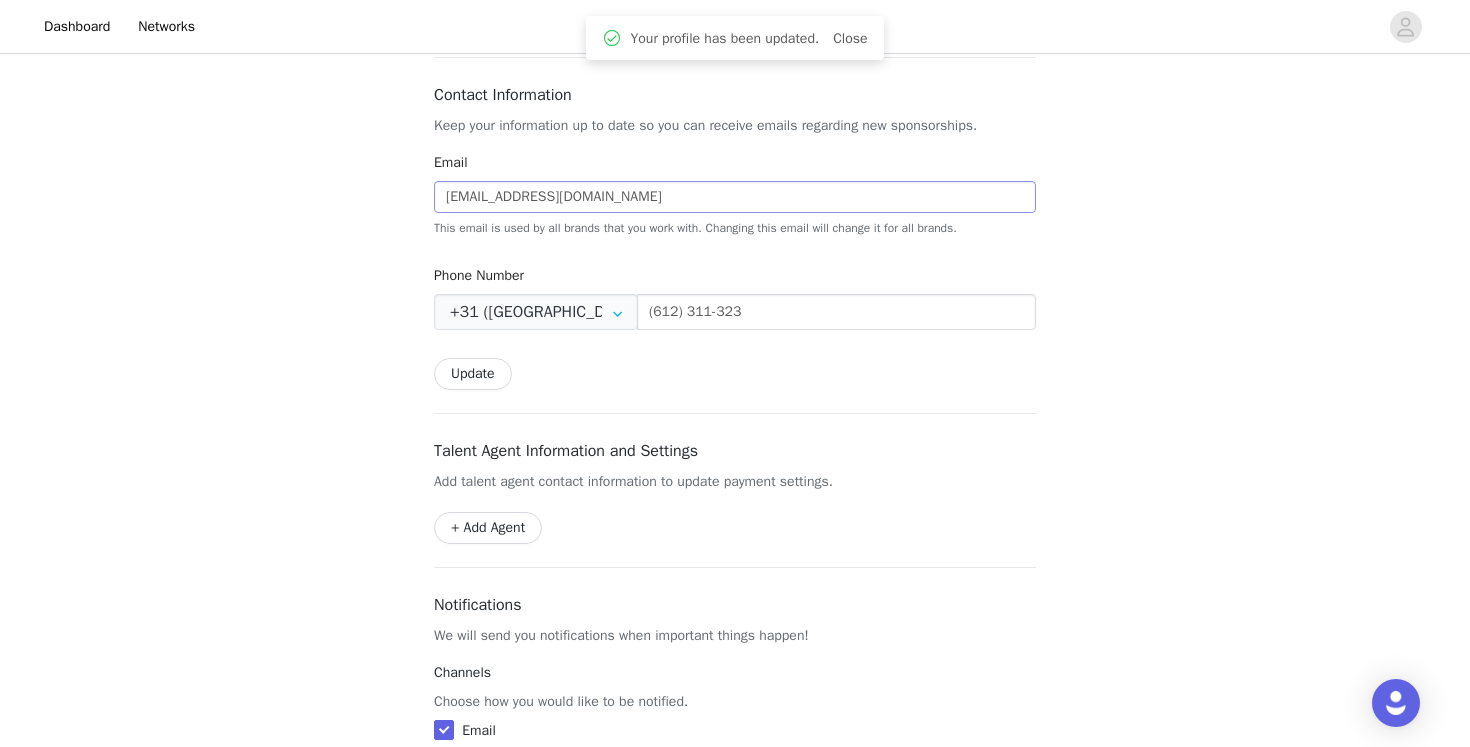 scroll, scrollTop: 731, scrollLeft: 0, axis: vertical 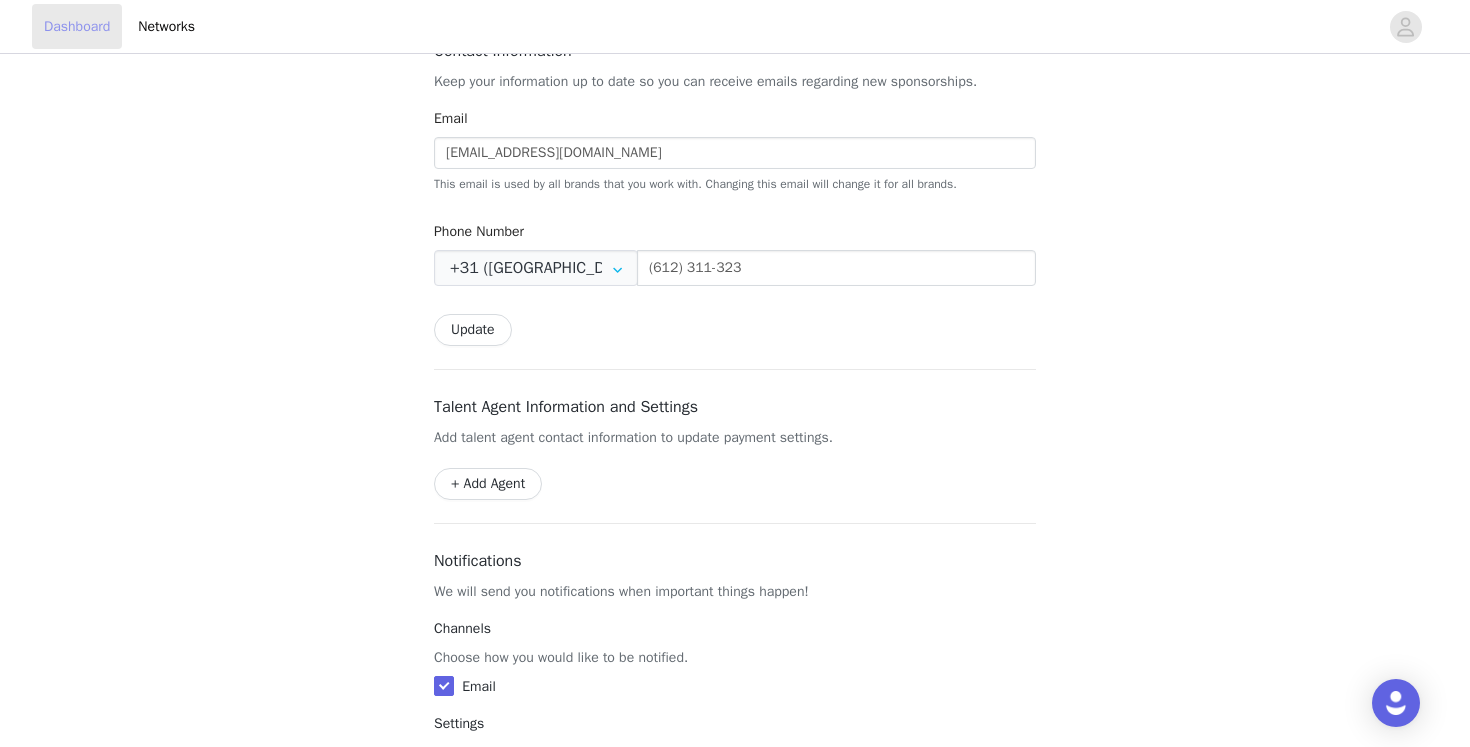 click on "Dashboard" at bounding box center [77, 26] 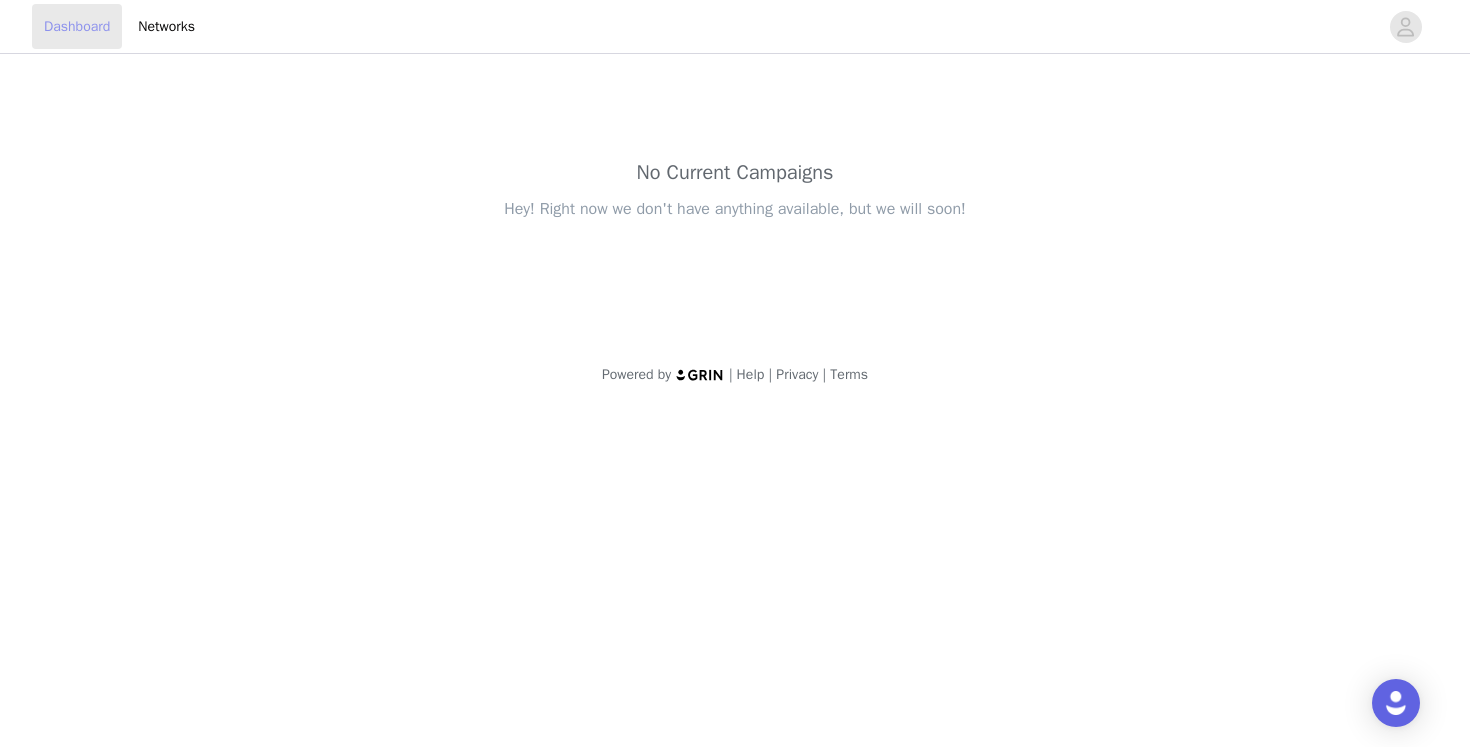 scroll, scrollTop: 0, scrollLeft: 0, axis: both 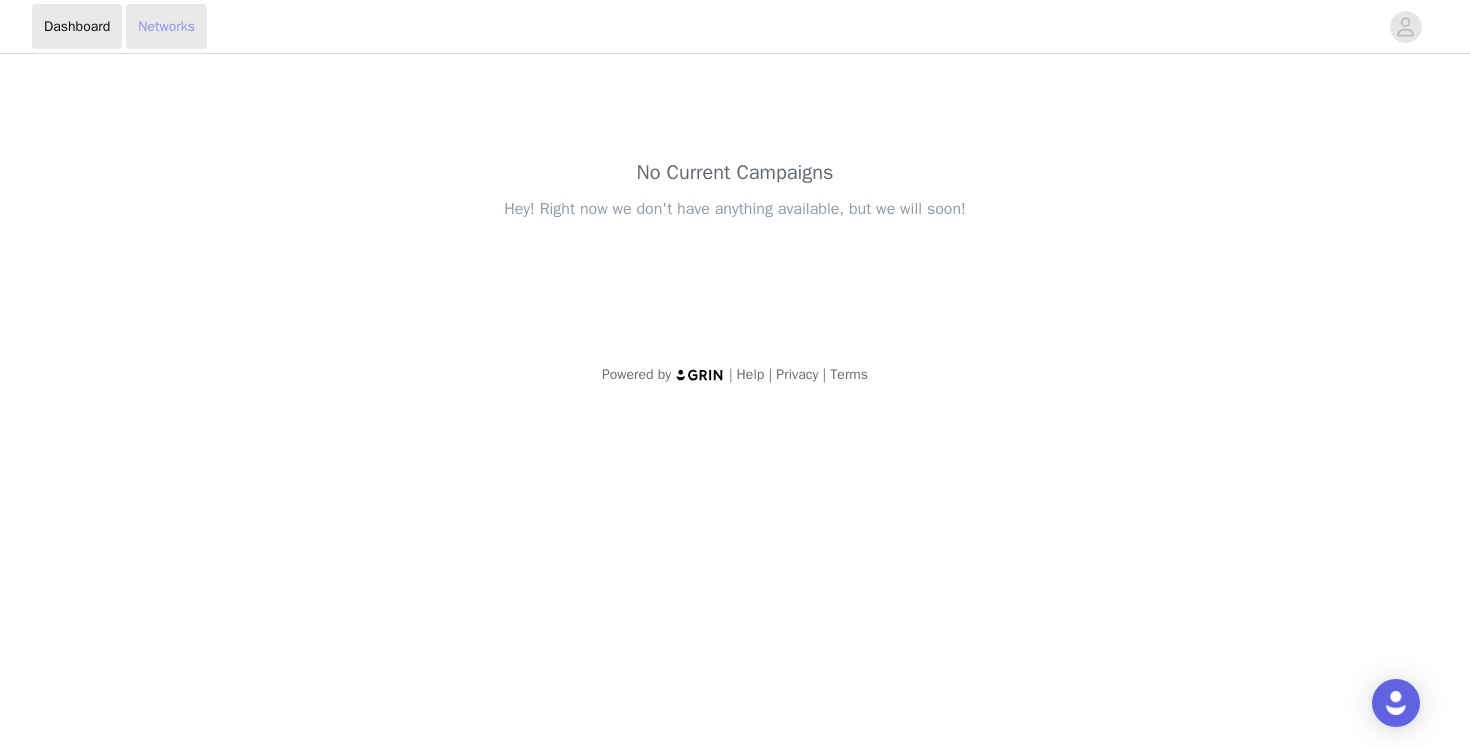click on "Networks" at bounding box center [166, 26] 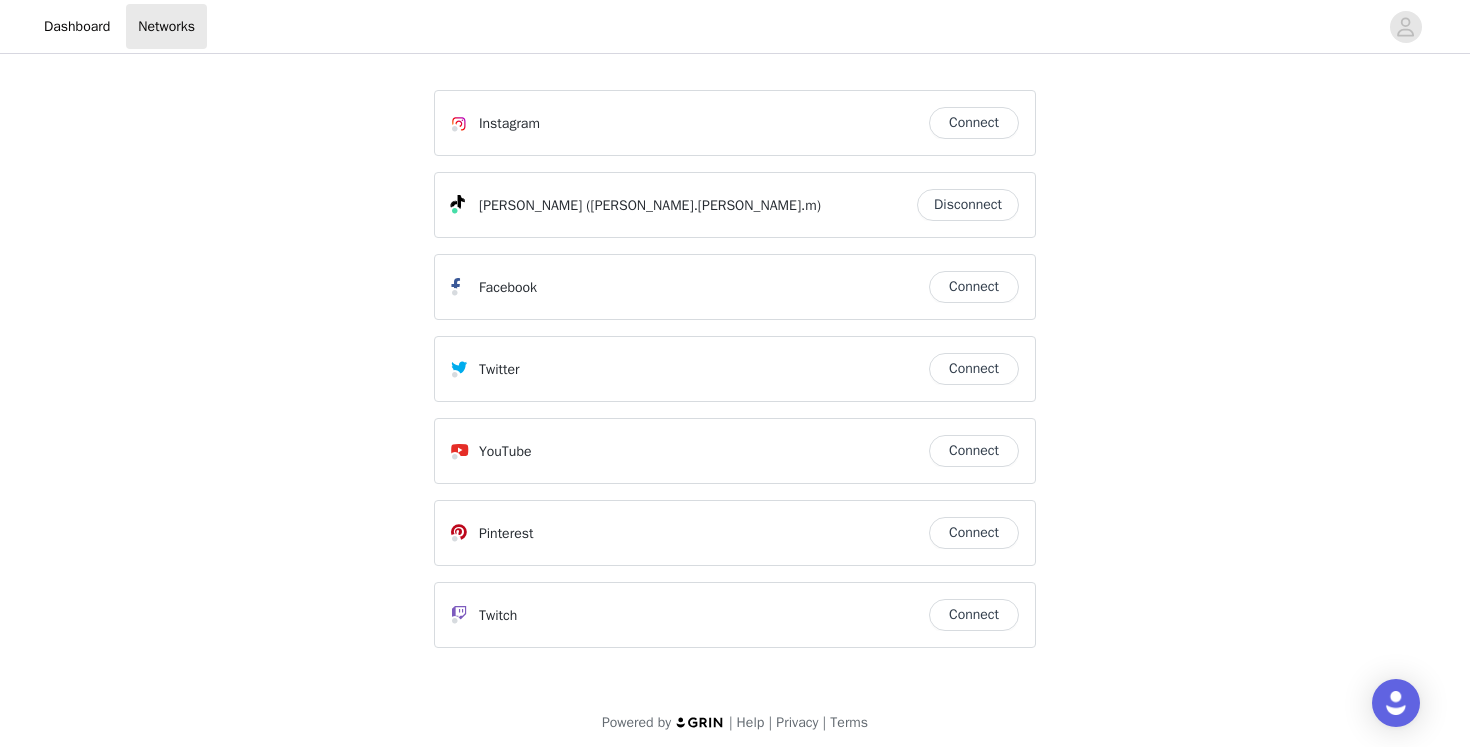click on "Connect" at bounding box center [974, 123] 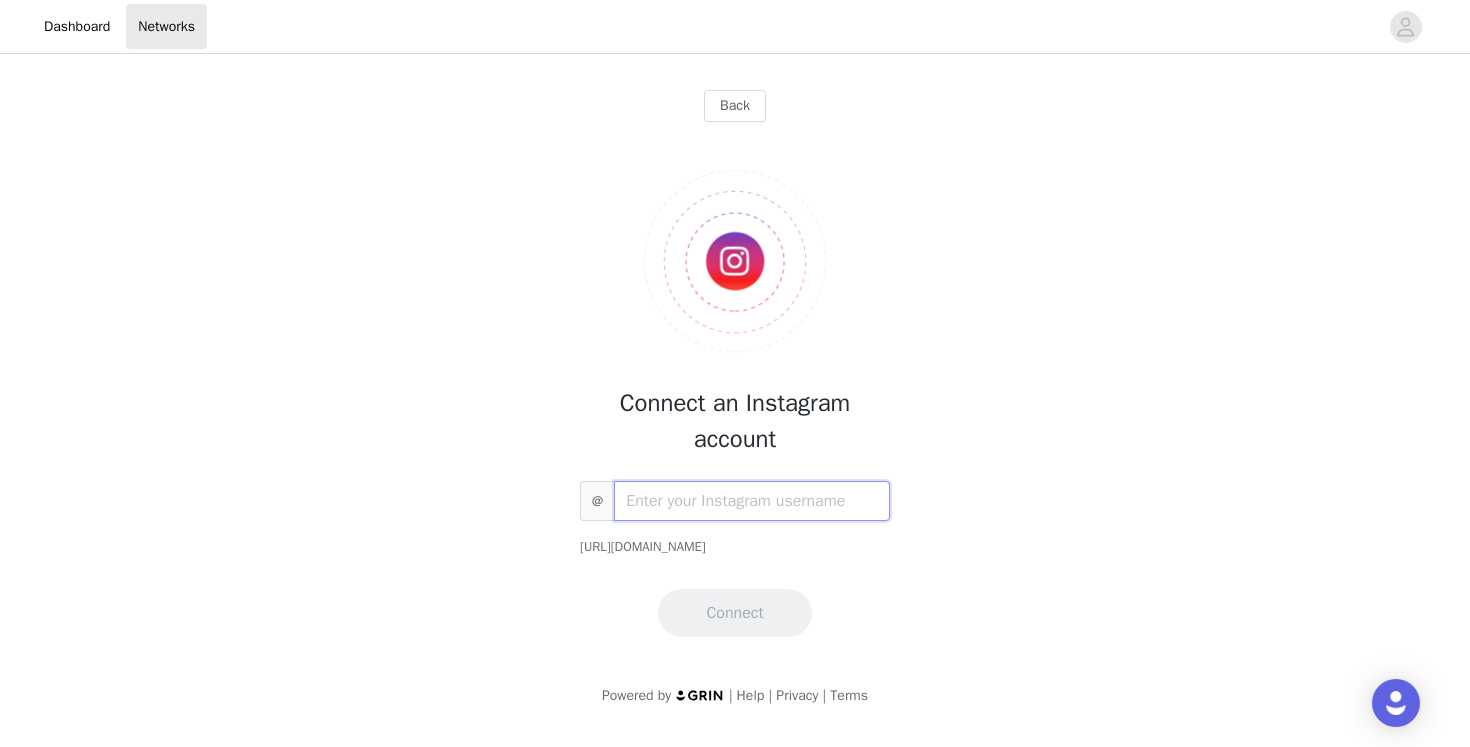 click at bounding box center [752, 501] 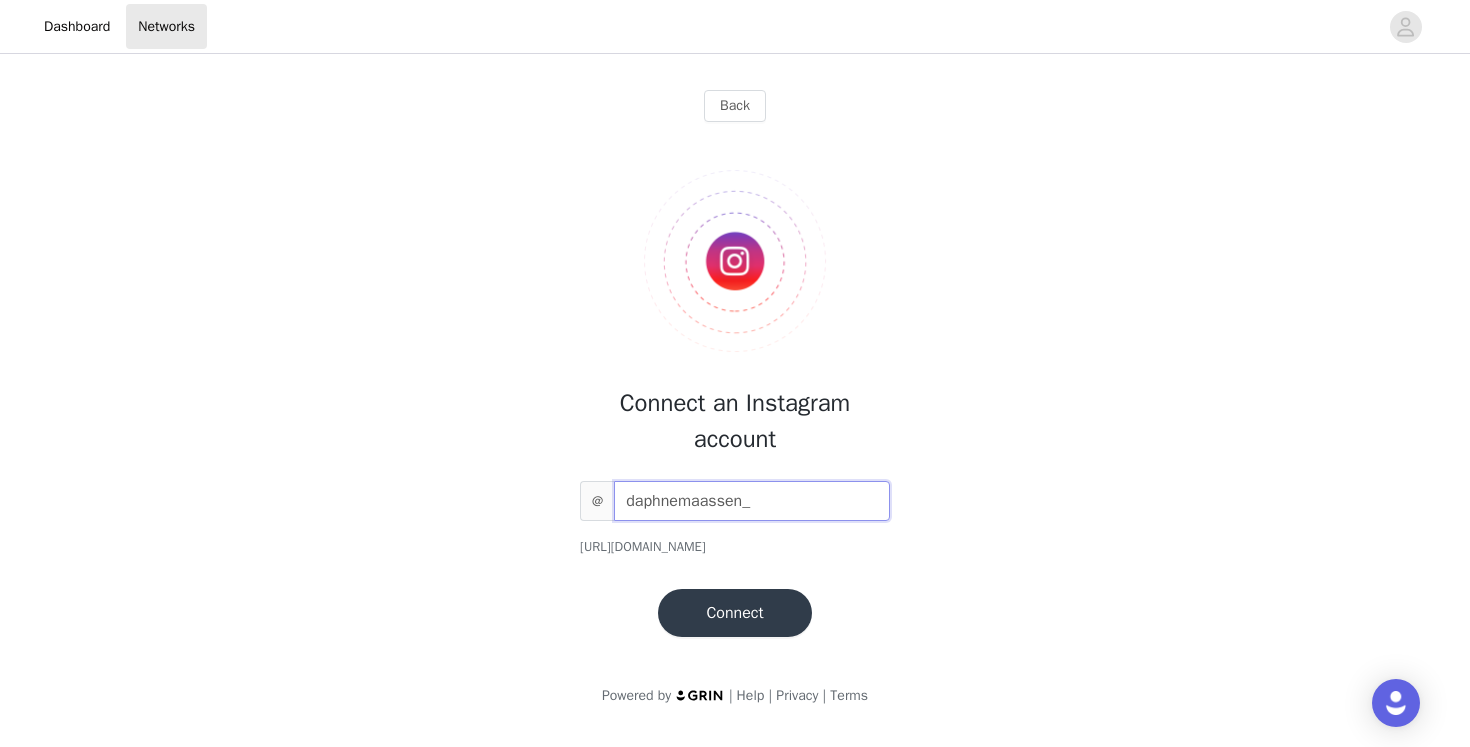 type on "daphnemaassen_" 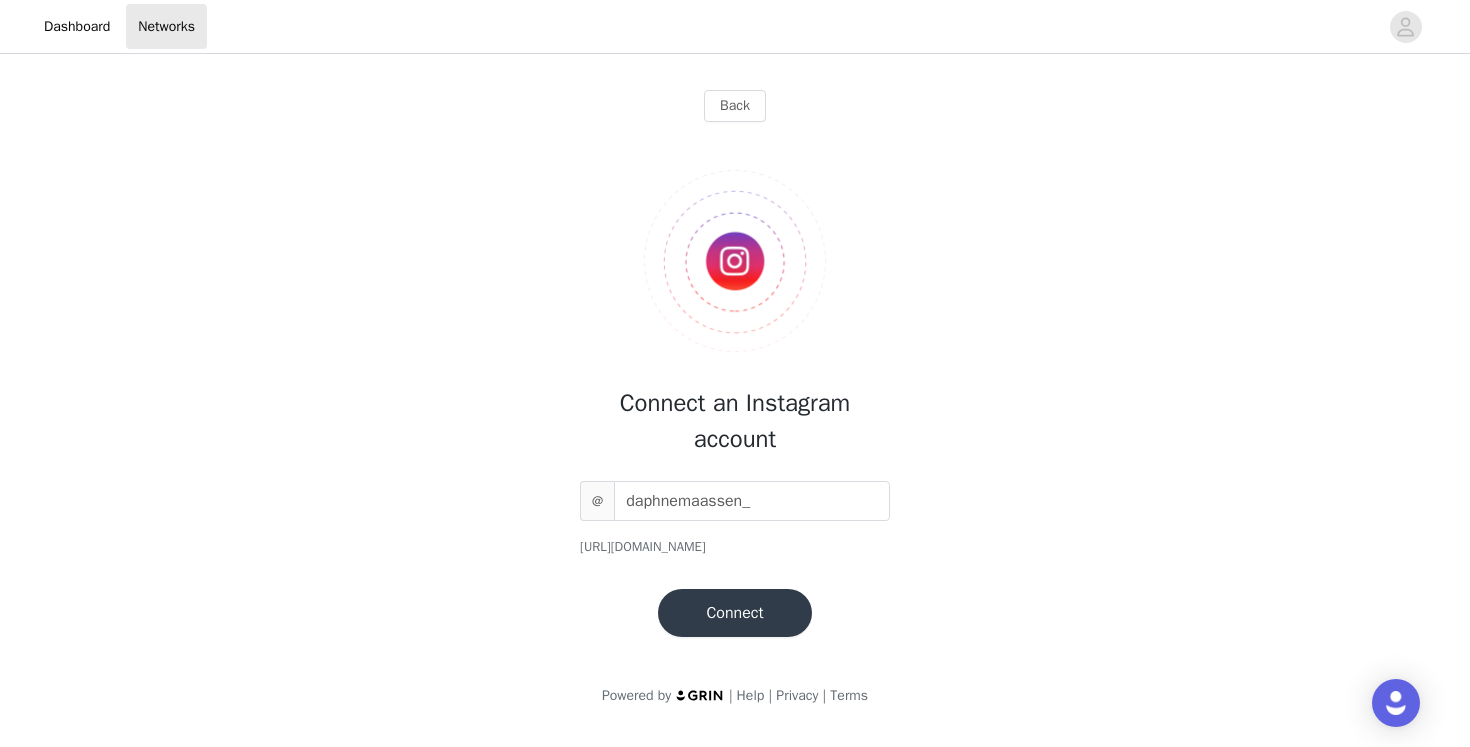 click on "Connect" at bounding box center [734, 613] 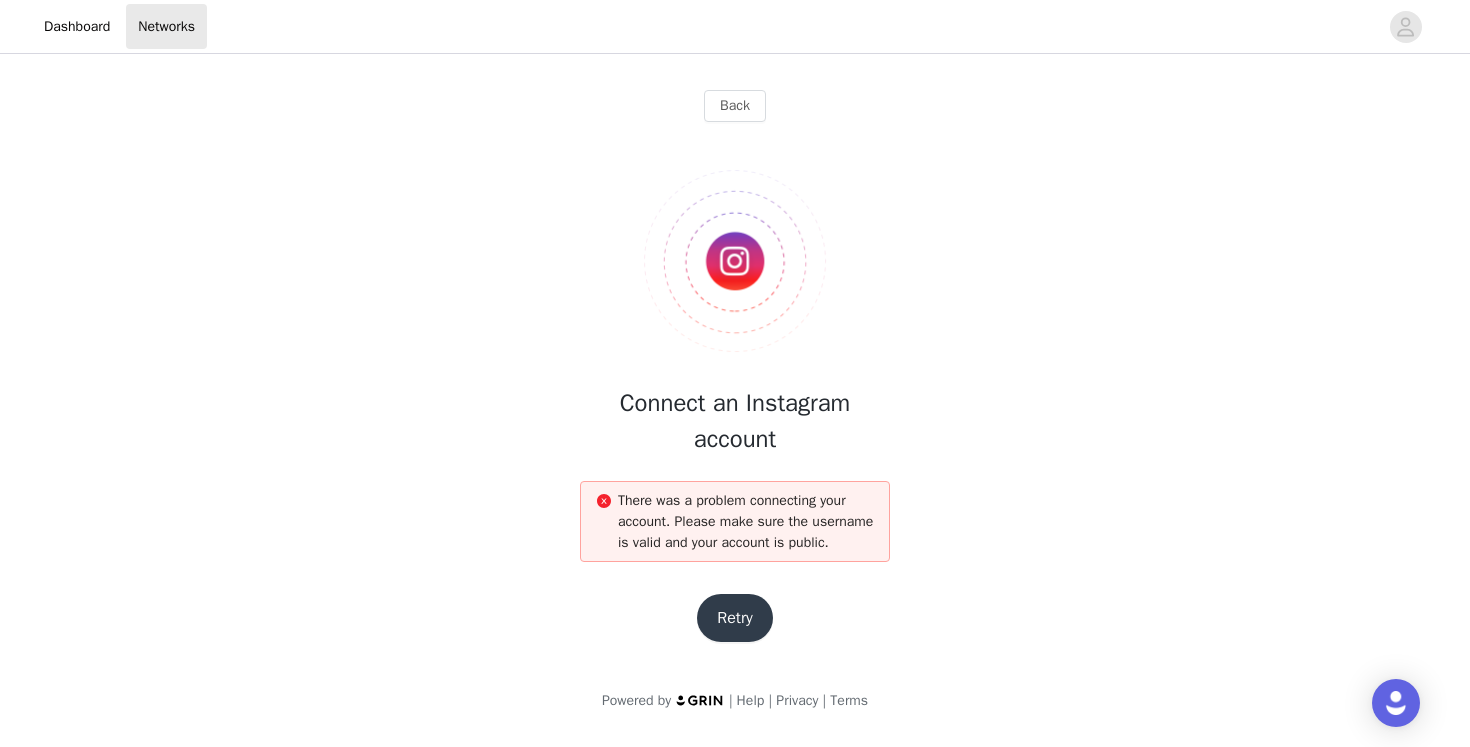 scroll, scrollTop: 9, scrollLeft: 0, axis: vertical 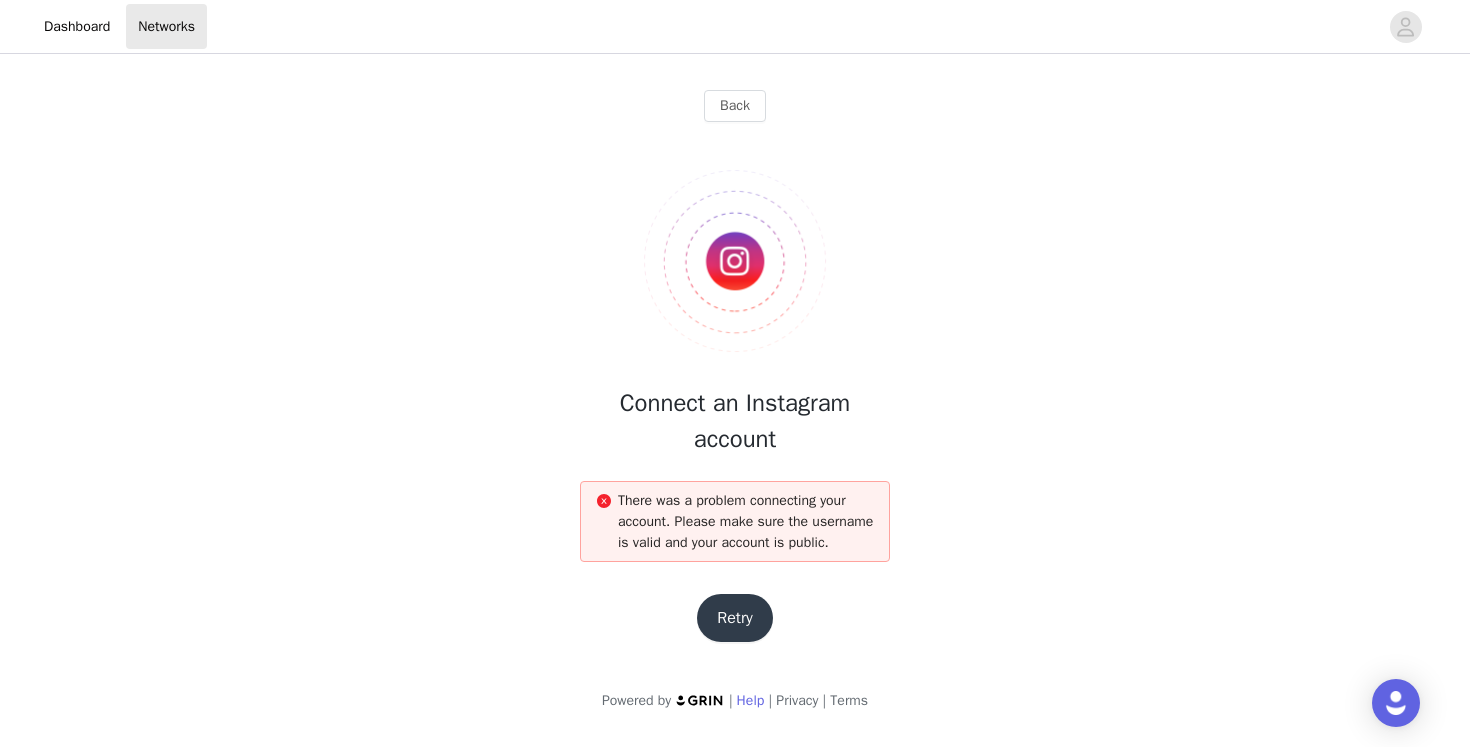 click on "Help" at bounding box center (751, 700) 